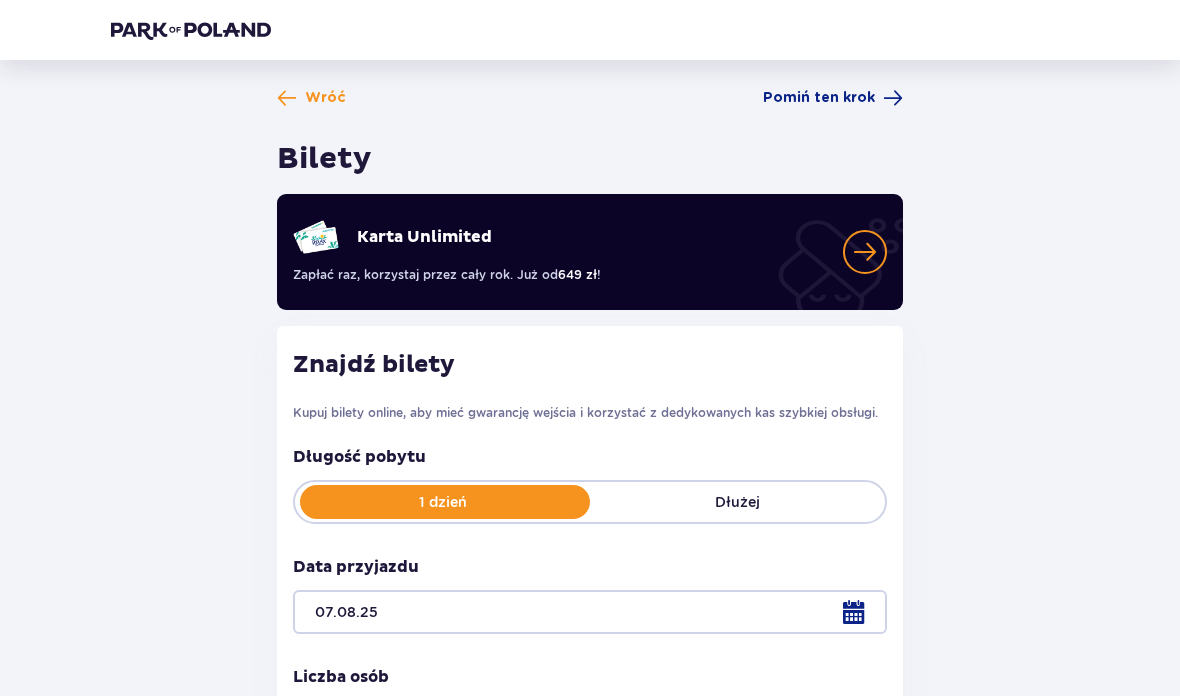 scroll, scrollTop: 171, scrollLeft: 0, axis: vertical 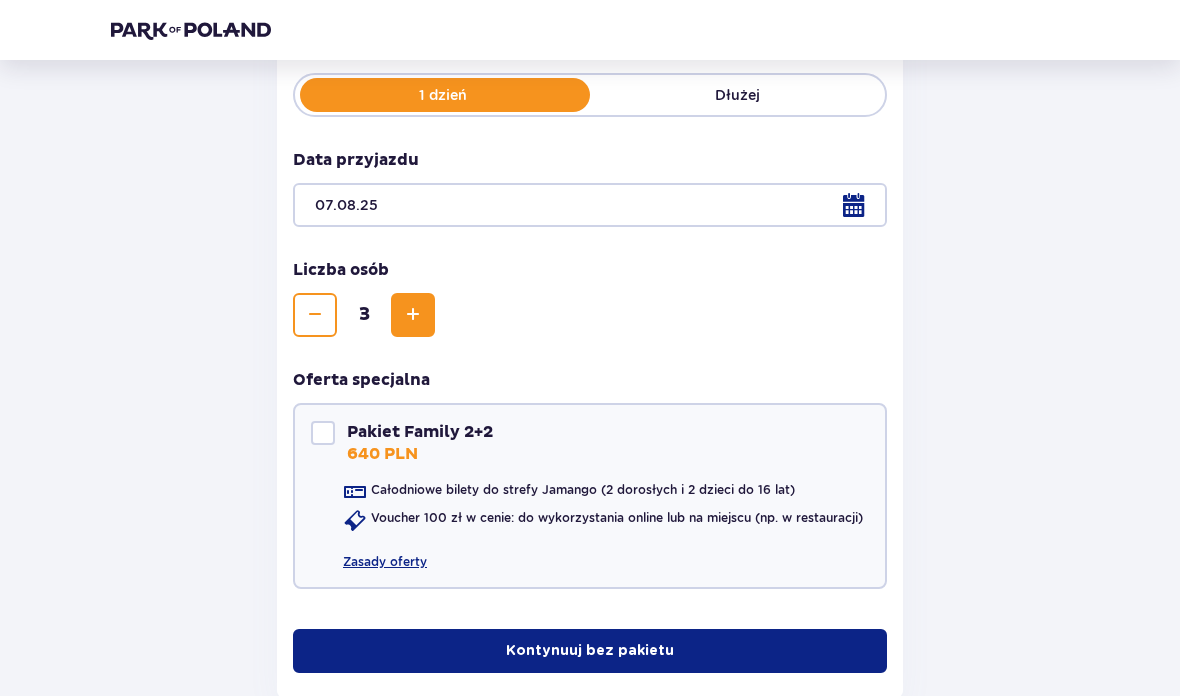 click at bounding box center (315, 315) 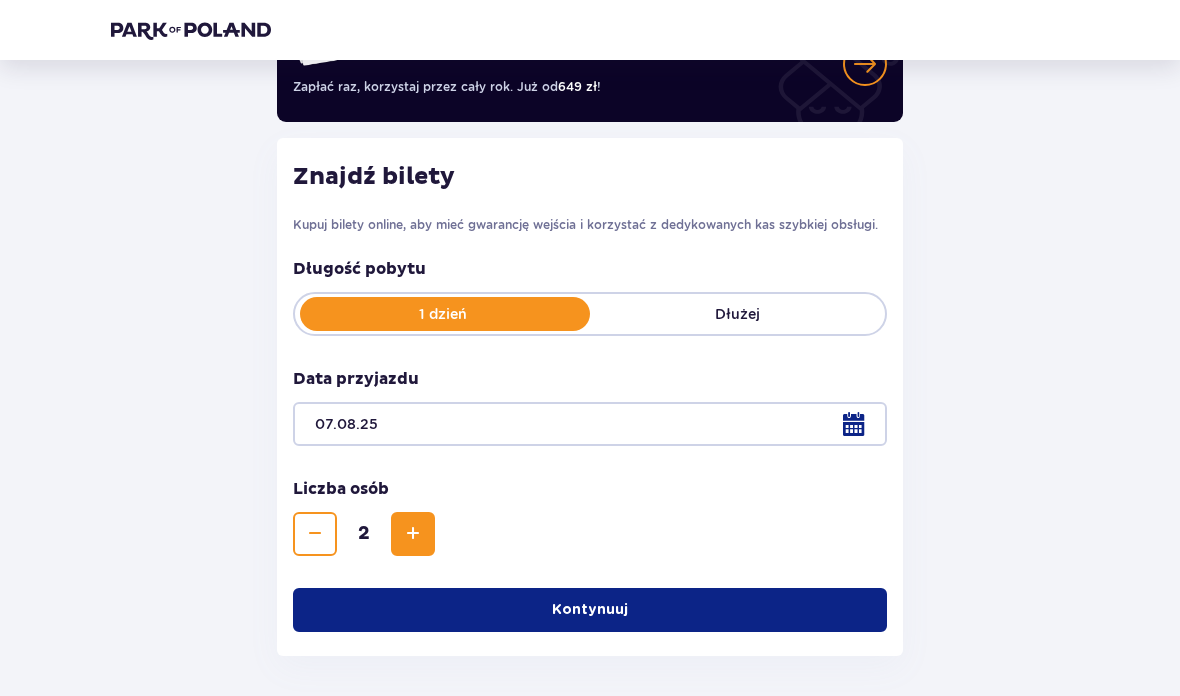 scroll, scrollTop: 268, scrollLeft: 0, axis: vertical 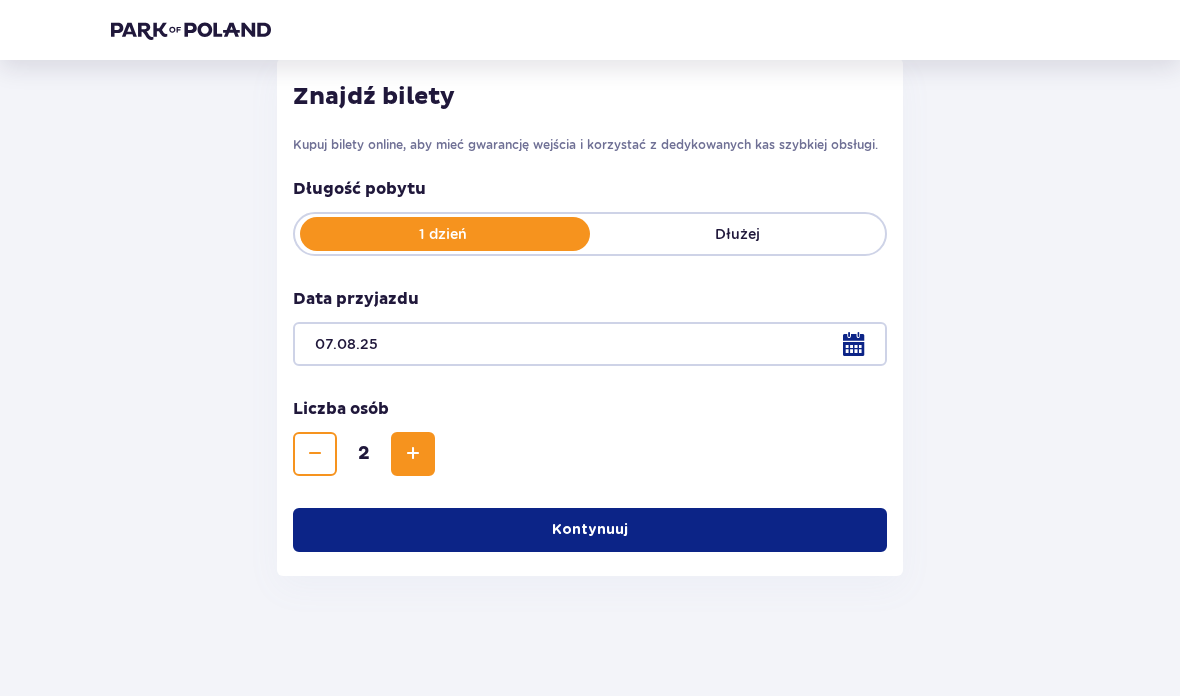 click on "Kontynuuj" at bounding box center [590, 530] 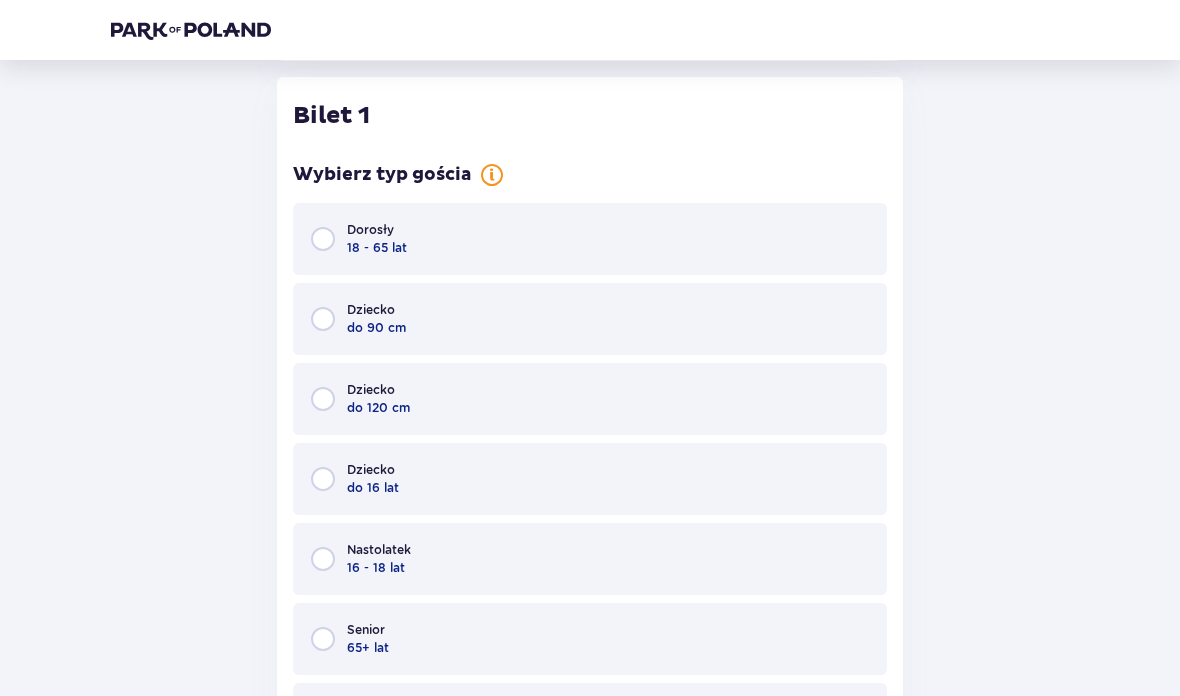 scroll, scrollTop: 784, scrollLeft: 0, axis: vertical 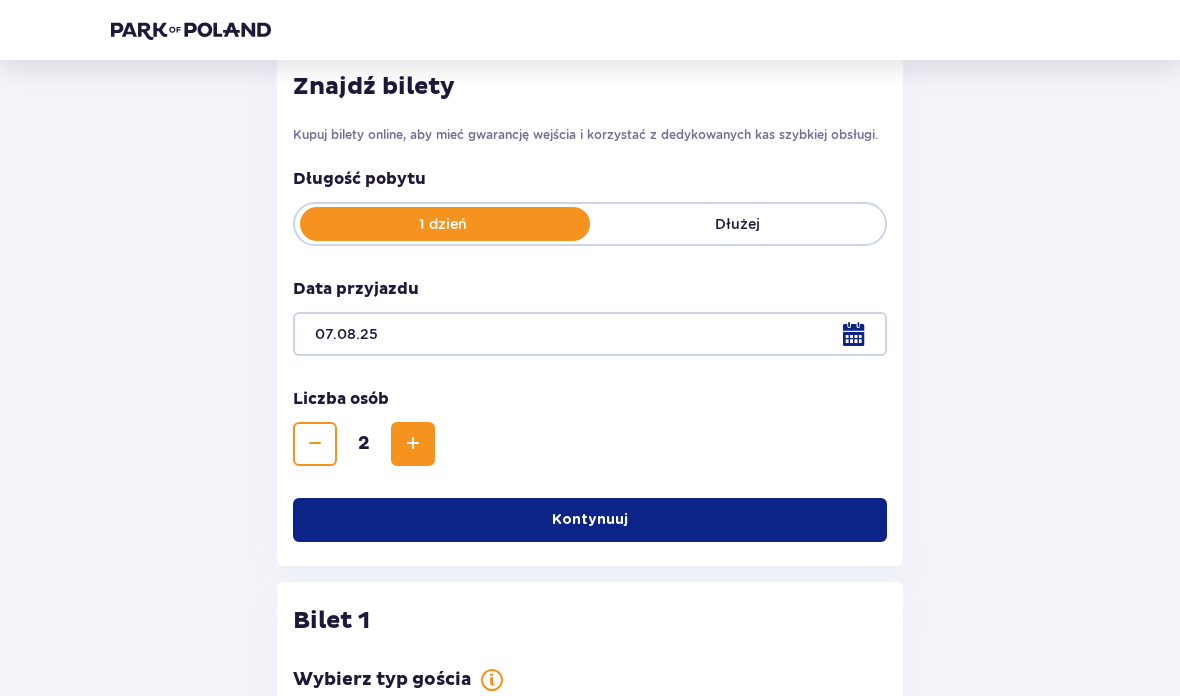 click at bounding box center [413, 444] 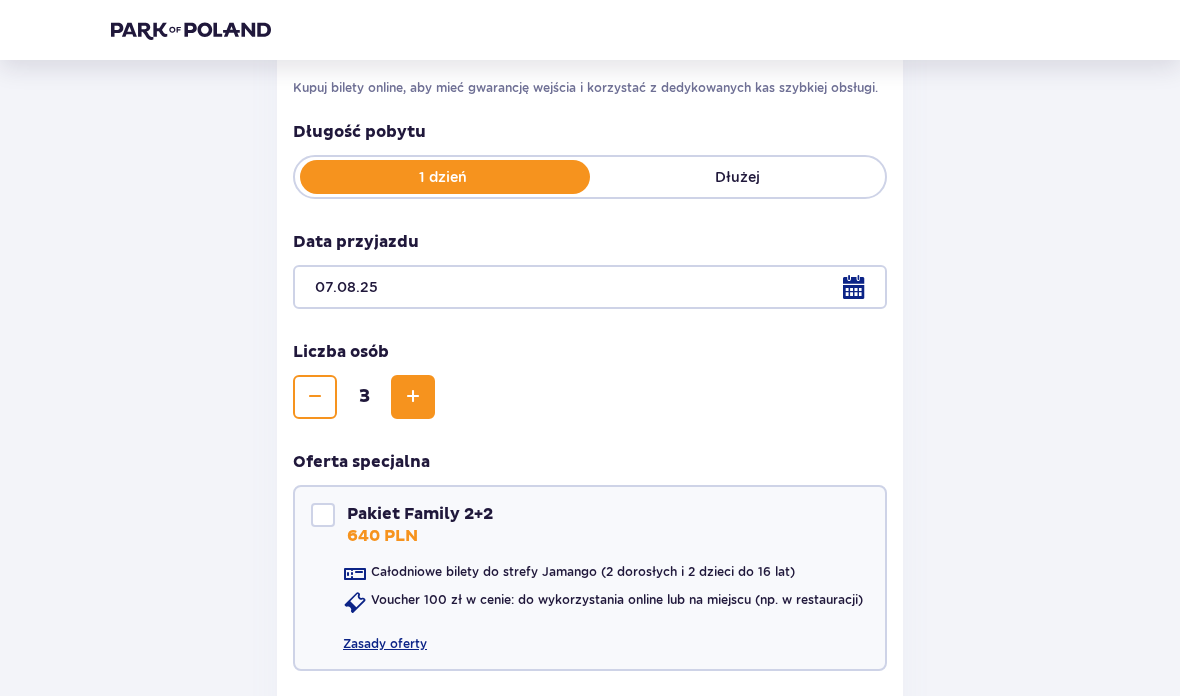 click at bounding box center [413, 398] 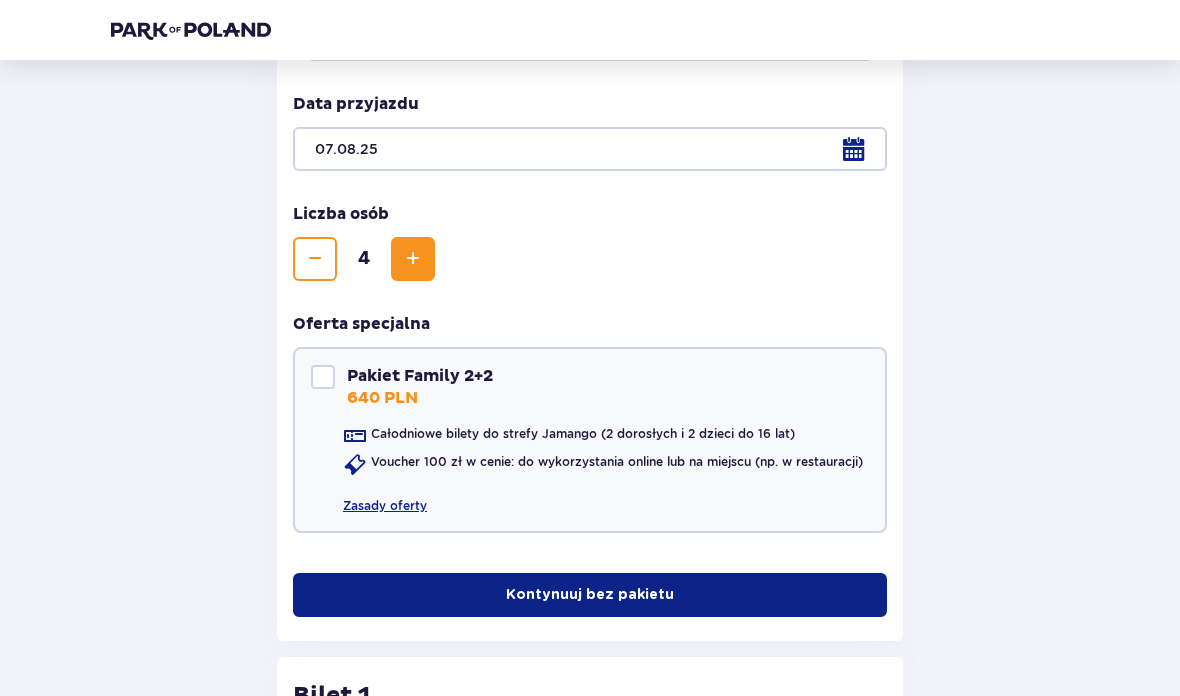 click at bounding box center [413, 259] 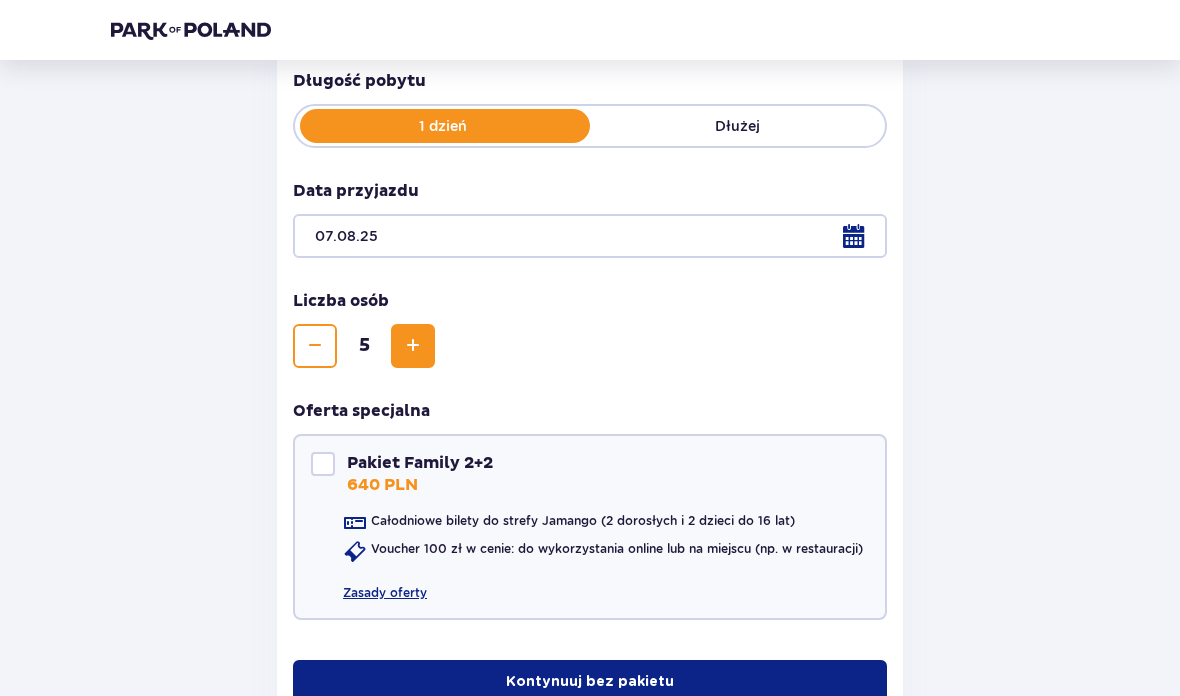 click at bounding box center [413, 347] 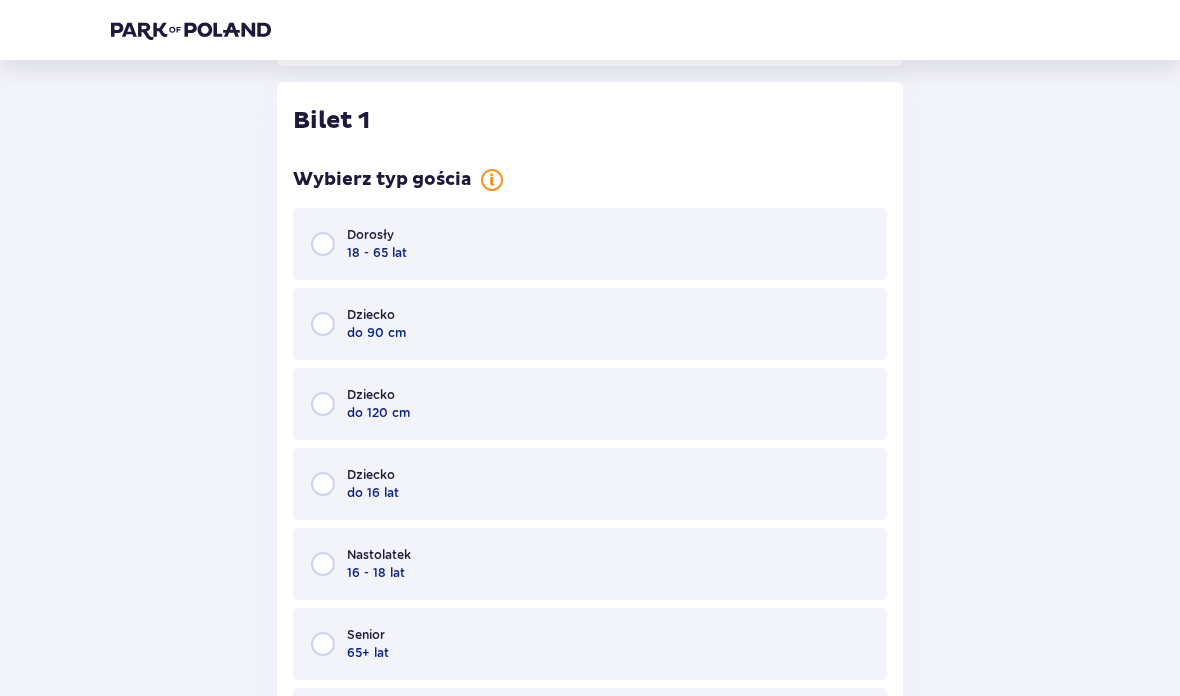 scroll, scrollTop: 1044, scrollLeft: 0, axis: vertical 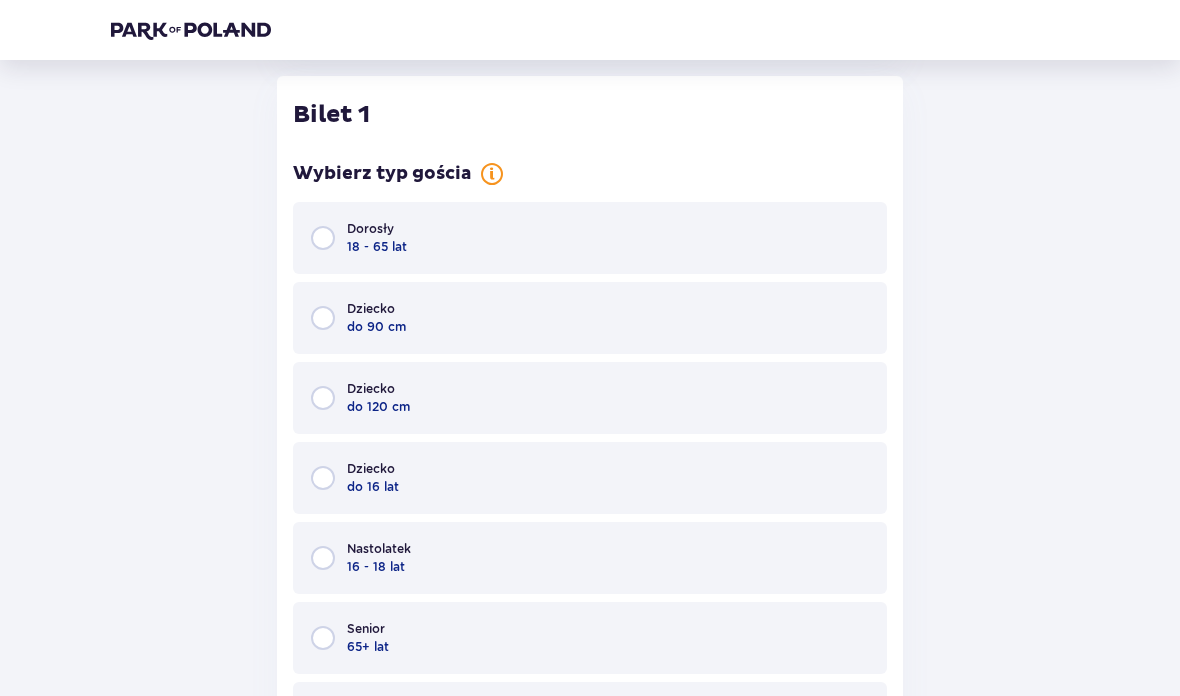 click at bounding box center [323, 238] 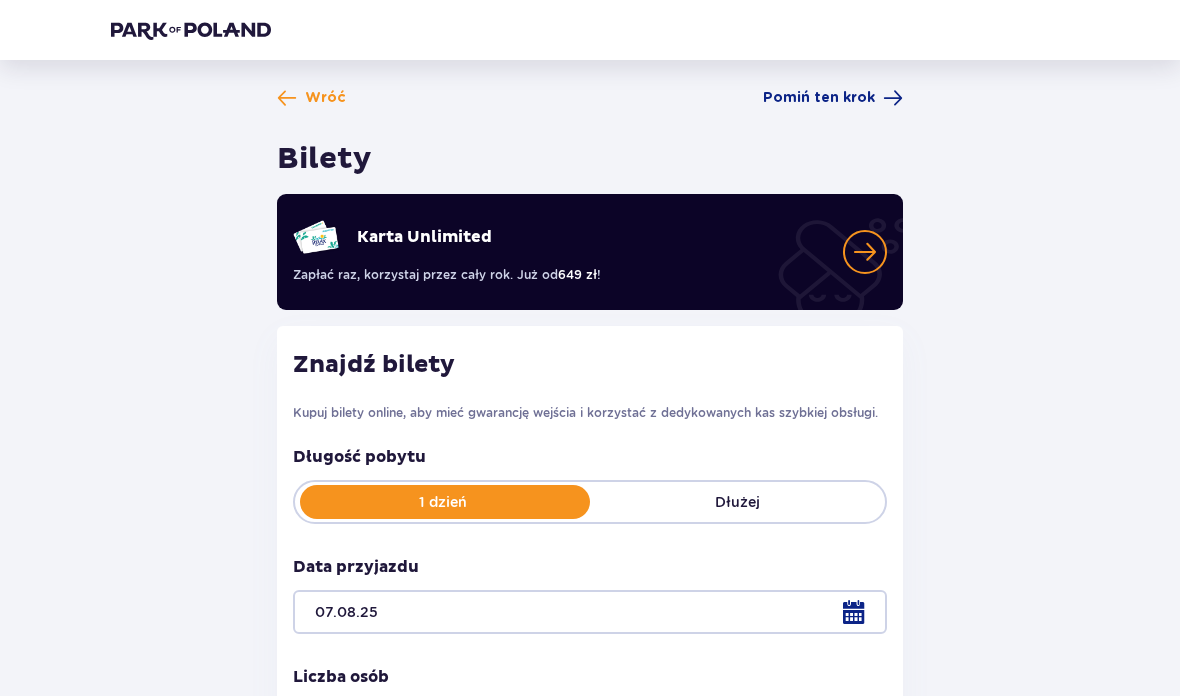 scroll, scrollTop: 25, scrollLeft: 0, axis: vertical 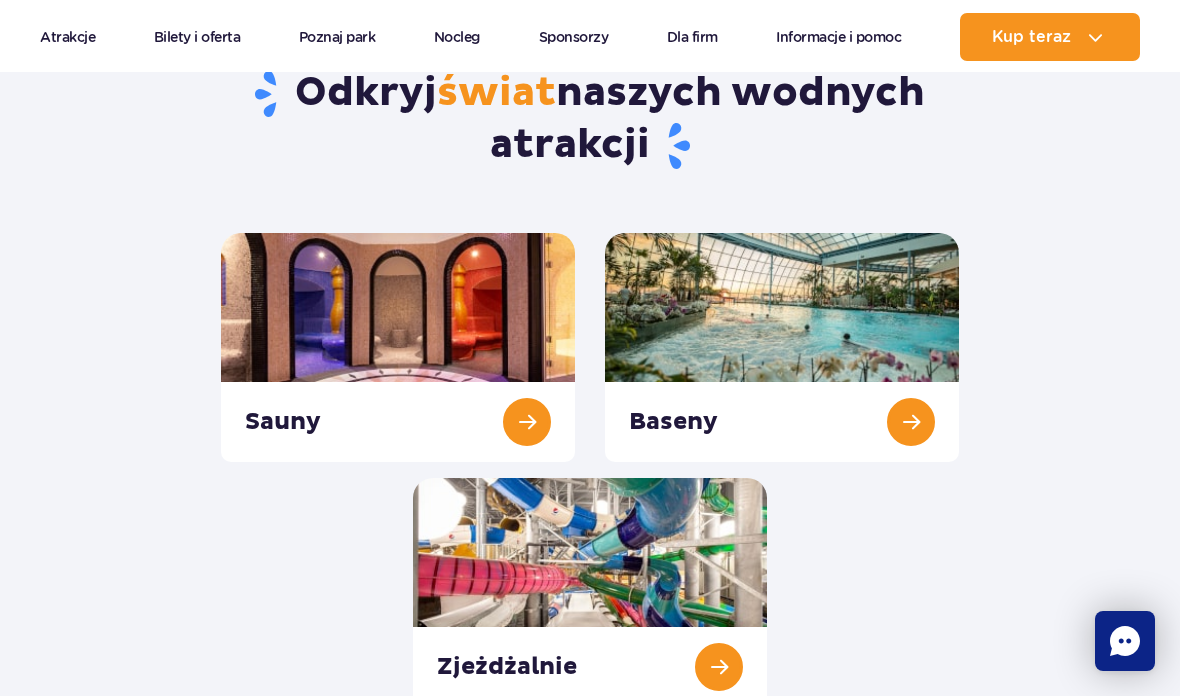 click at bounding box center [782, 347] 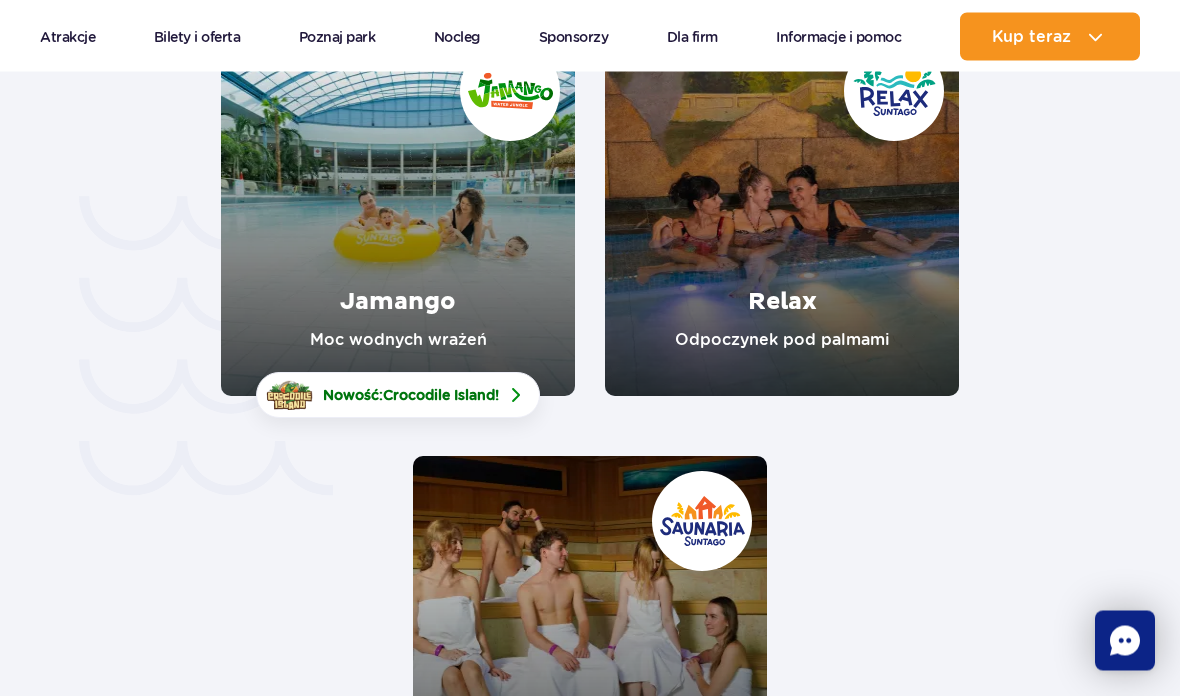 scroll, scrollTop: 5160, scrollLeft: 0, axis: vertical 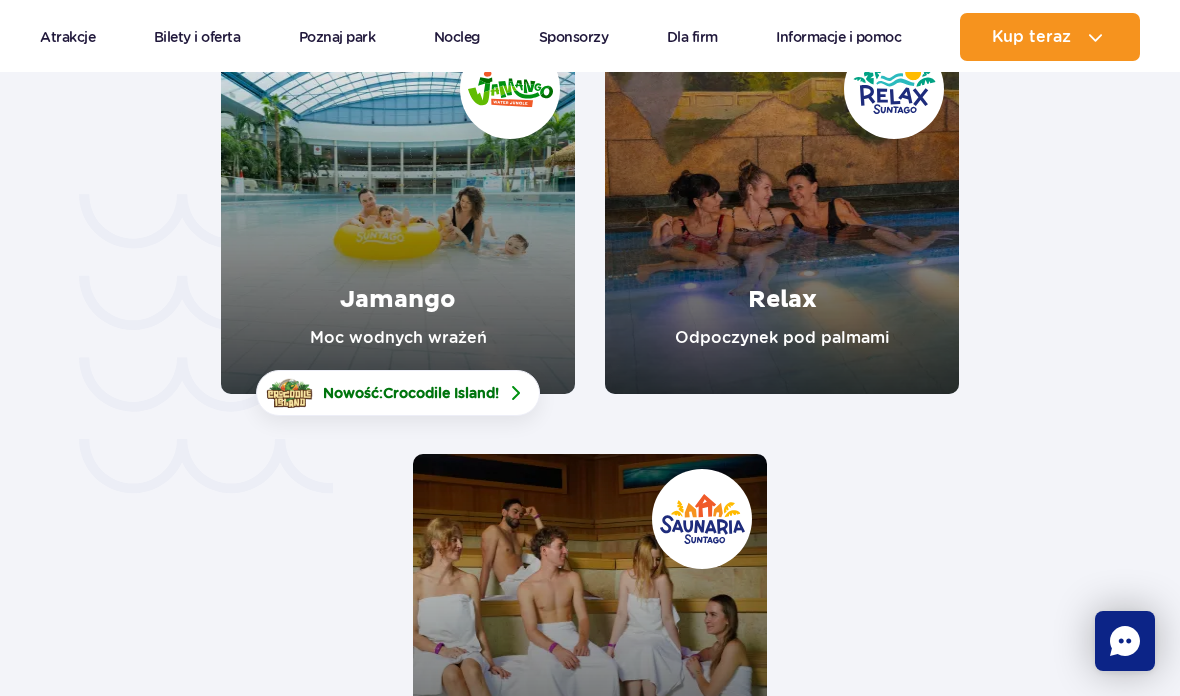 click at bounding box center [782, 209] 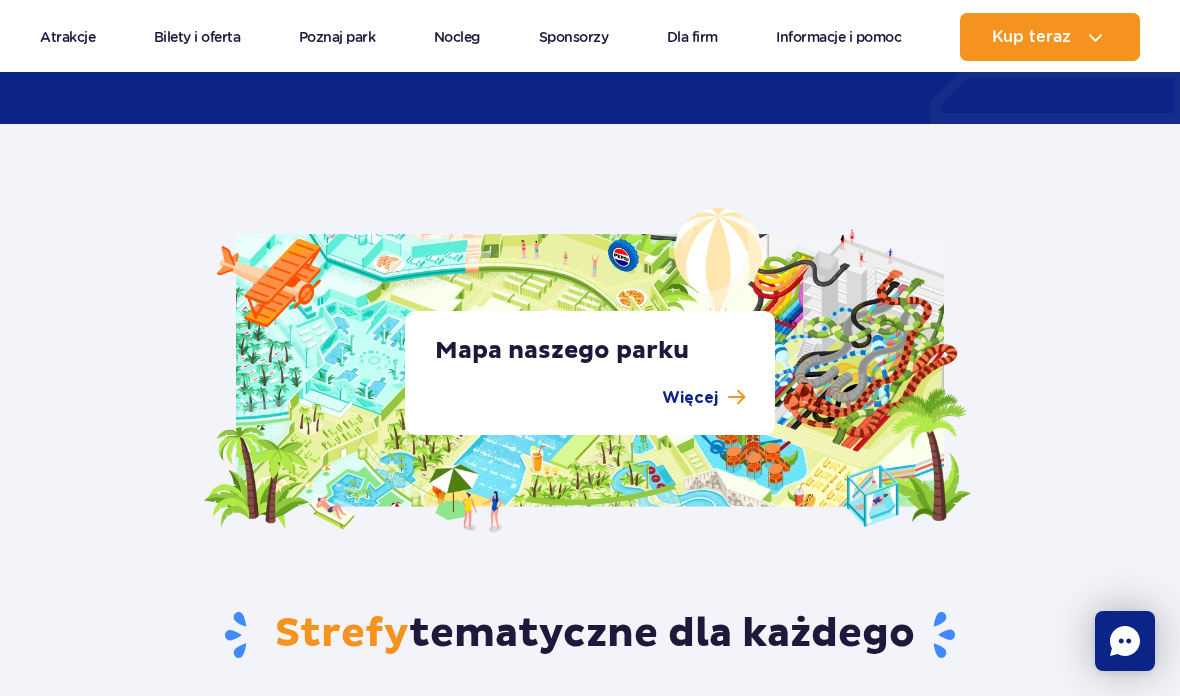 scroll, scrollTop: 4460, scrollLeft: 0, axis: vertical 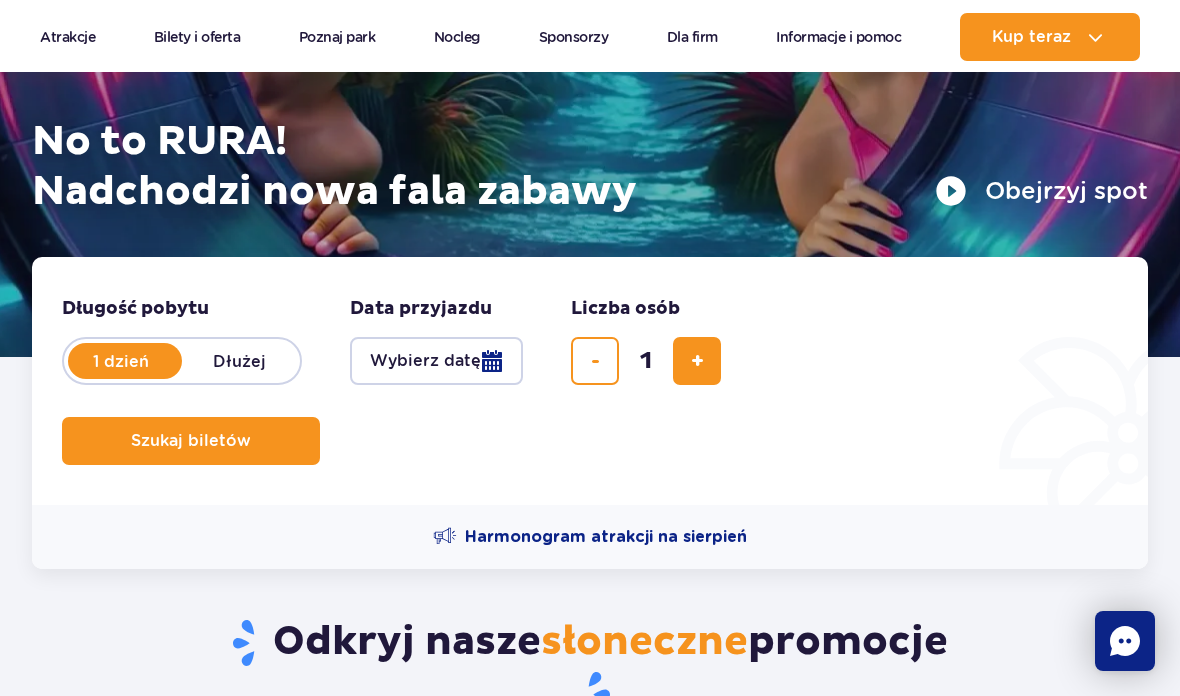 click at bounding box center [697, 361] 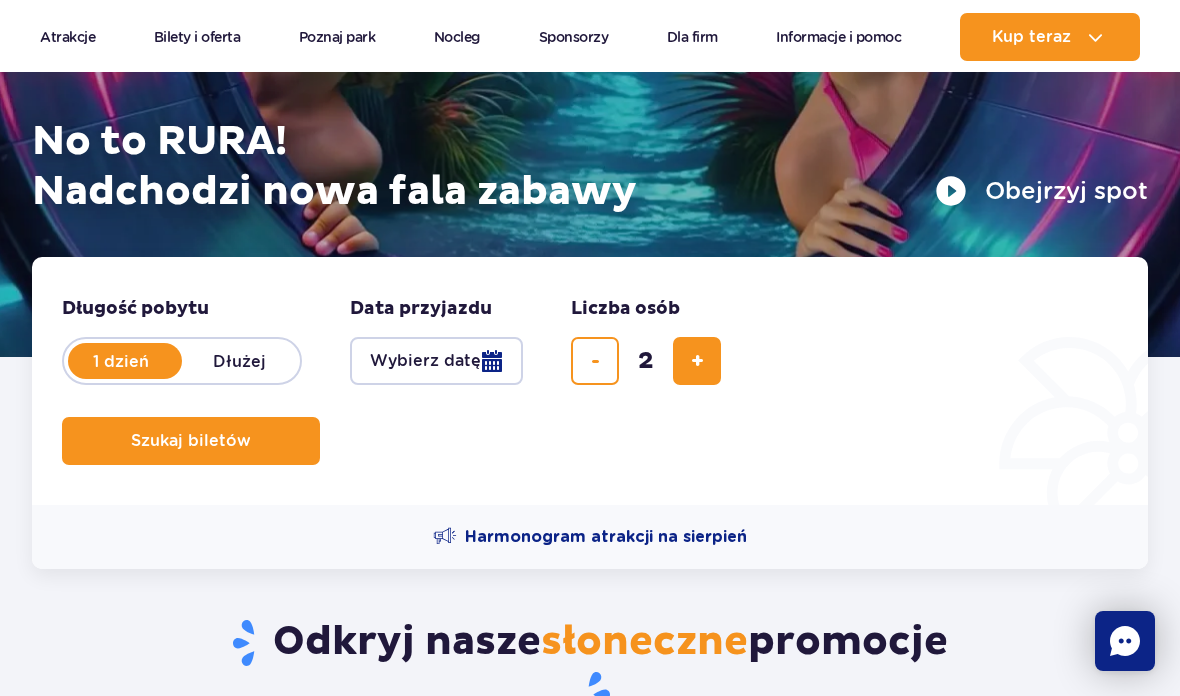 click at bounding box center [697, 361] 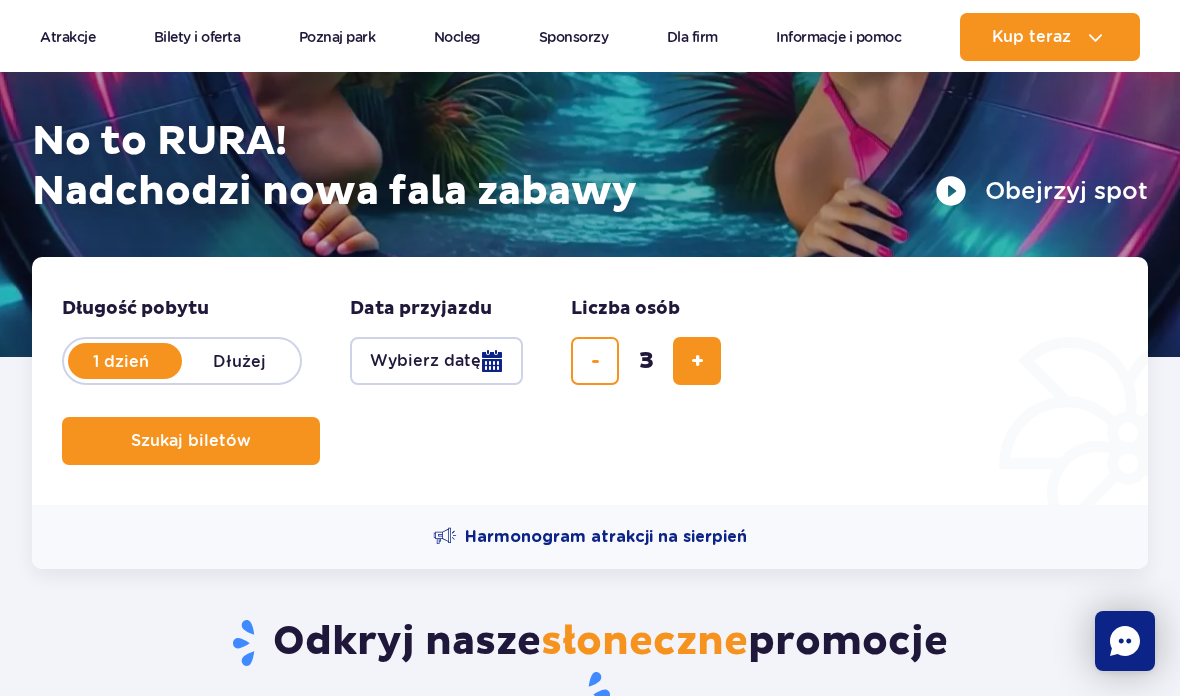 click at bounding box center [697, 361] 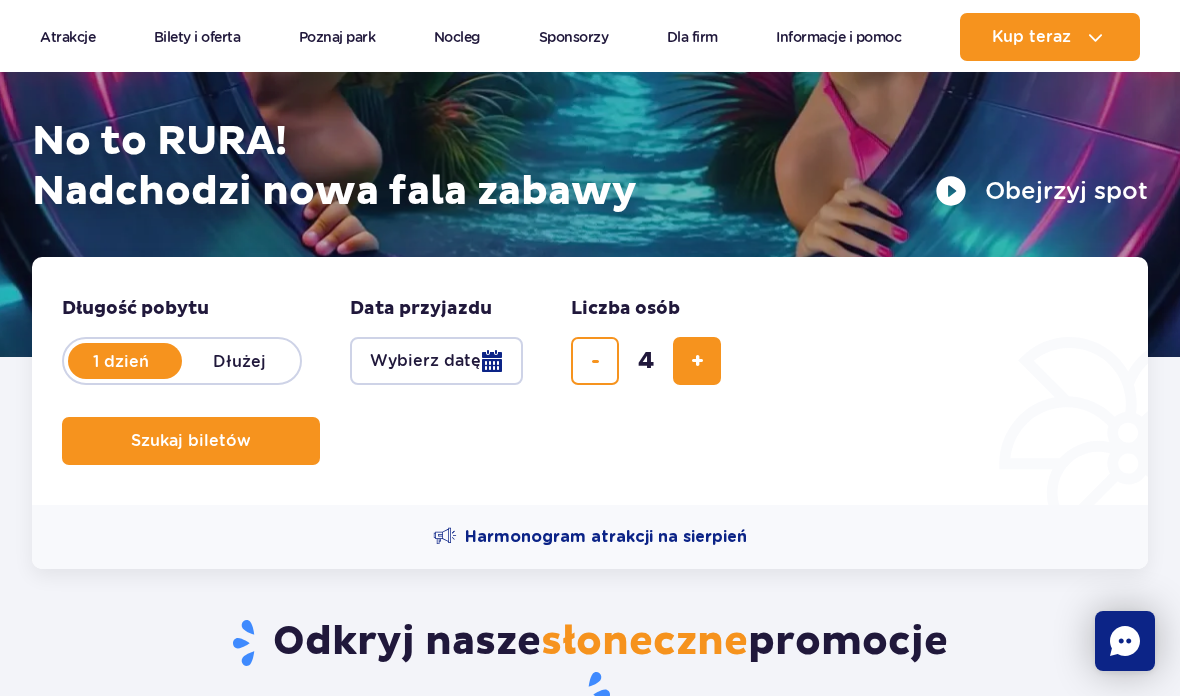 click at bounding box center [697, 361] 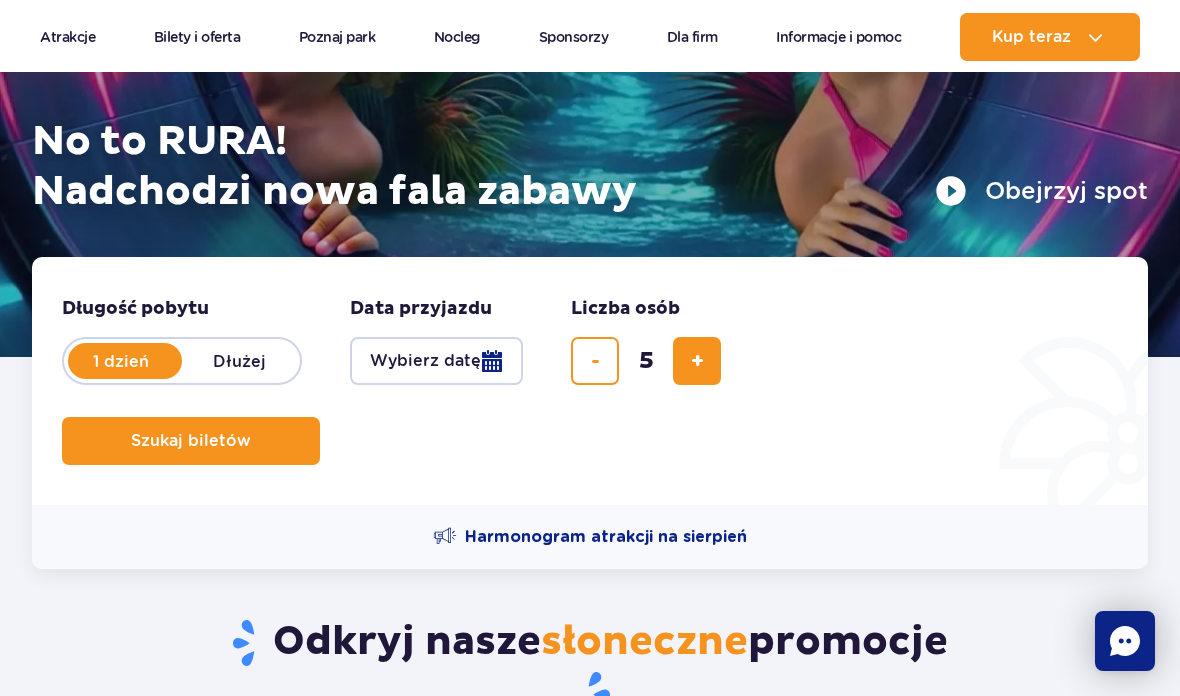 click at bounding box center [697, 361] 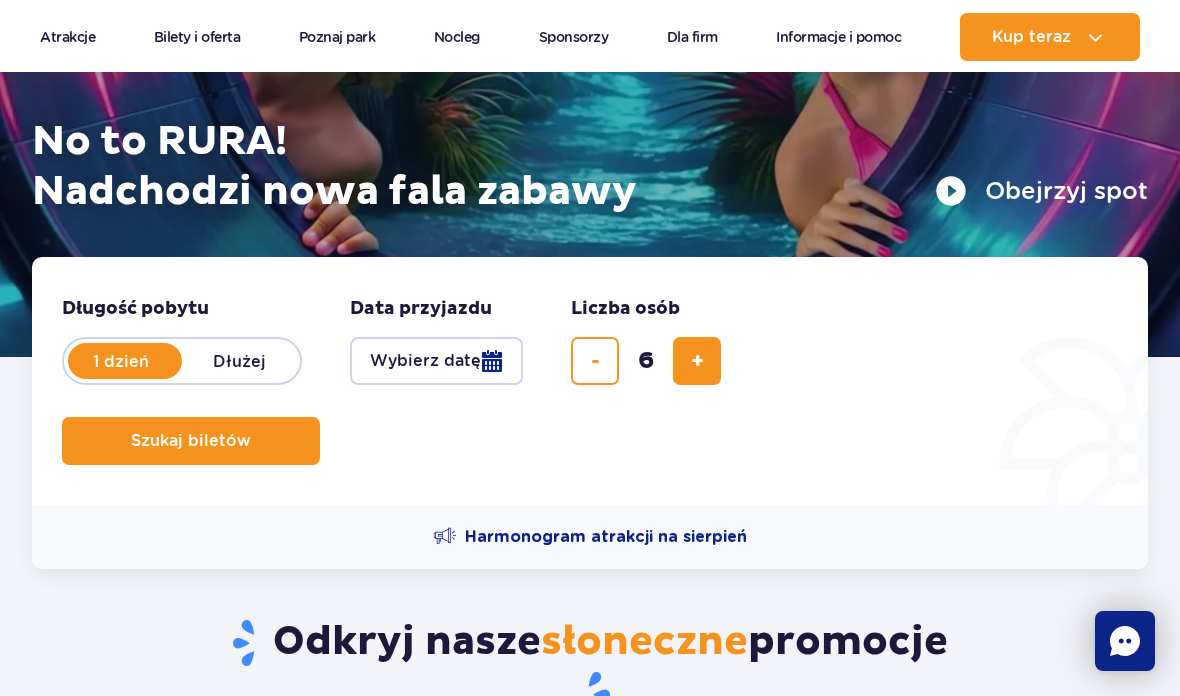click on "Szukaj biletów" at bounding box center [191, 441] 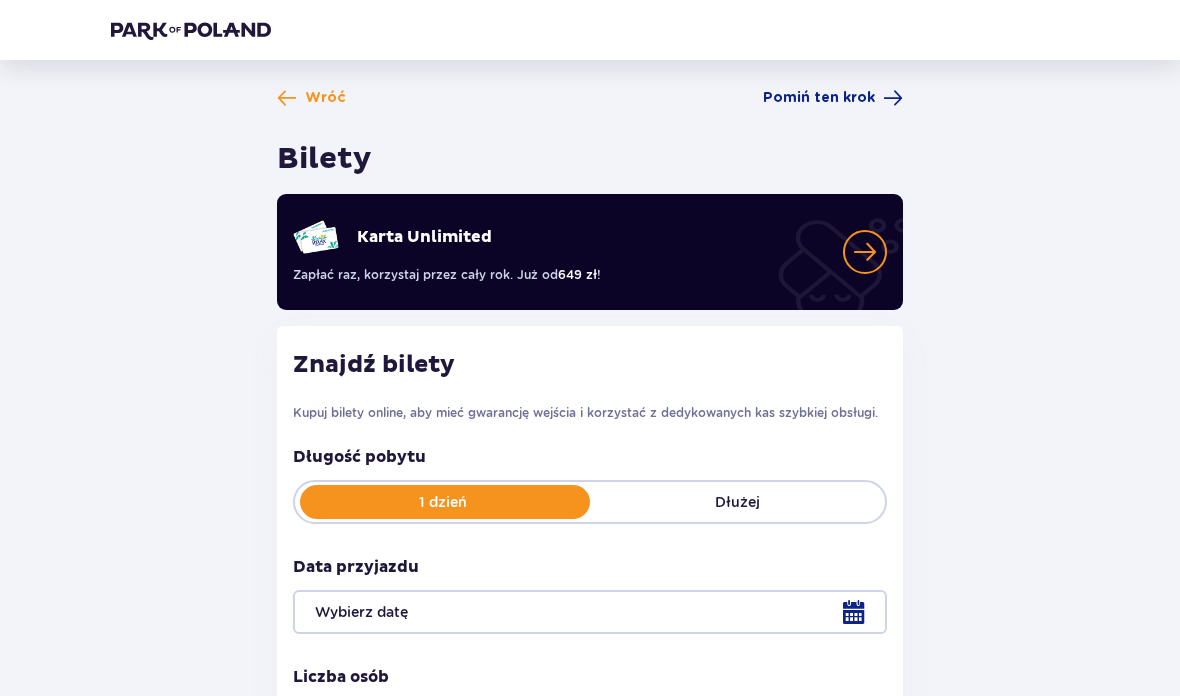 scroll, scrollTop: 0, scrollLeft: 0, axis: both 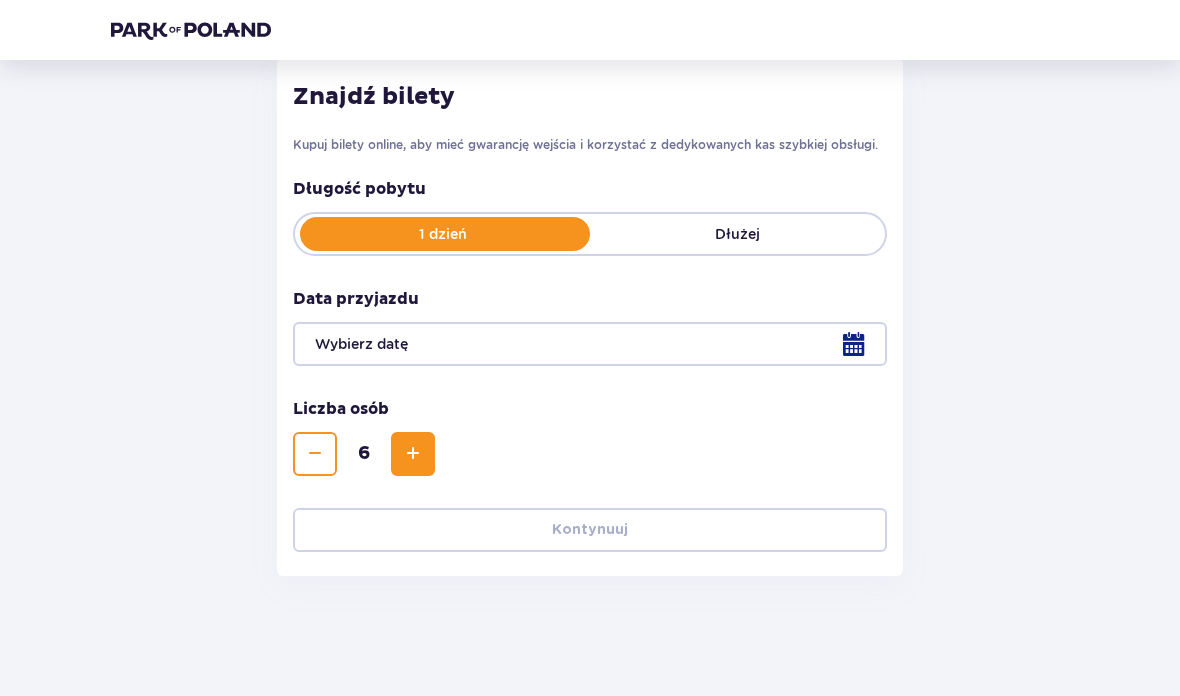 click at bounding box center (590, 344) 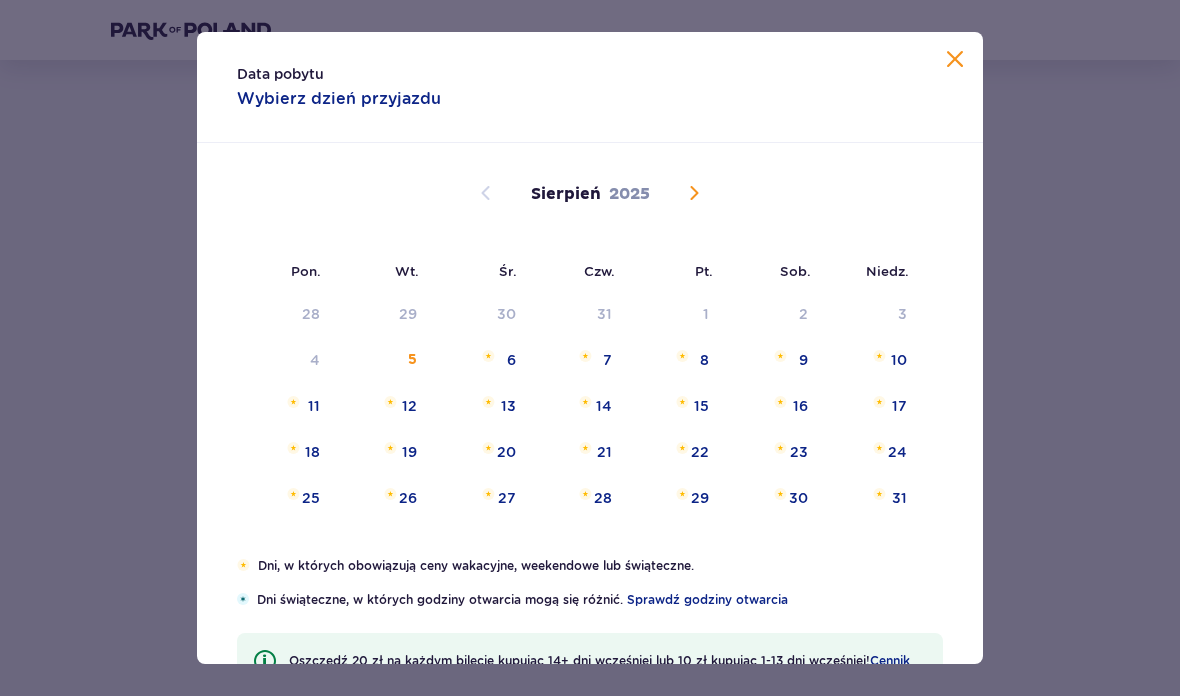 click on "7" at bounding box center [607, 360] 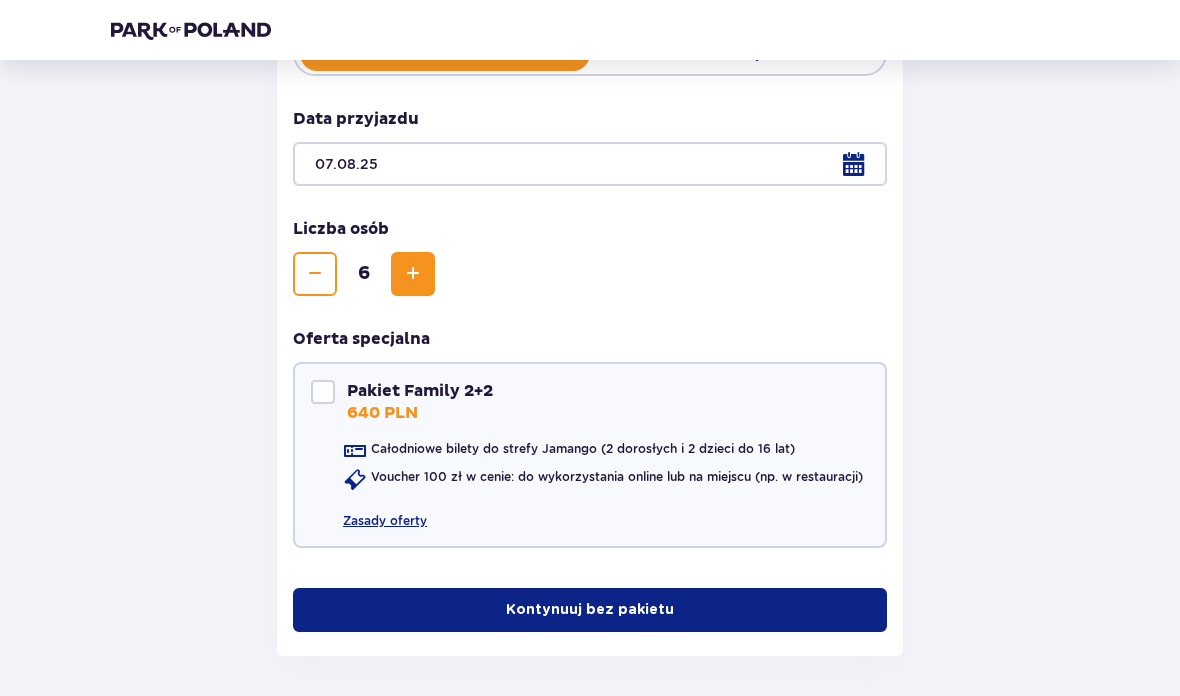 scroll, scrollTop: 528, scrollLeft: 0, axis: vertical 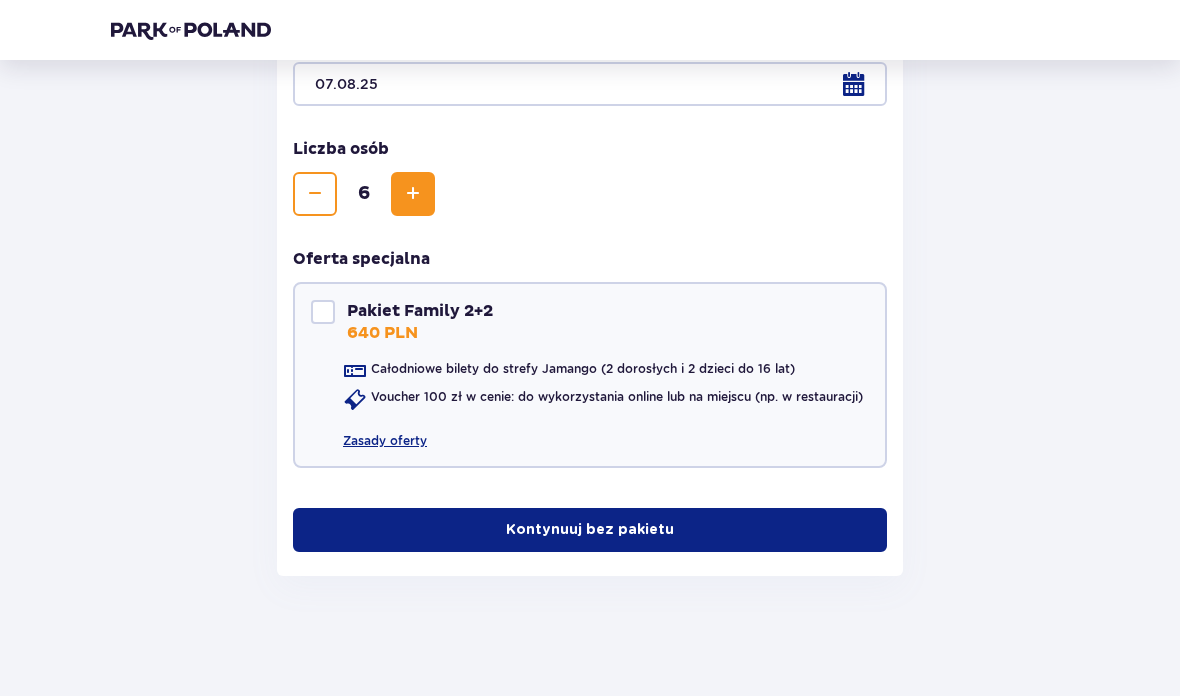 click on "Kontynuuj bez pakietu" at bounding box center [590, 530] 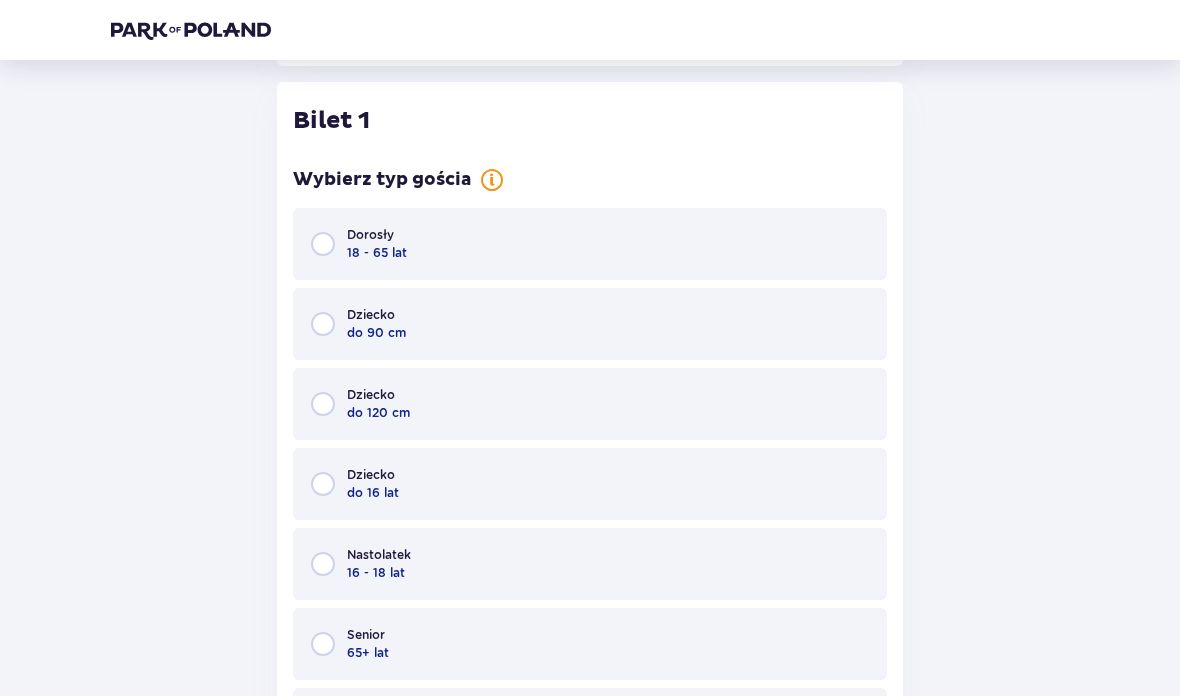 scroll, scrollTop: 1044, scrollLeft: 0, axis: vertical 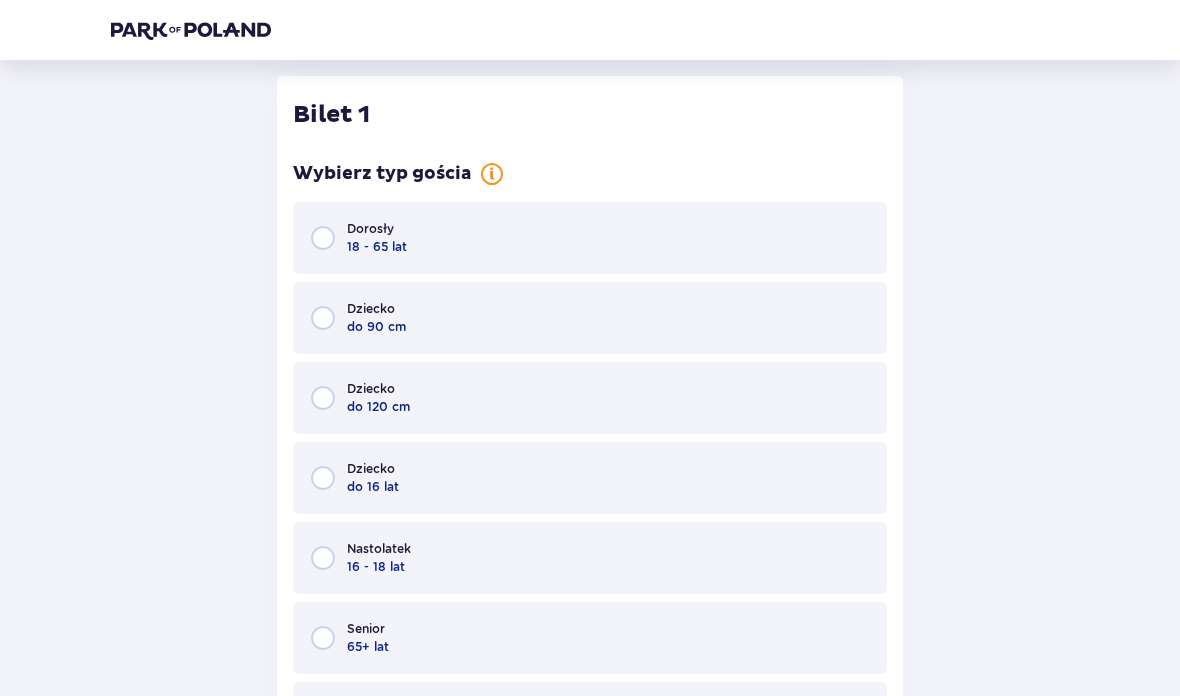 click on "Dorosły 18 - 65 lat" at bounding box center [590, 238] 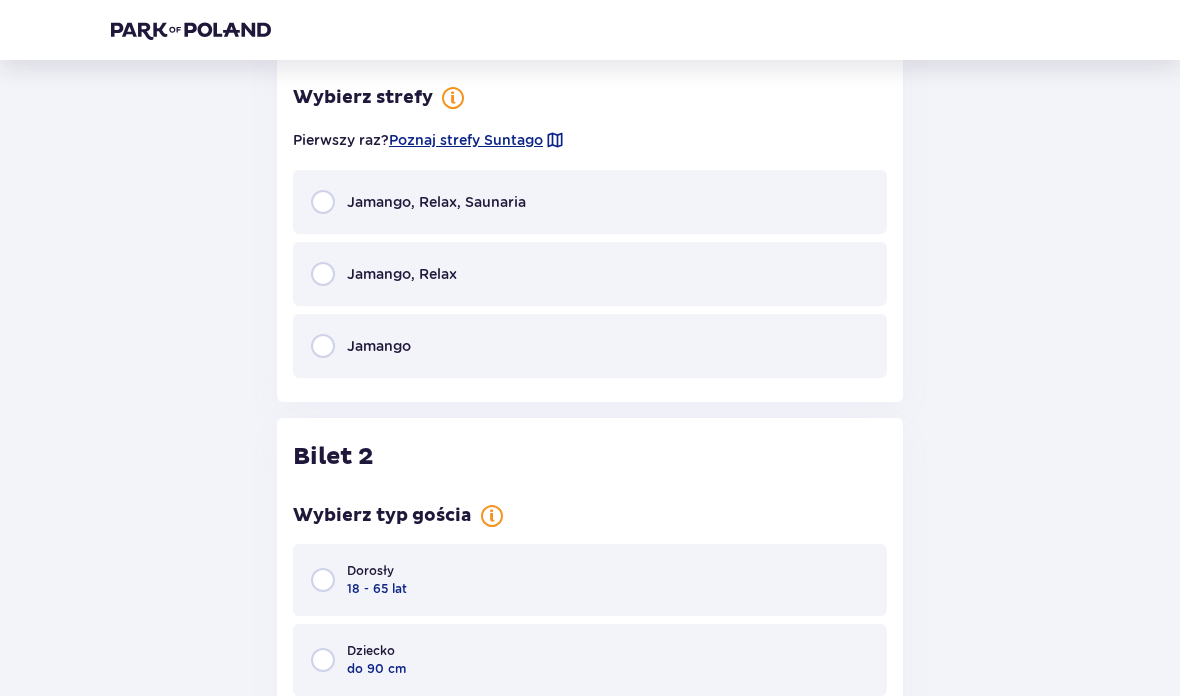 scroll, scrollTop: 1834, scrollLeft: 0, axis: vertical 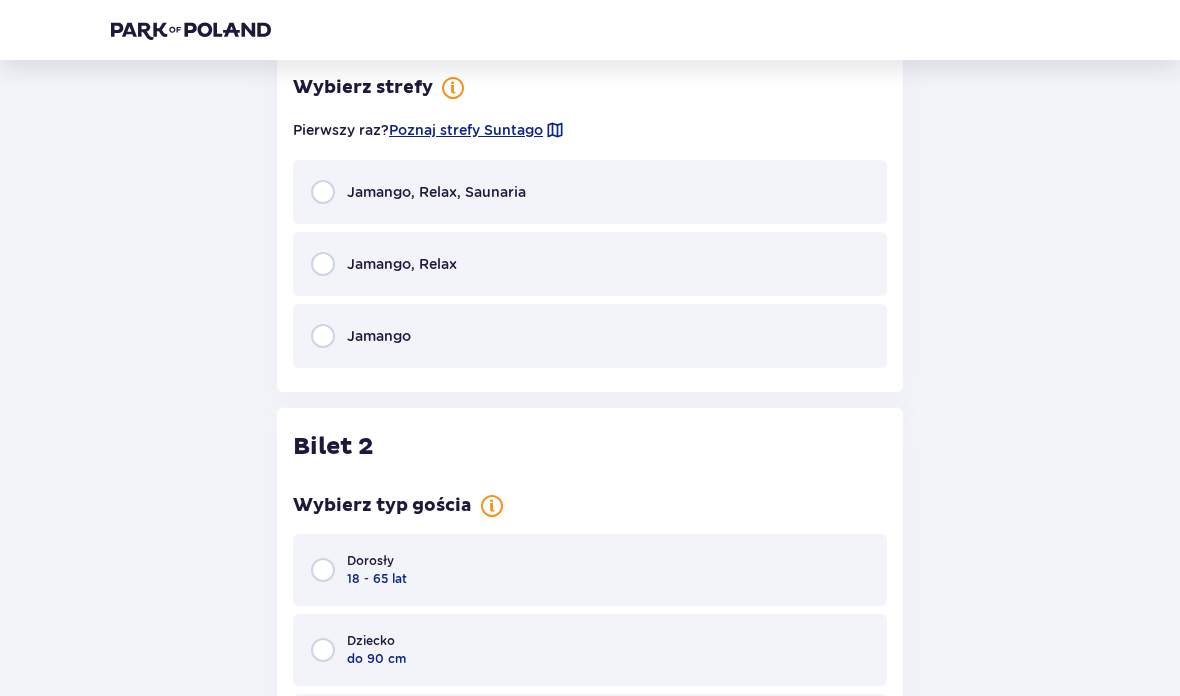 click on "Jamango" at bounding box center [590, 336] 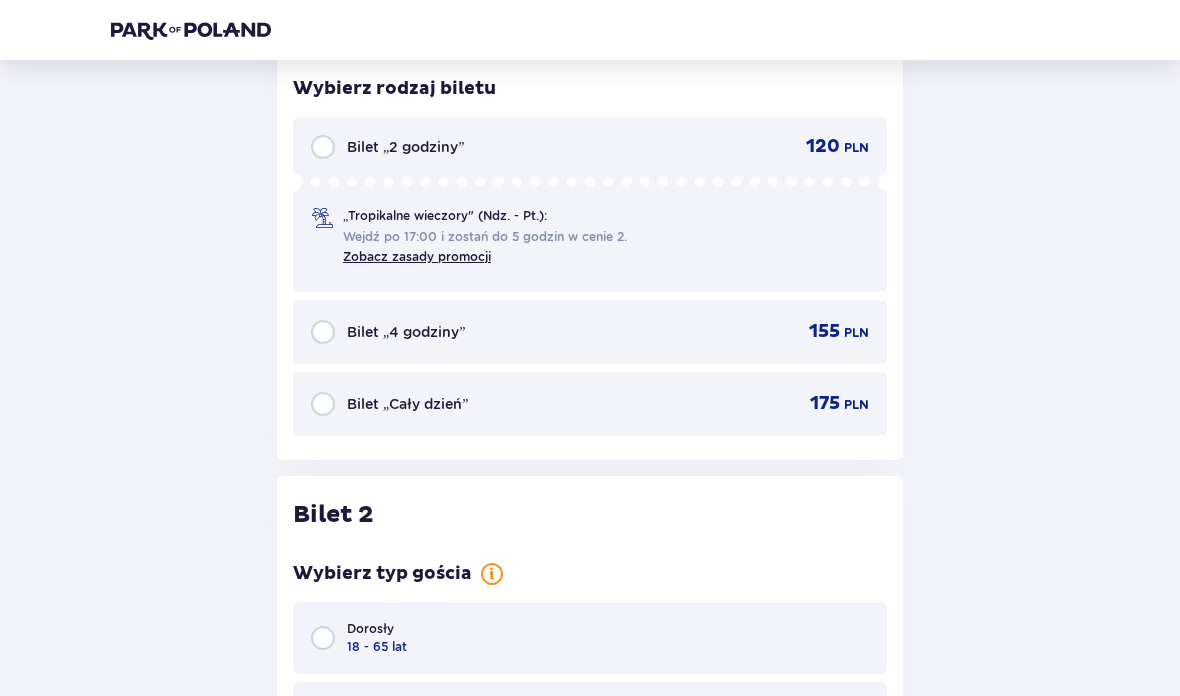 scroll, scrollTop: 2158, scrollLeft: 0, axis: vertical 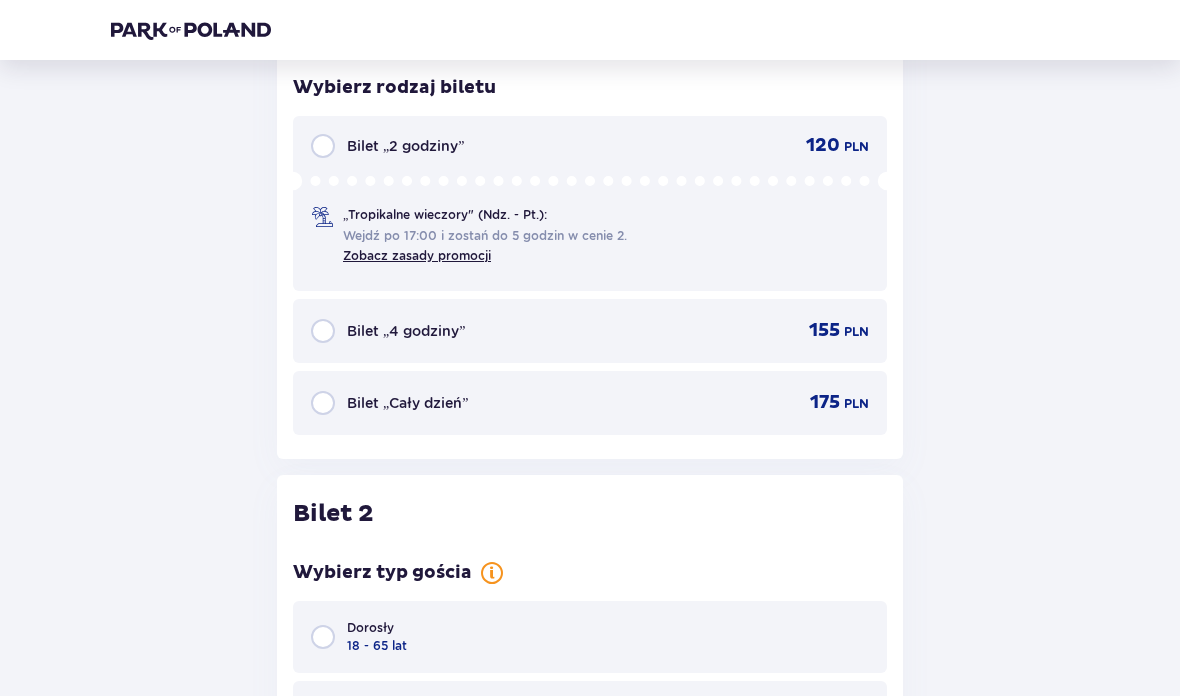 click at bounding box center (323, 403) 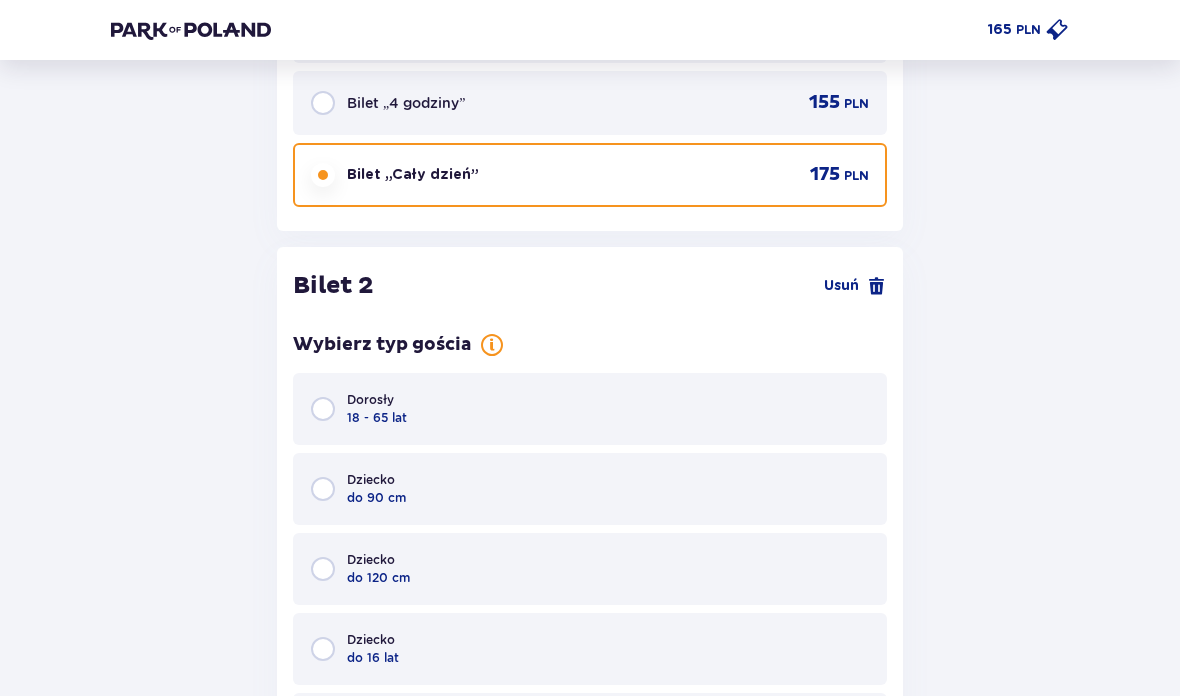 scroll, scrollTop: 2385, scrollLeft: 0, axis: vertical 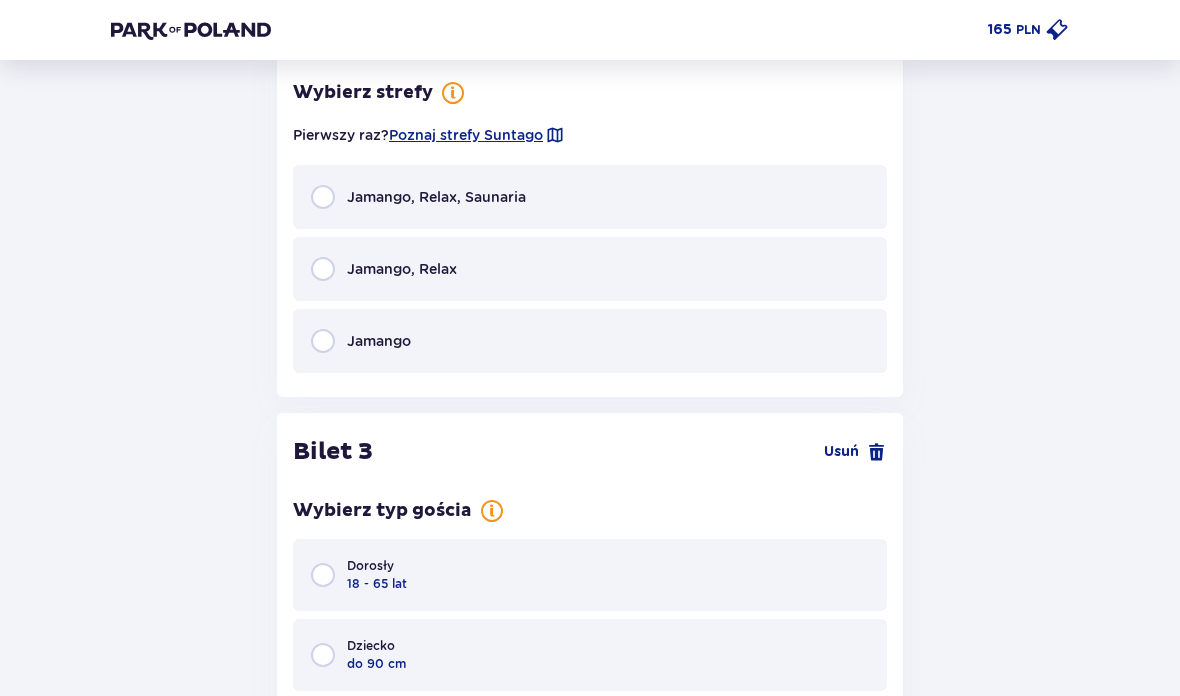 click on "Jamango" at bounding box center [590, 341] 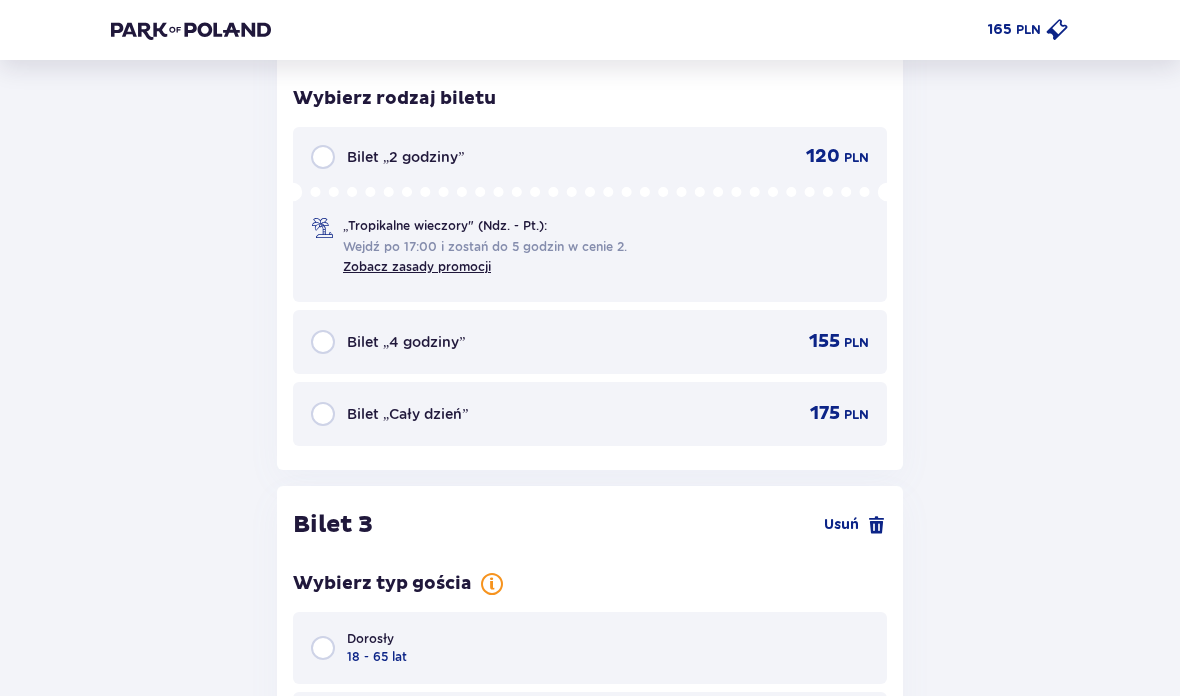 scroll, scrollTop: 3666, scrollLeft: 0, axis: vertical 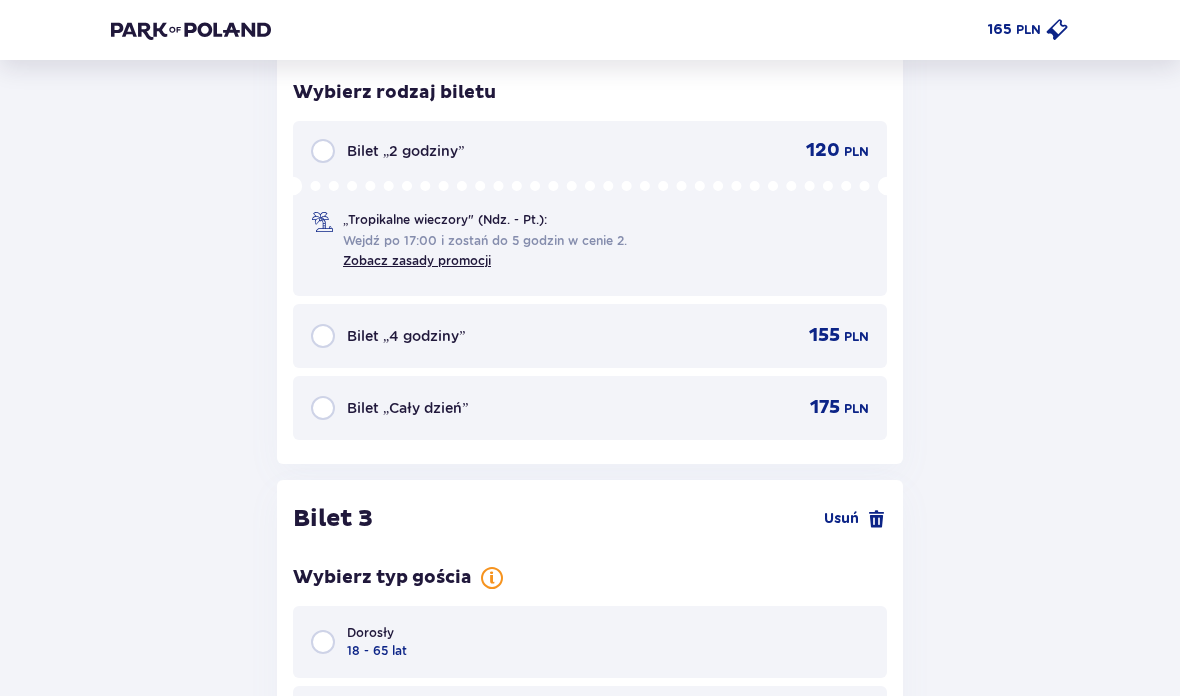 click at bounding box center [323, 408] 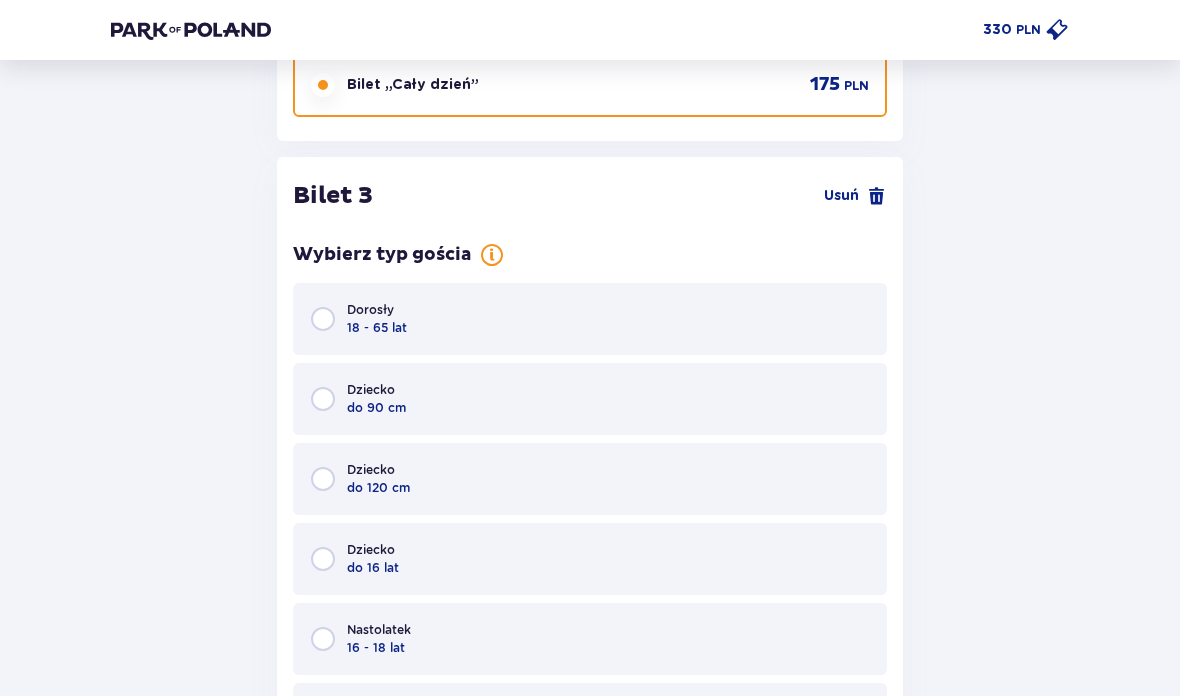 scroll, scrollTop: 4061, scrollLeft: 0, axis: vertical 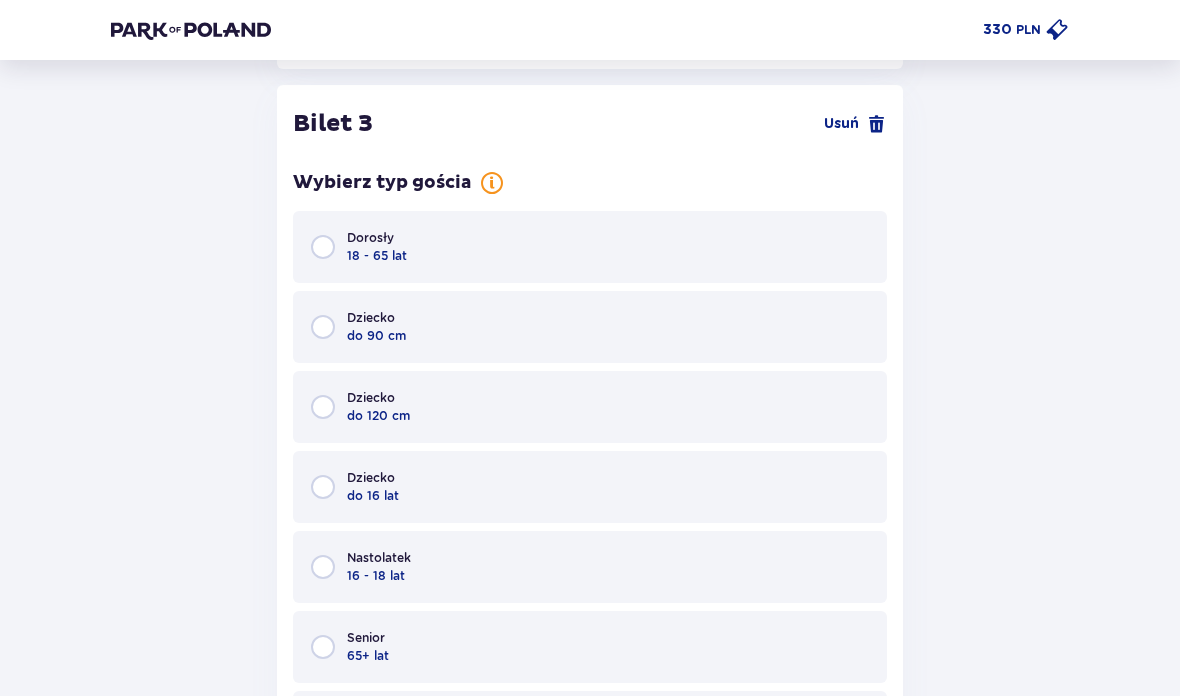 click at bounding box center (323, 327) 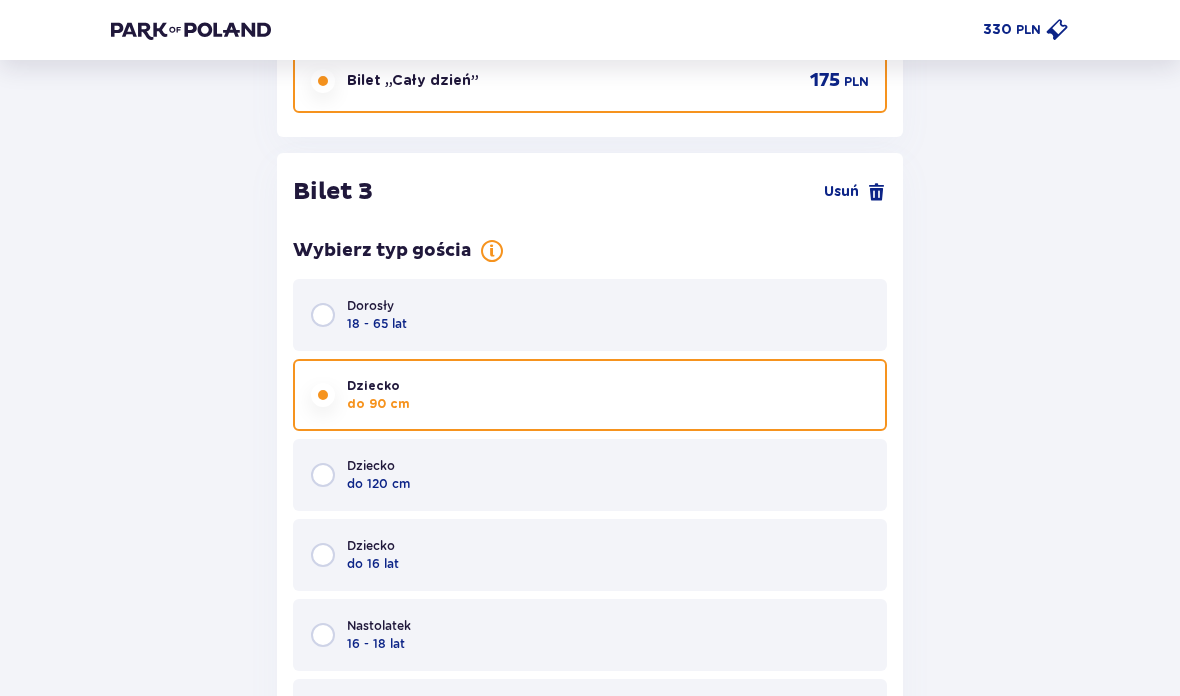 scroll, scrollTop: 3990, scrollLeft: 0, axis: vertical 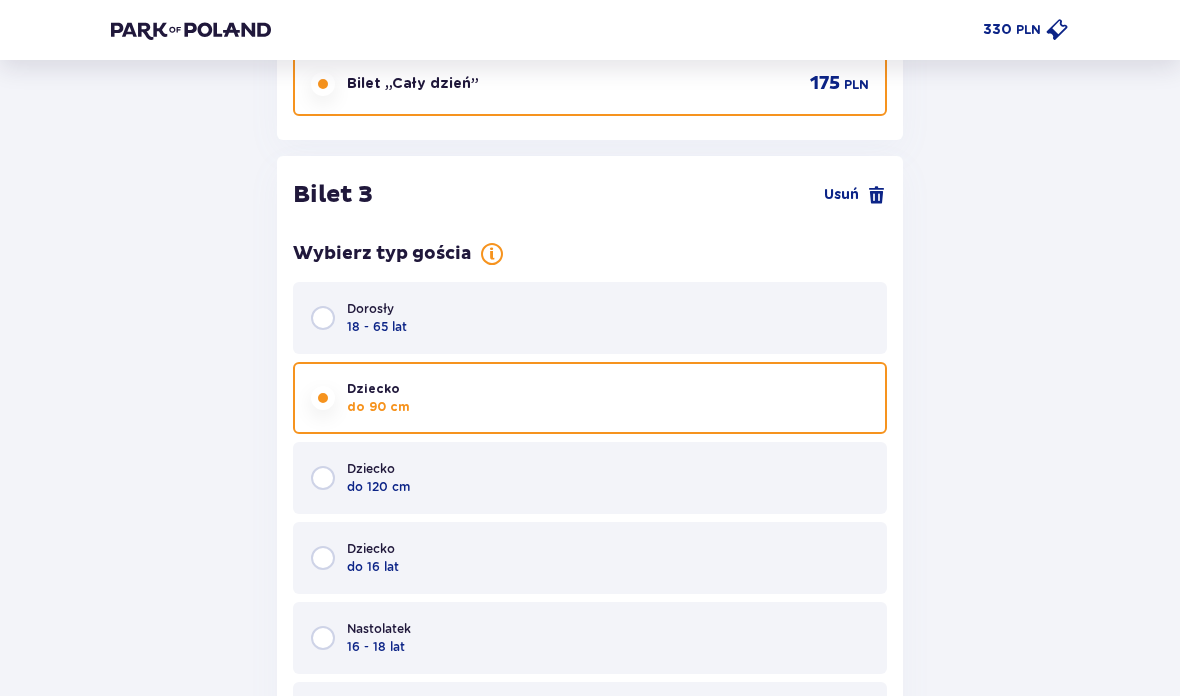 click at bounding box center [323, 478] 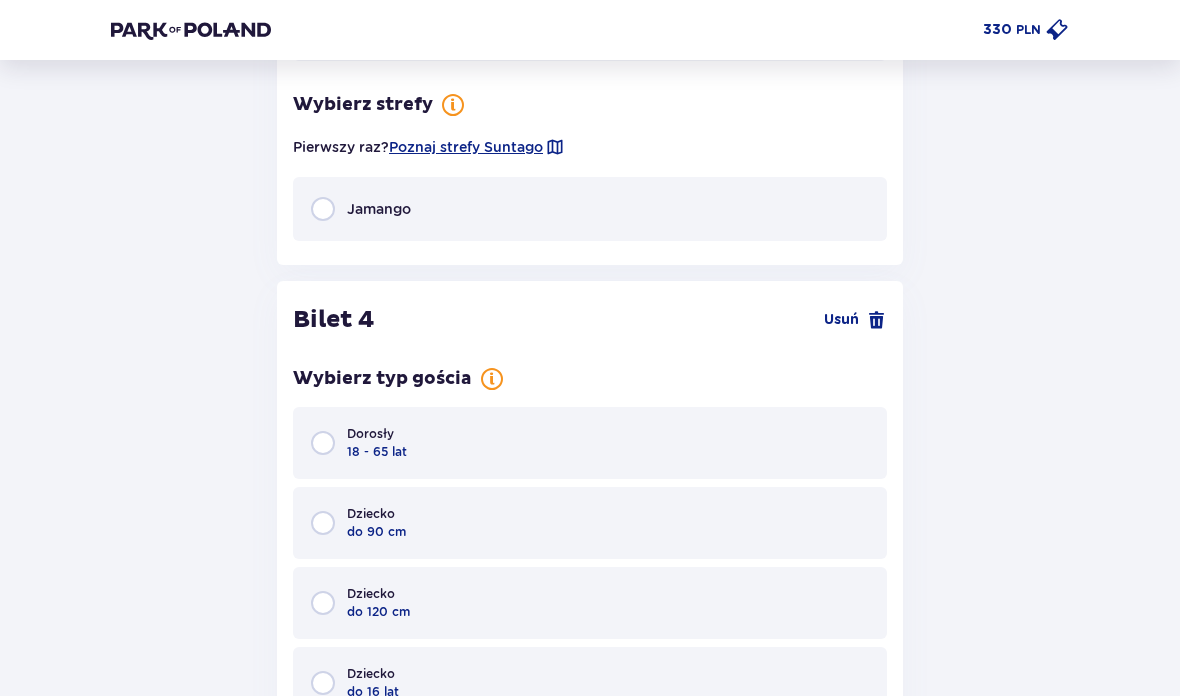scroll, scrollTop: 4851, scrollLeft: 0, axis: vertical 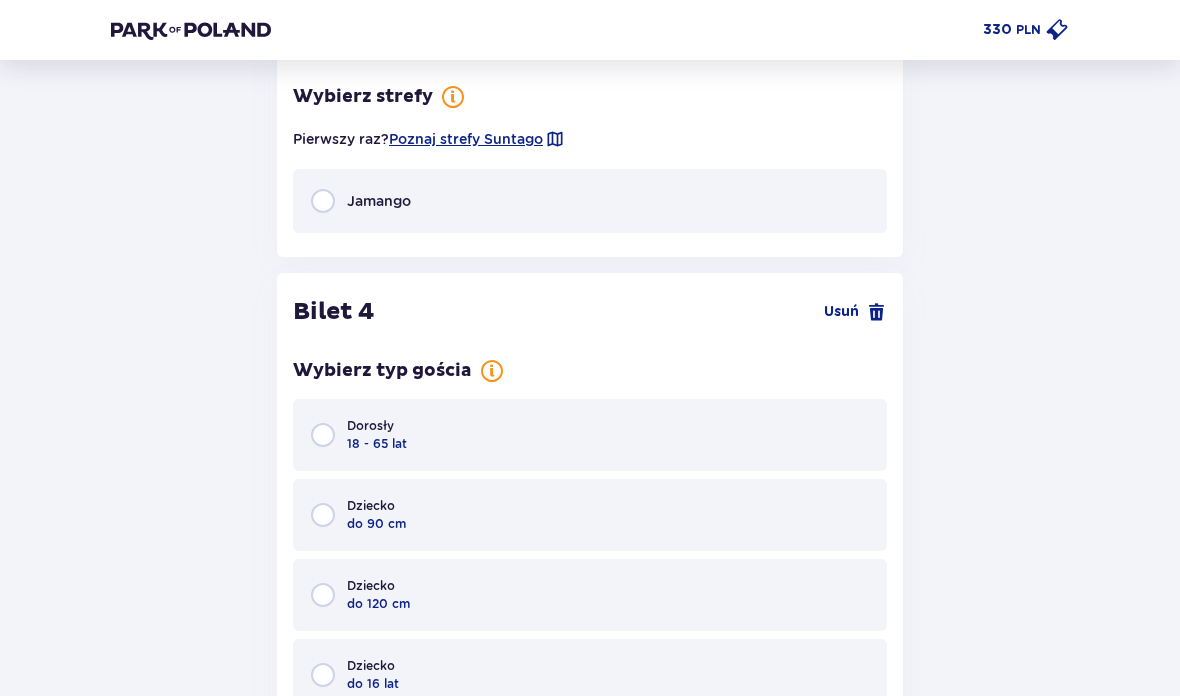 click at bounding box center [323, 201] 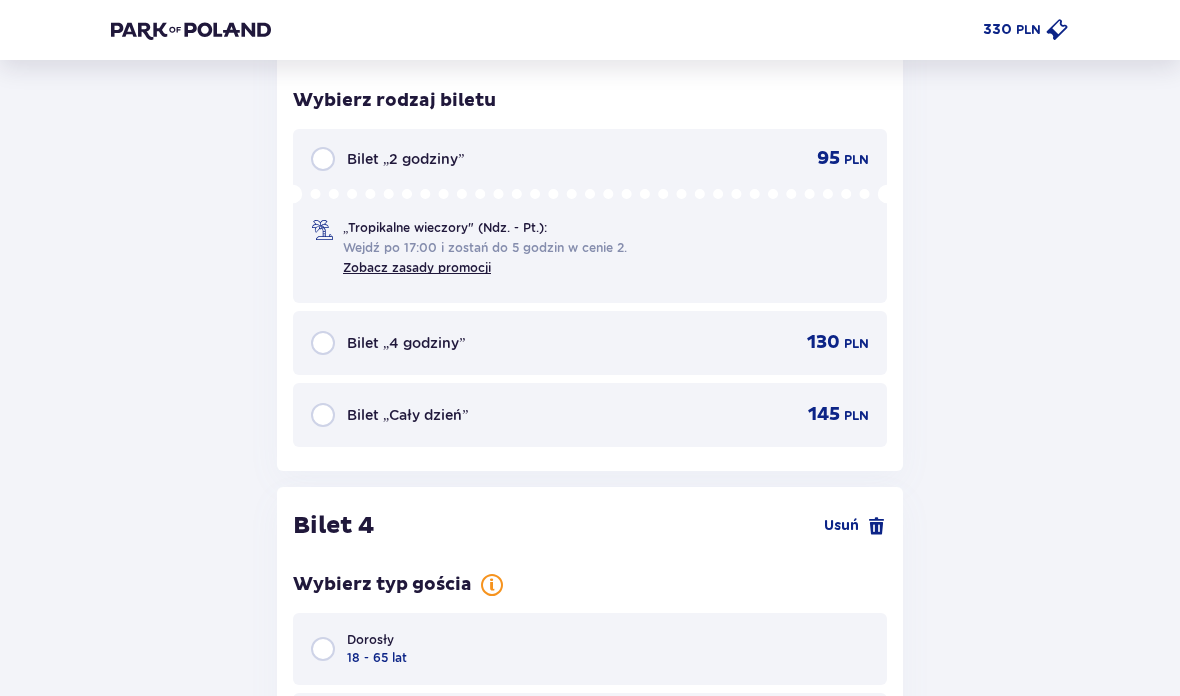 scroll, scrollTop: 5031, scrollLeft: 0, axis: vertical 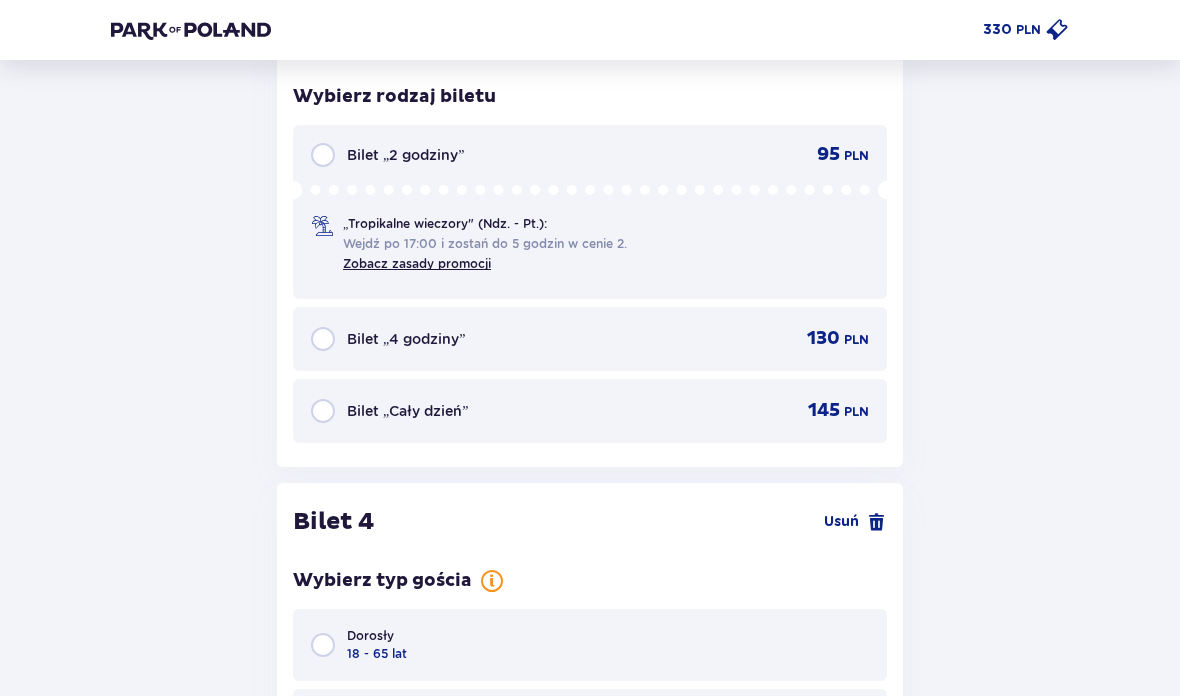 click at bounding box center (323, 411) 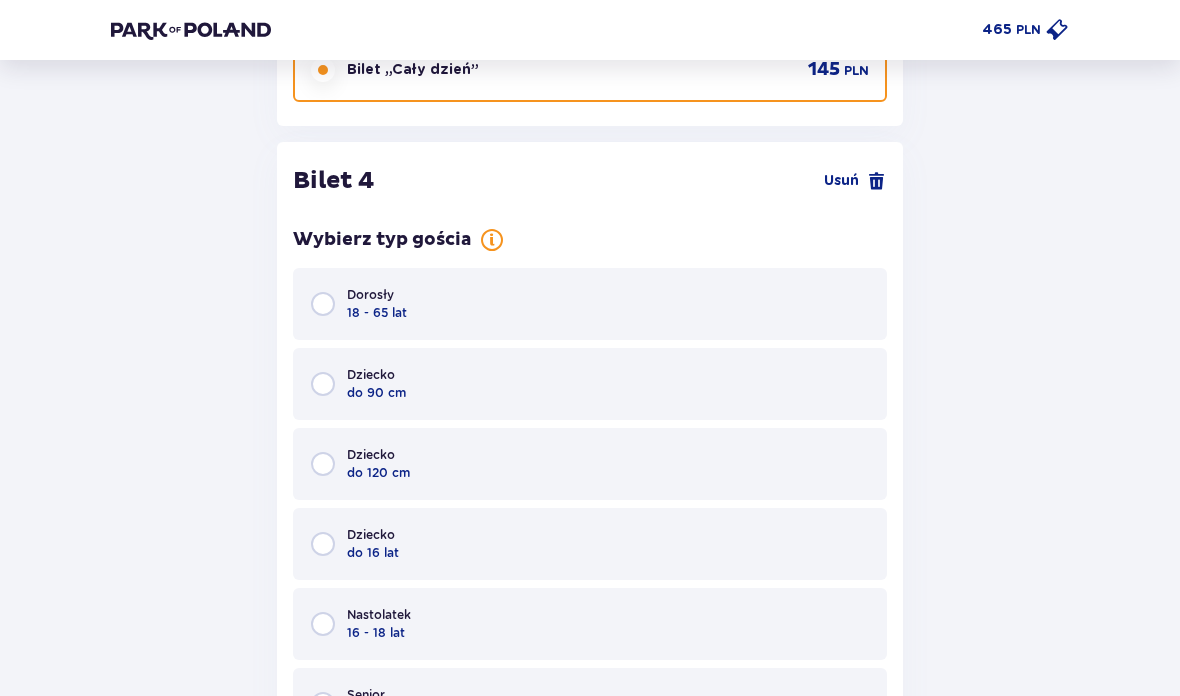 scroll, scrollTop: 5426, scrollLeft: 0, axis: vertical 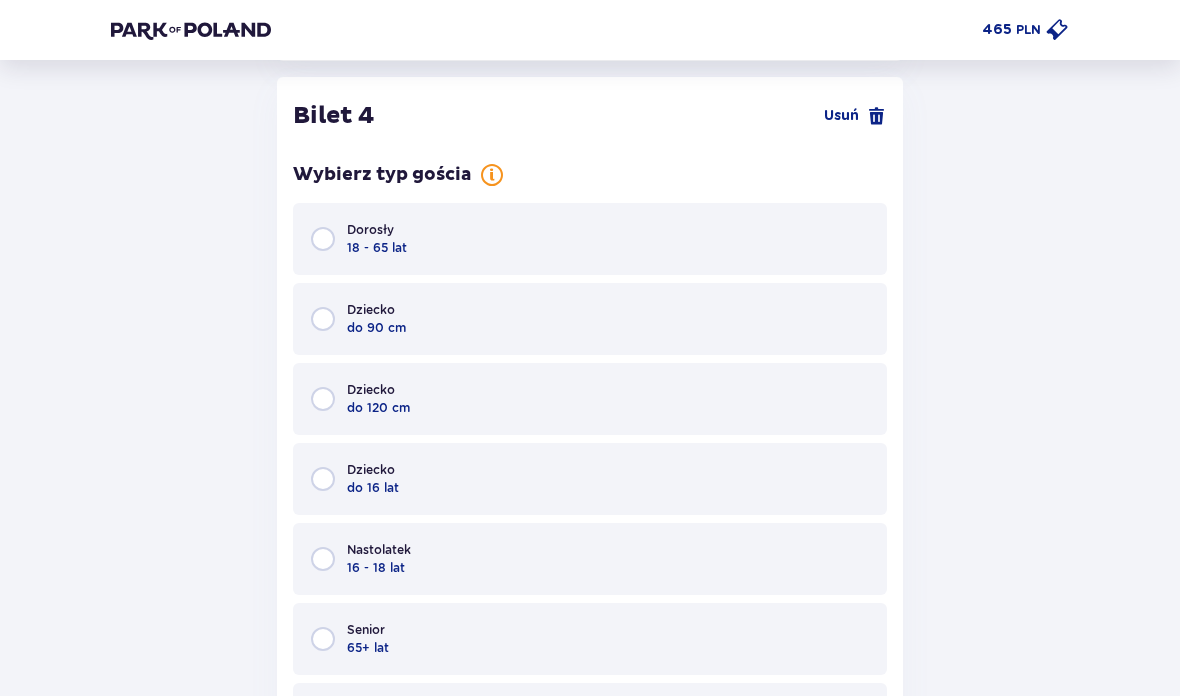 click at bounding box center (323, 480) 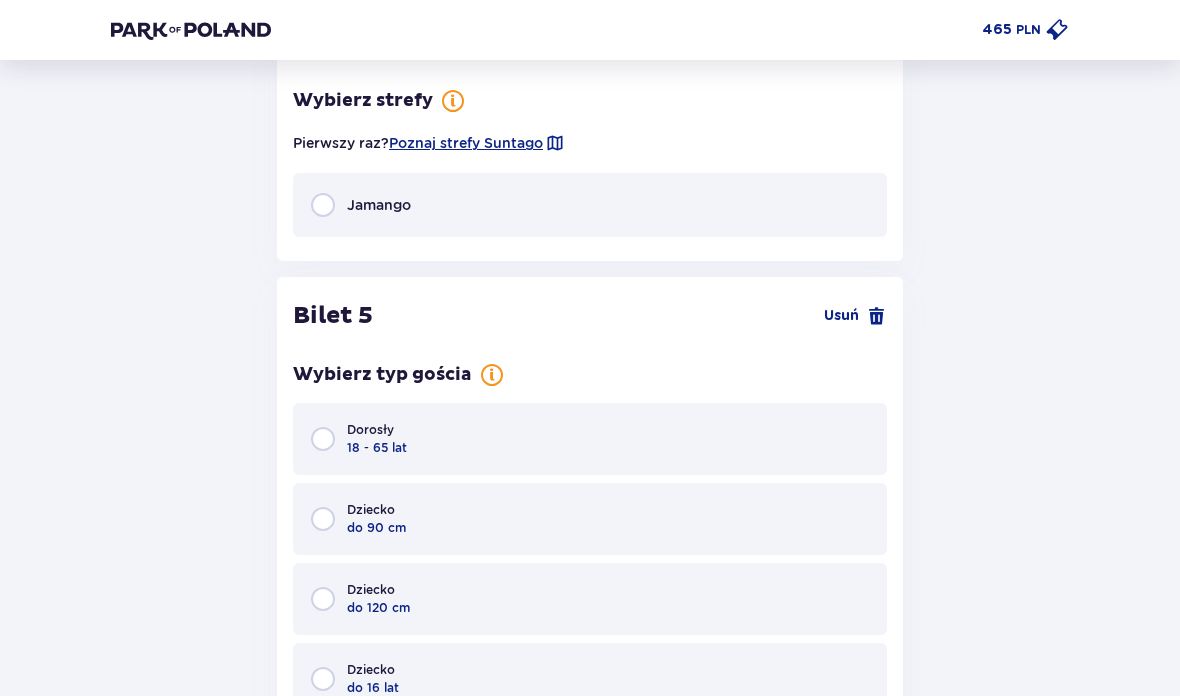 scroll, scrollTop: 6216, scrollLeft: 0, axis: vertical 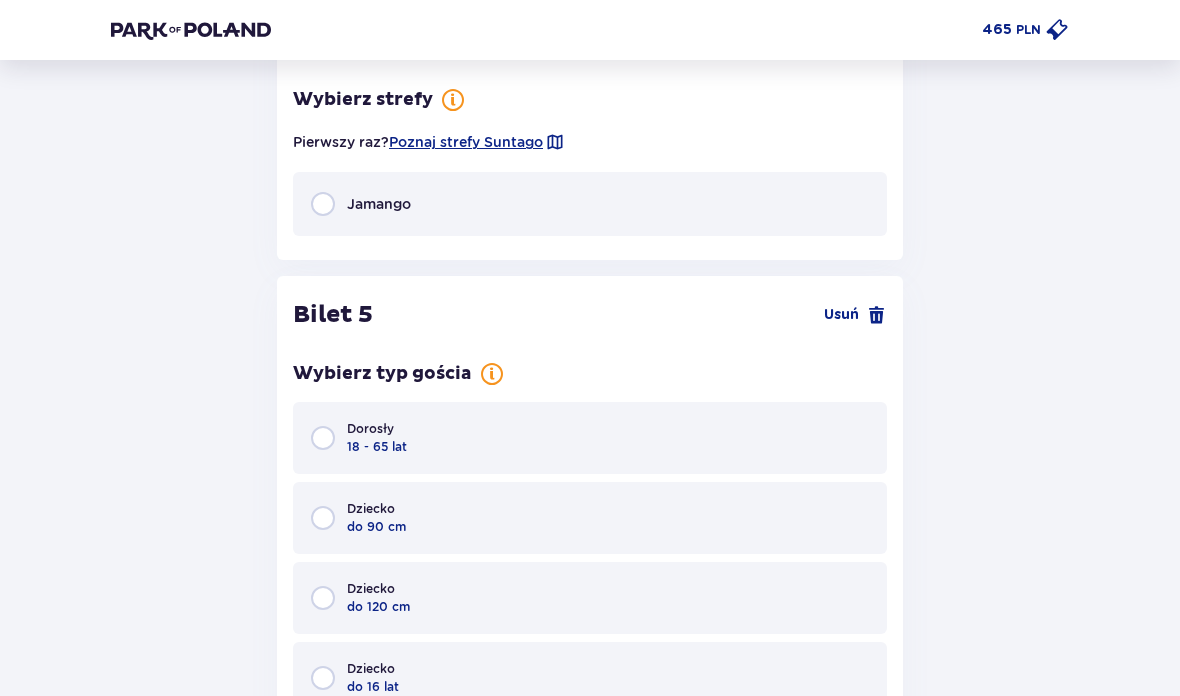 click on "Jamango" at bounding box center [590, 204] 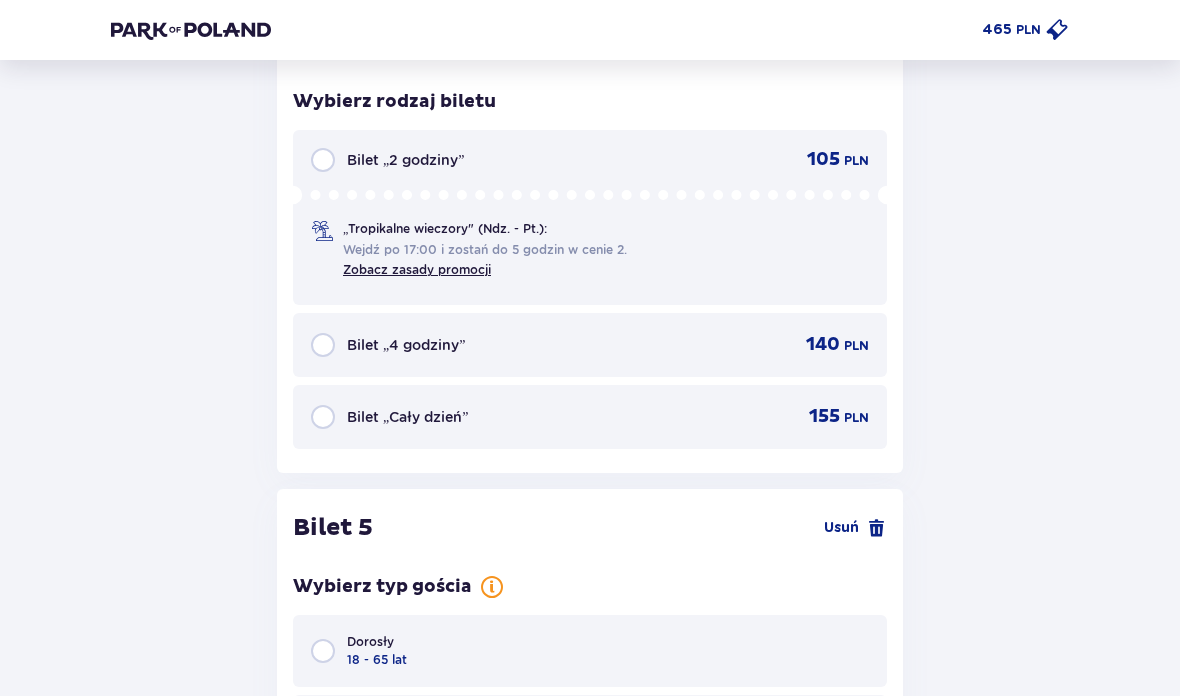 scroll, scrollTop: 6396, scrollLeft: 0, axis: vertical 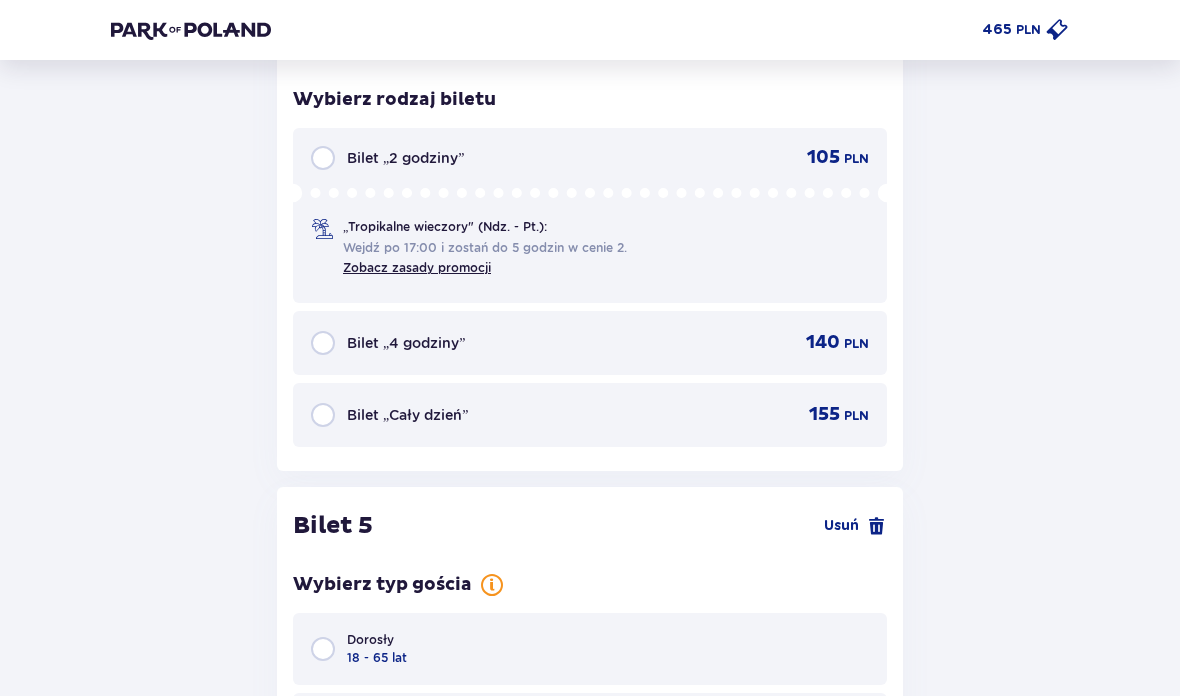 click at bounding box center [323, 415] 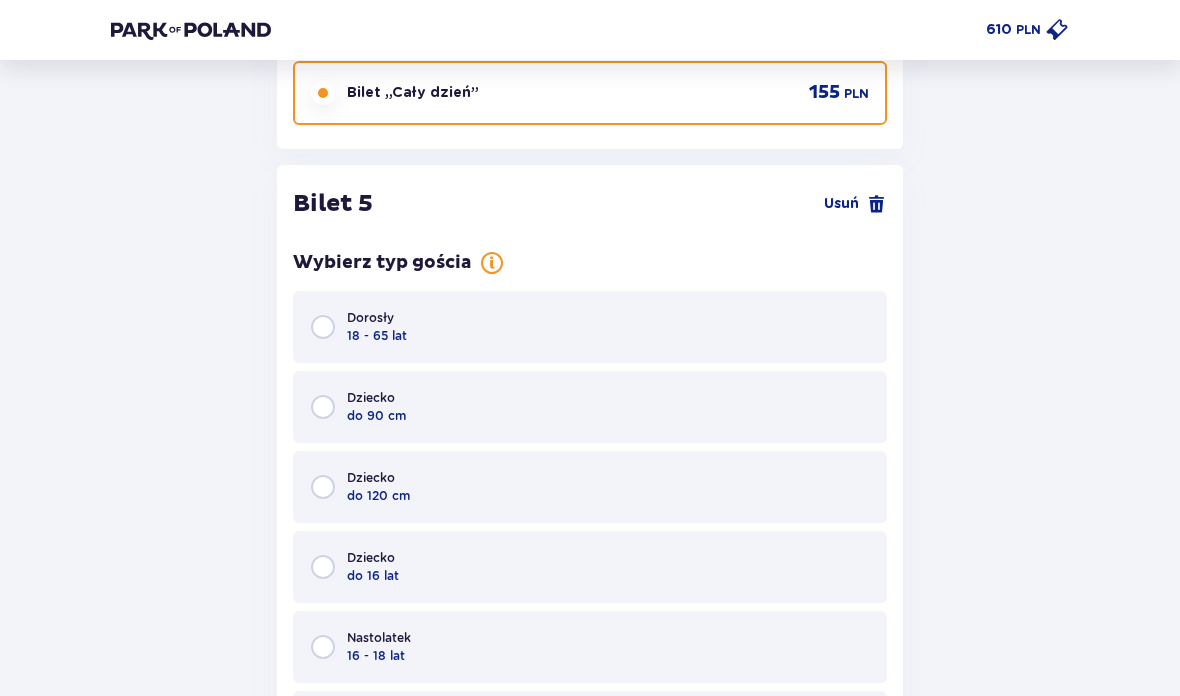 scroll, scrollTop: 6791, scrollLeft: 0, axis: vertical 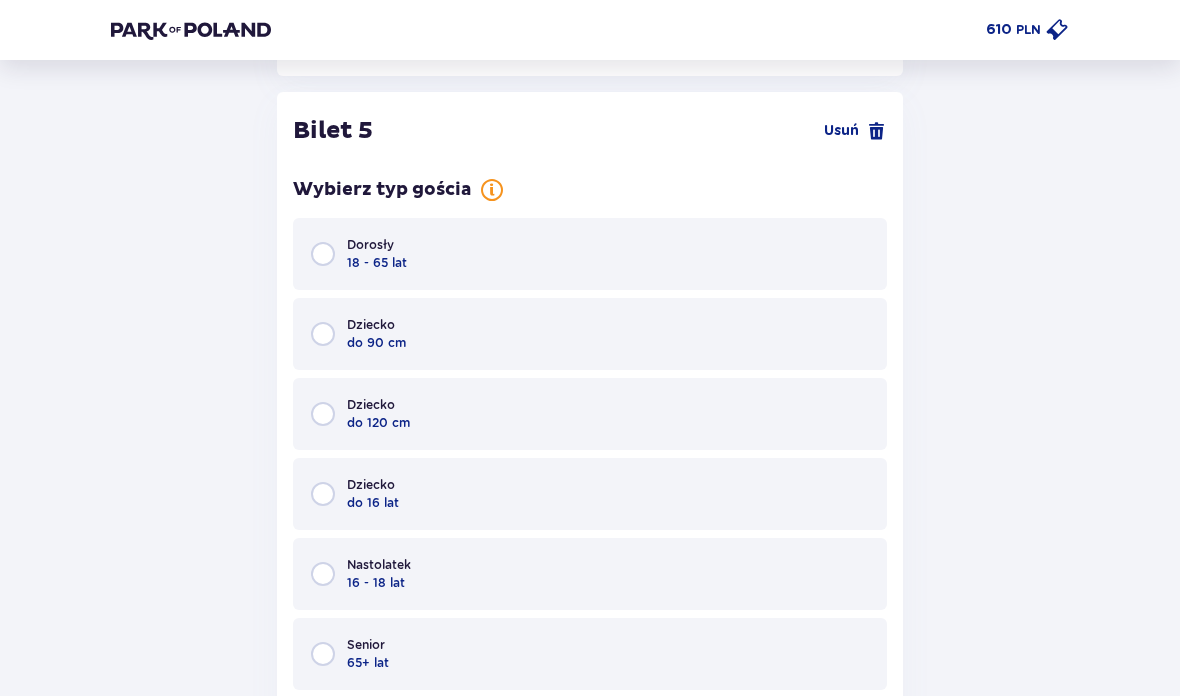 click at bounding box center [323, 494] 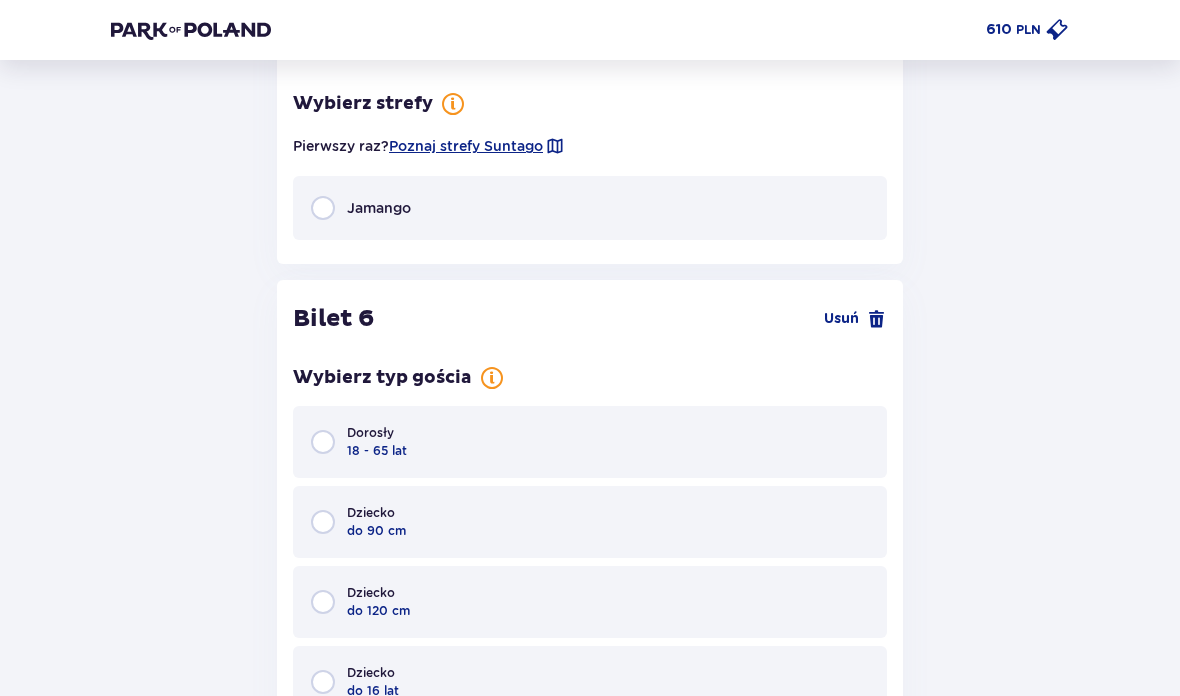 click at bounding box center (323, 208) 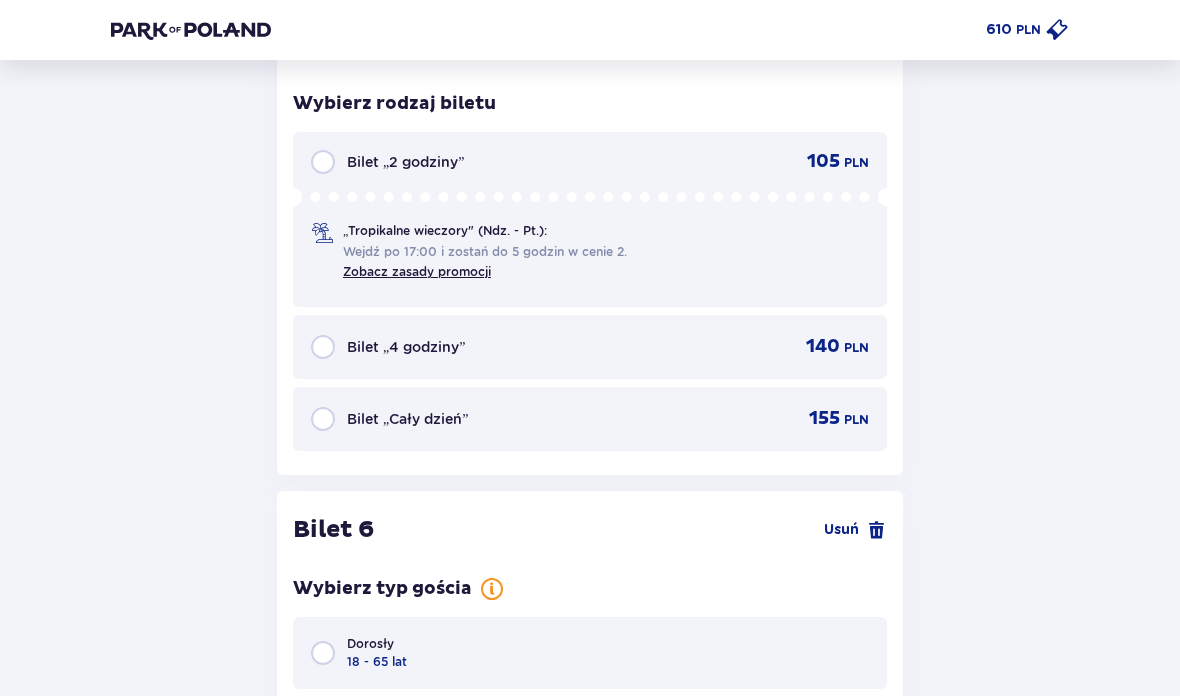click at bounding box center [323, 419] 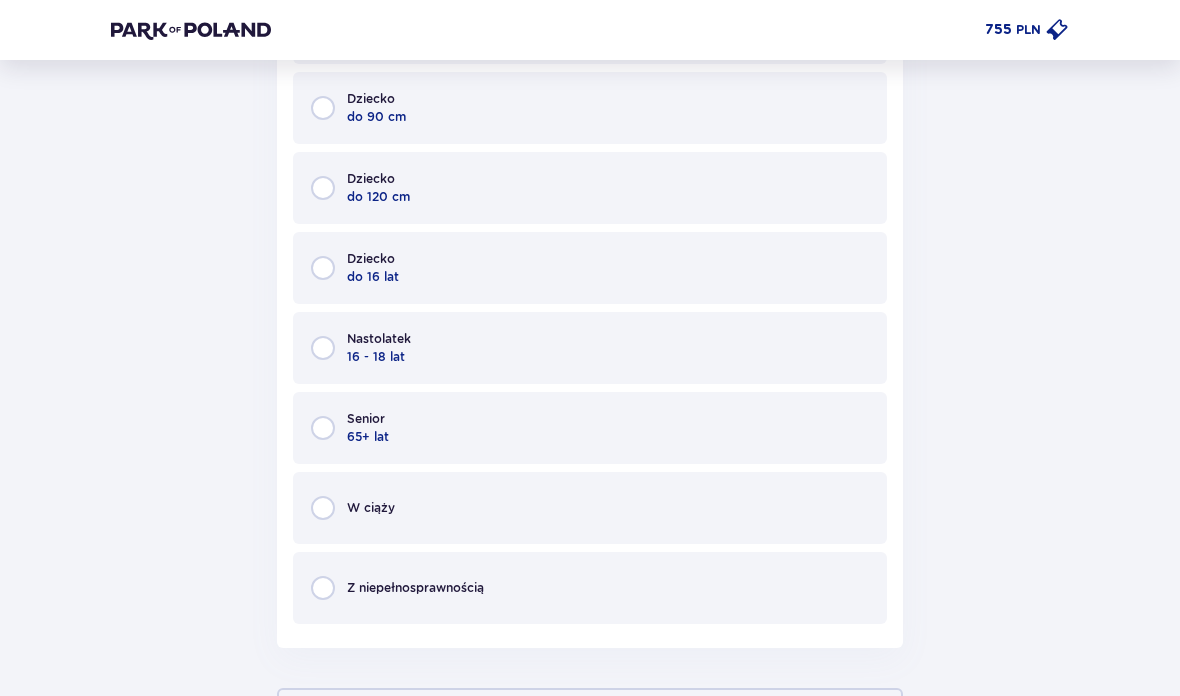 scroll, scrollTop: 8388, scrollLeft: 0, axis: vertical 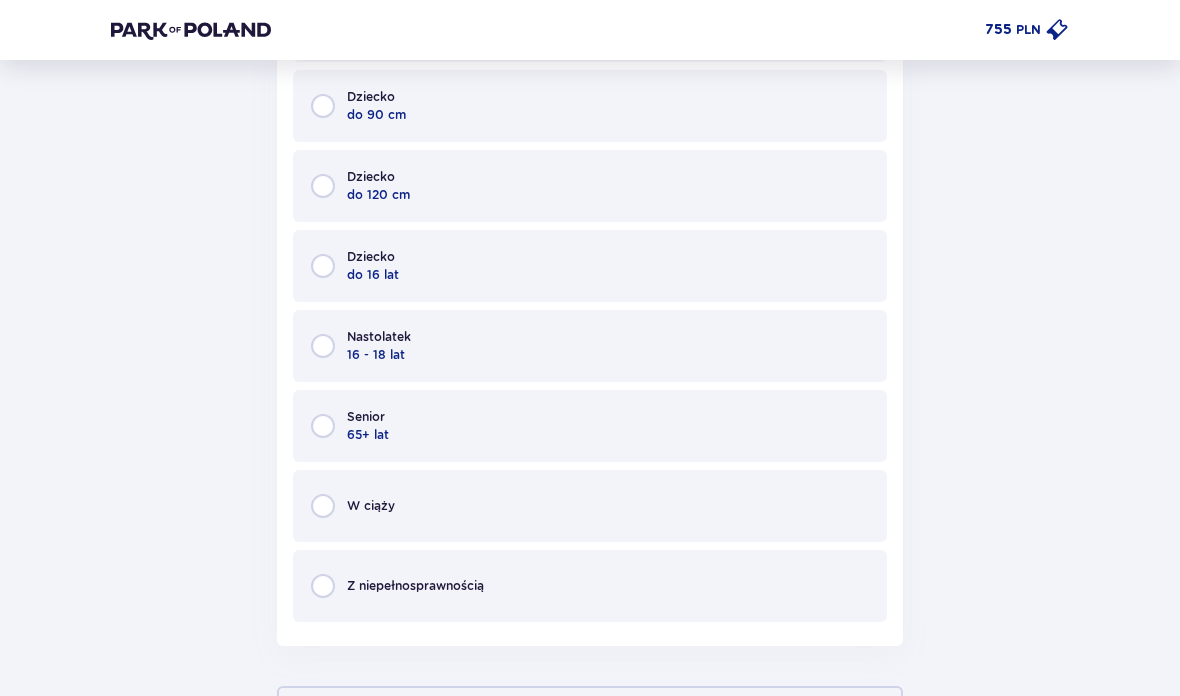 click at bounding box center (323, 426) 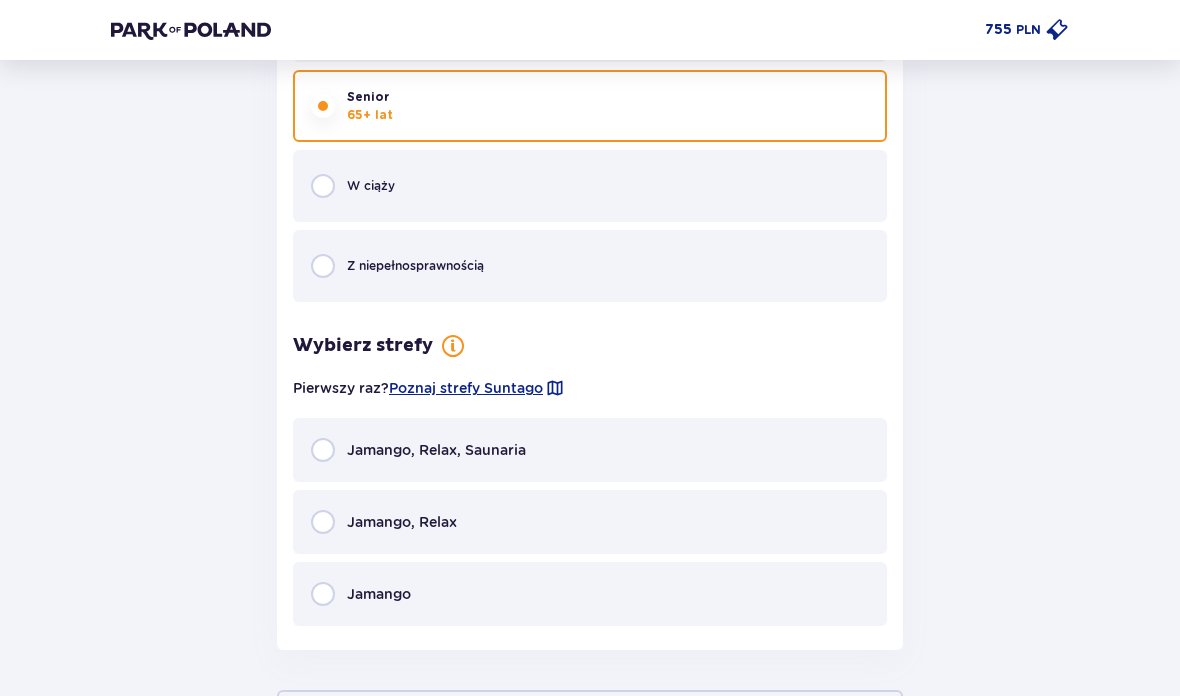 scroll, scrollTop: 8766, scrollLeft: 0, axis: vertical 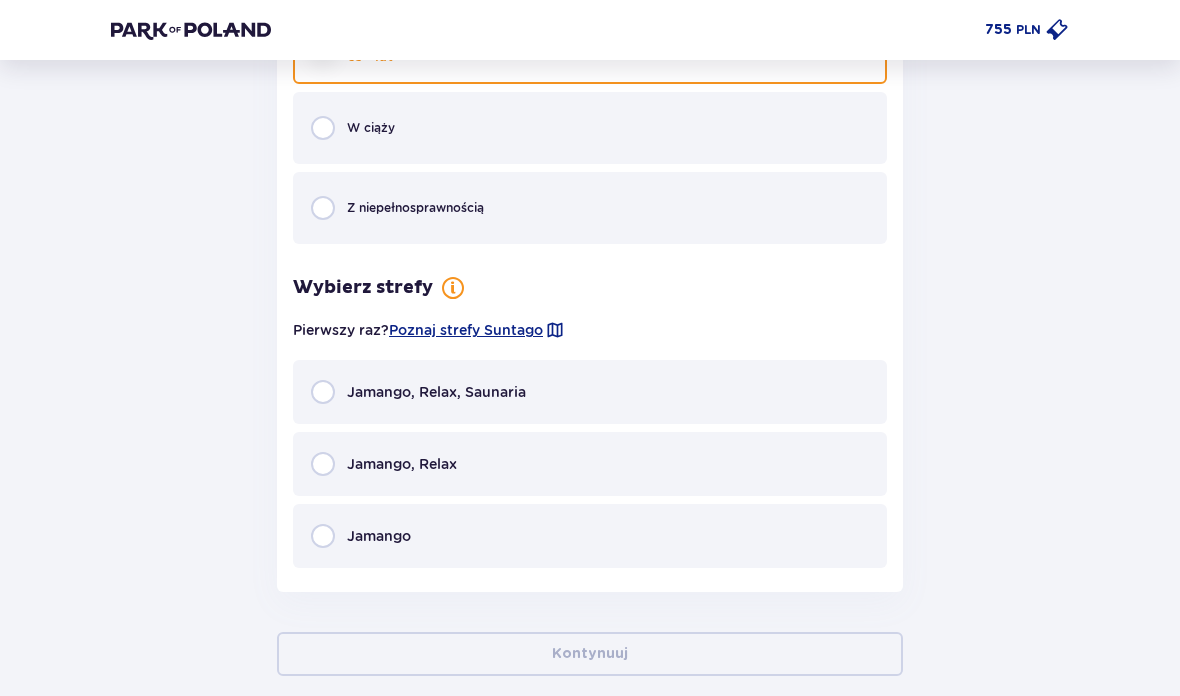 click at bounding box center (323, 536) 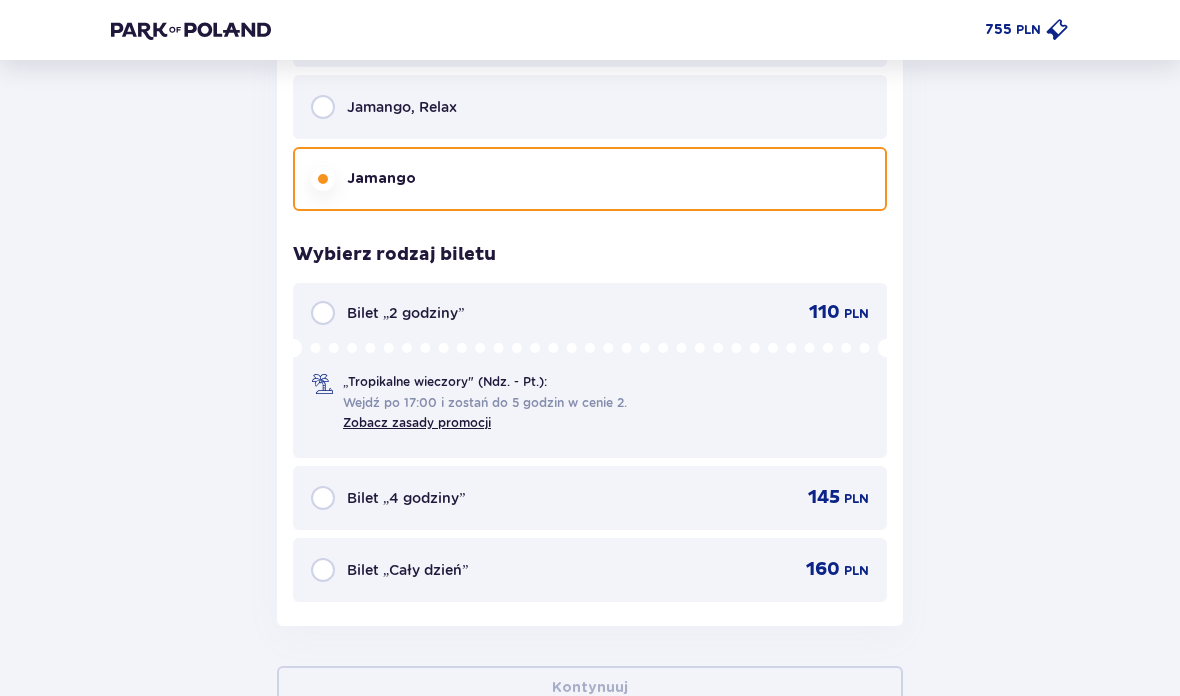 scroll, scrollTop: 9153, scrollLeft: 0, axis: vertical 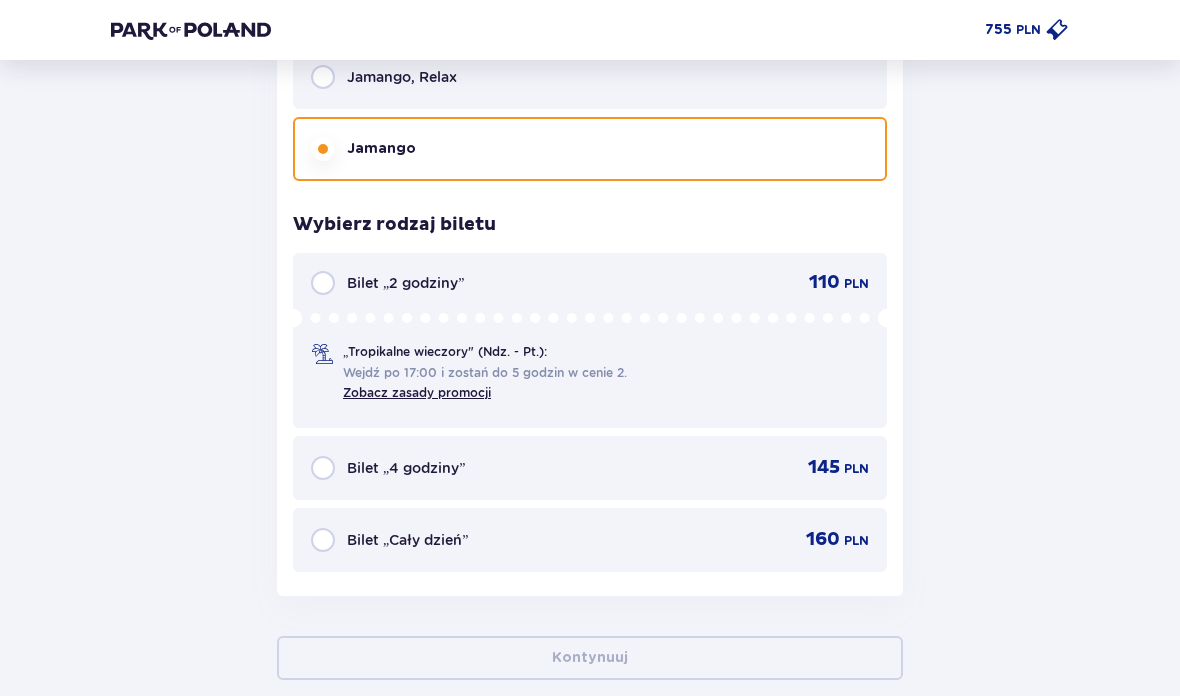 click at bounding box center [323, 540] 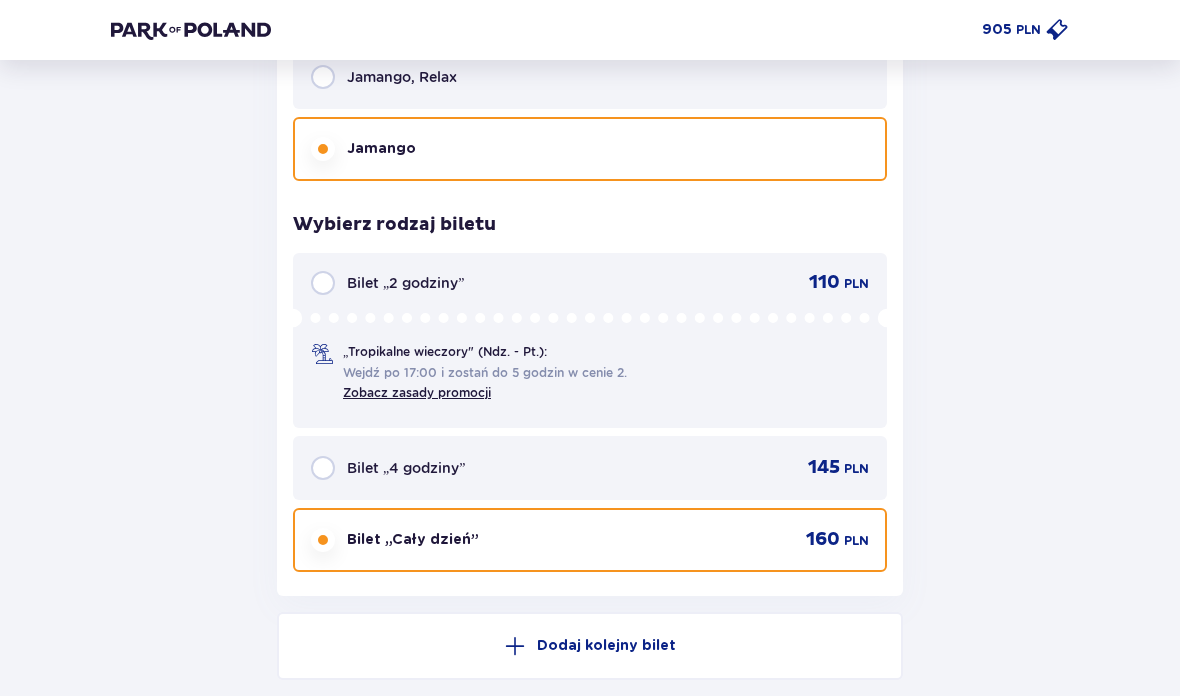 scroll, scrollTop: 9321, scrollLeft: 0, axis: vertical 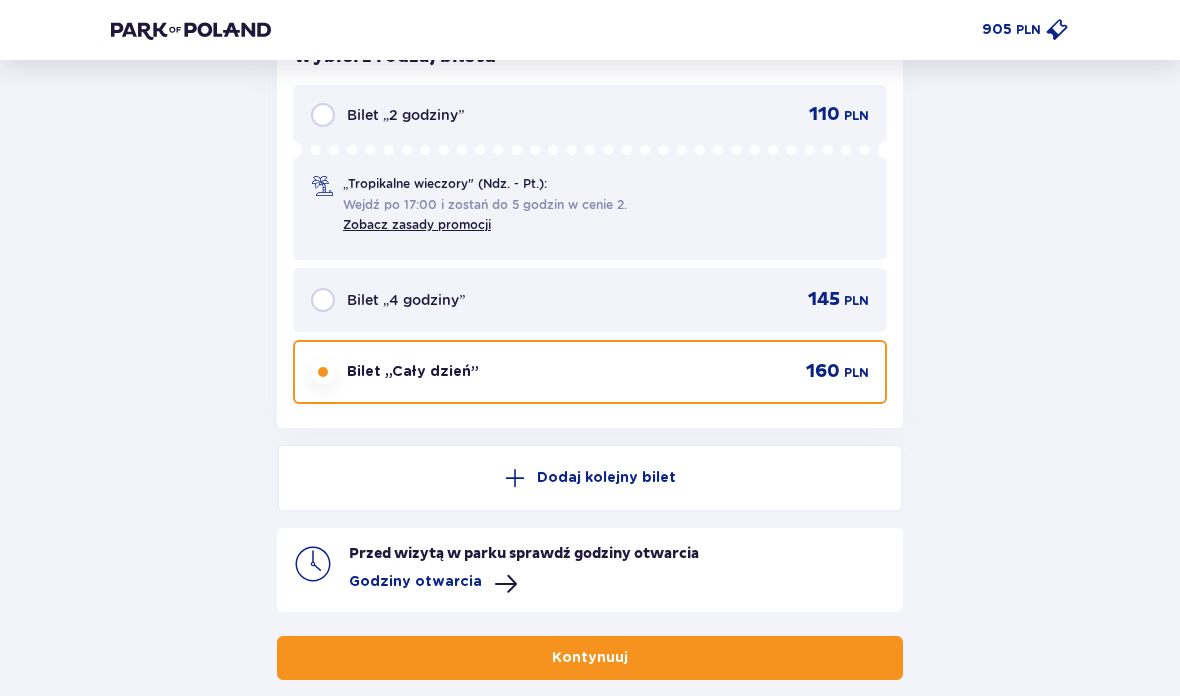 click on "Kontynuuj" at bounding box center [590, 658] 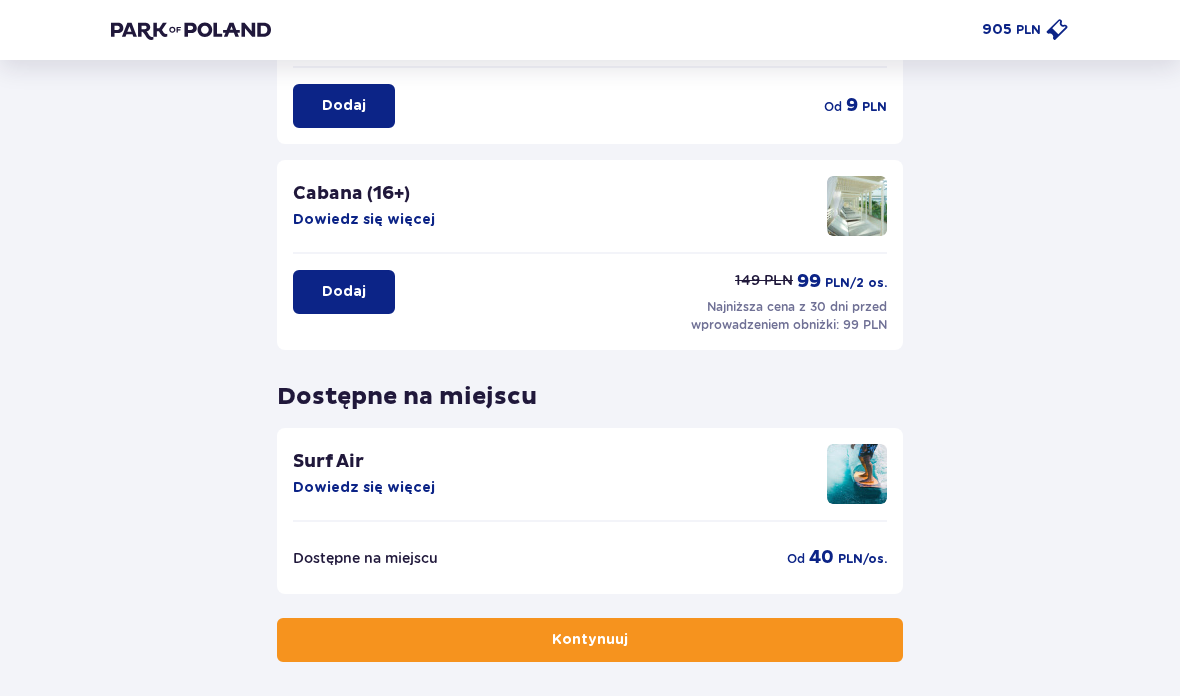 scroll, scrollTop: 430, scrollLeft: 0, axis: vertical 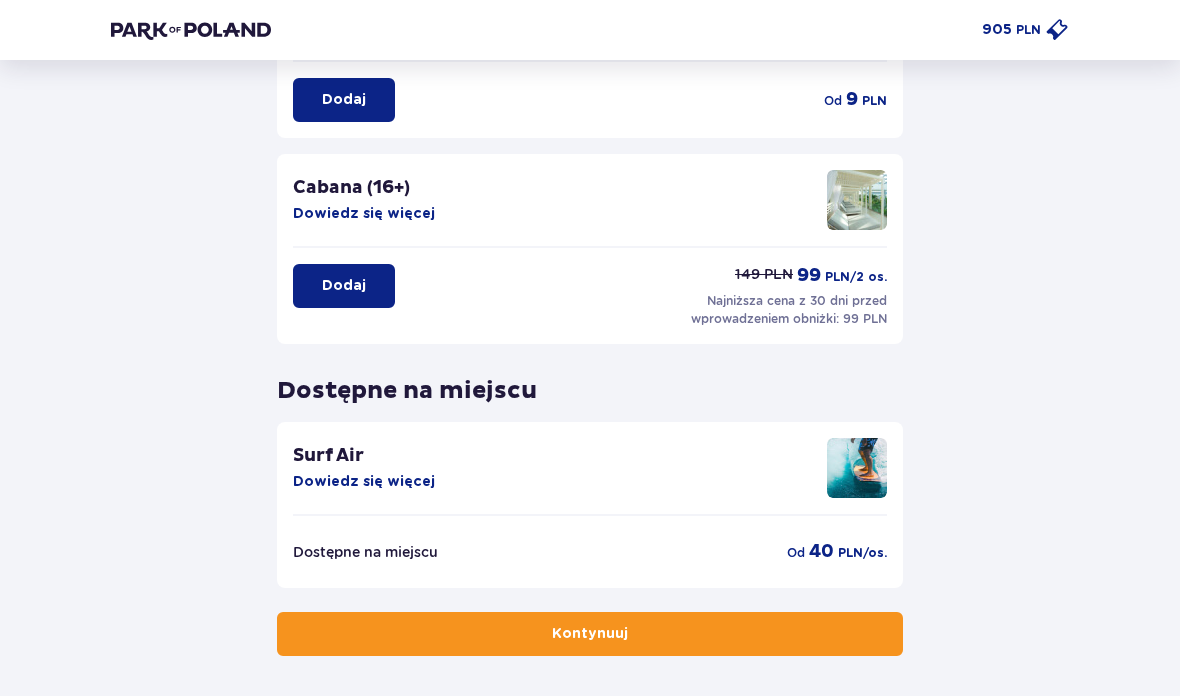 click on "Kontynuuj" at bounding box center [590, 634] 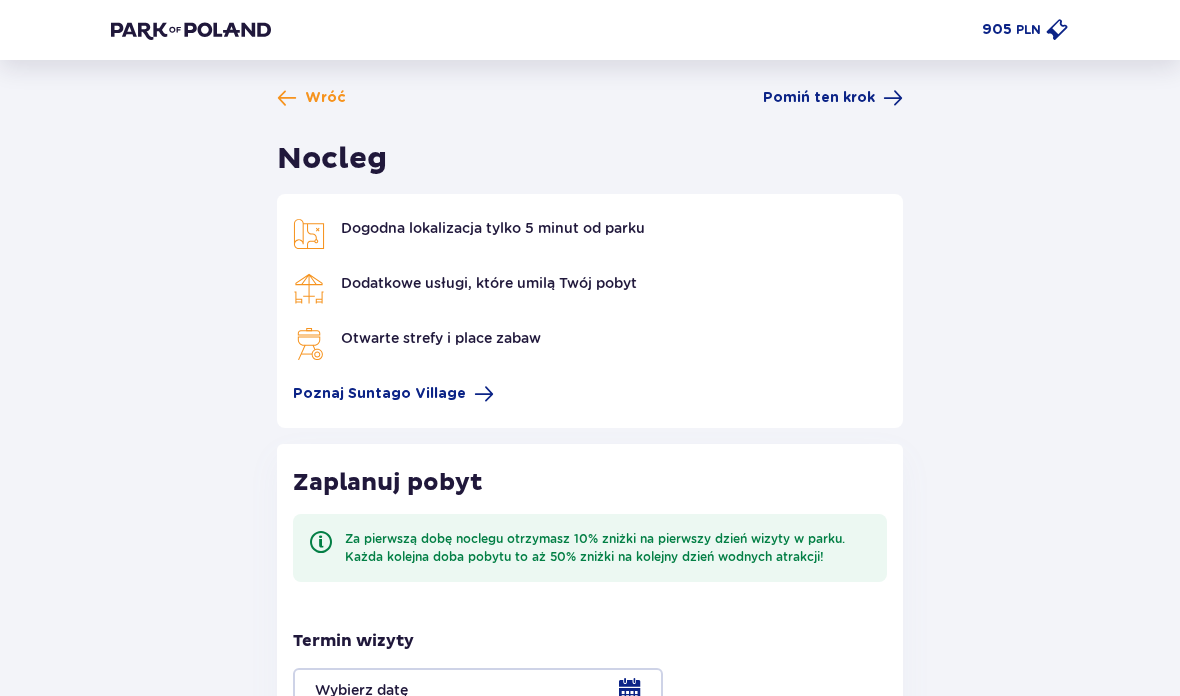 scroll, scrollTop: 27, scrollLeft: 0, axis: vertical 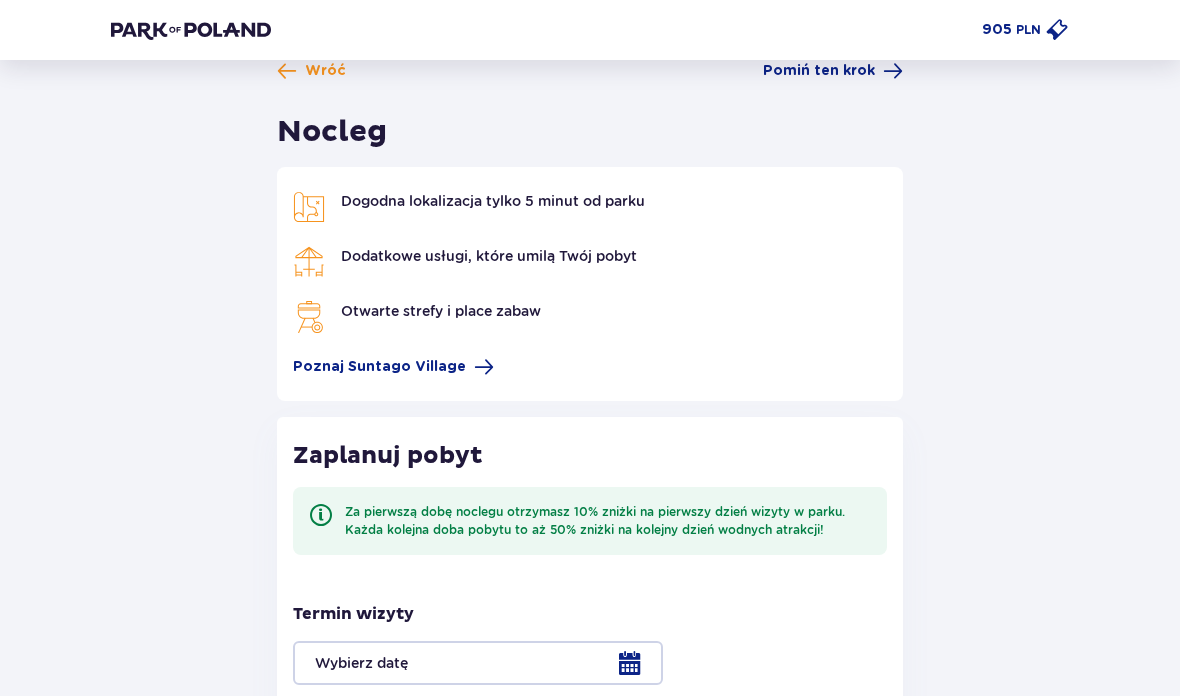 click on "Pomiń ten krok" at bounding box center (819, 71) 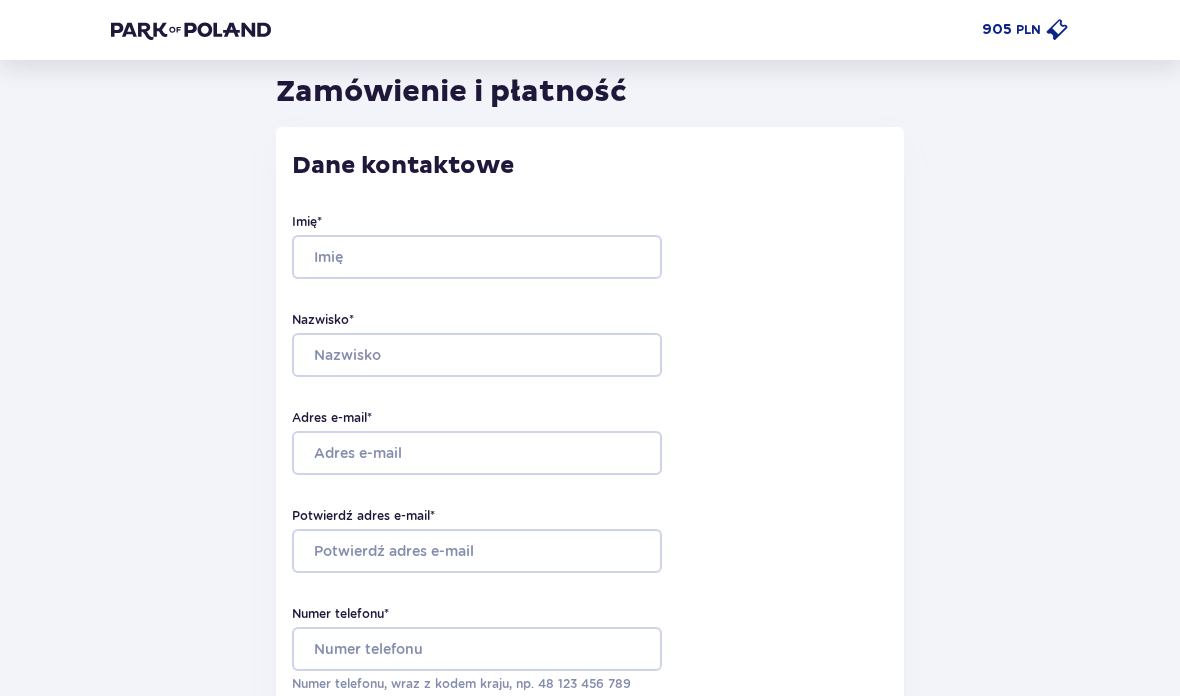 scroll, scrollTop: 66, scrollLeft: 0, axis: vertical 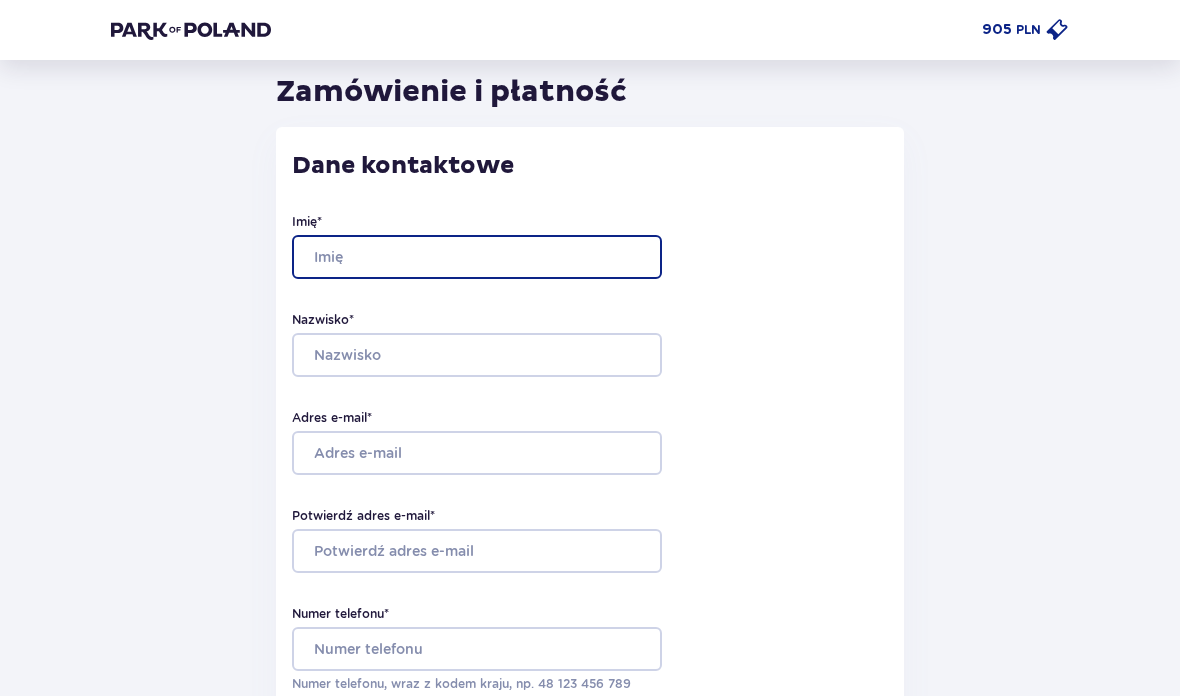 click on "Imię *" at bounding box center (477, 258) 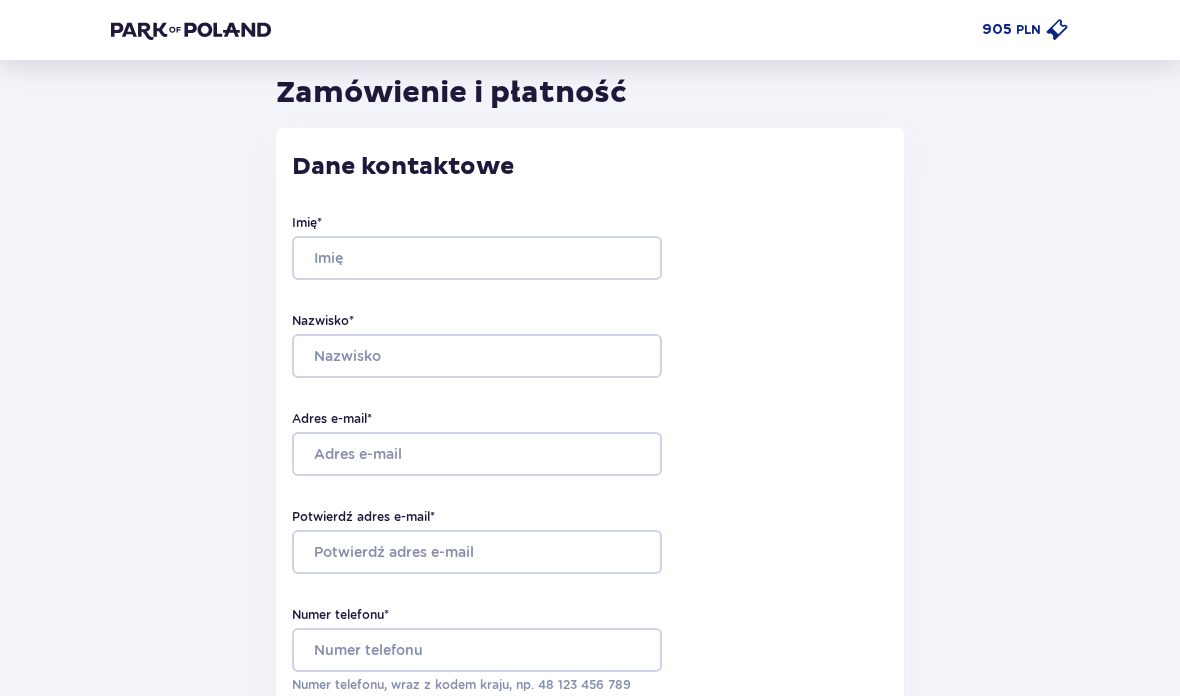 click on "Wróć Zamówienie i płatność Dane kontaktowe Imię * Nazwisko * Adres e-mail * Potwierdź adres e-mail * Numer telefonu * Numer telefonu, wraz z kodem kraju, np. 48 ​123 ​456 ​789 Chcę fakturę na firmę Jeśli nie prowadzisz działalności gospodarczej lub innej spółki, automatycznie wystawimy Ci fakturę imienną. Dodaj adres do faktury imiennej Utwórz konto Tak, chcę założyć konto *Zapoznałem/am się i akceptuję   Regulamin sprzedaży biletów online,   Regulamin korzystania z parku wodnego Suntago,   Regulamin Sprzedaży Suntago Village,   Regulamin Pobytu w Suntago Village ,  Regulamin strefy VIP ,  Specjalne warunki zakupu Pakietu Rodzinnego ,  Zasady promocji Pakiet dla Seniora ,  Regulamin promocji “Online taniej 10/20 zł”   i   Politykę prywatności Akceptuję inne zgody Rozwiń Chcę otrzymywać od Global Parks Poland Sp. z o.o. z siedzibą przy   ul. Fosa 41/11, 02-768 Warszawa Bilety do parku Edytuj Czw. 07.08   2 x Dorosły Jamango Bilet „Cały dzień” 165 PLN 175 1" at bounding box center (590, 1404) 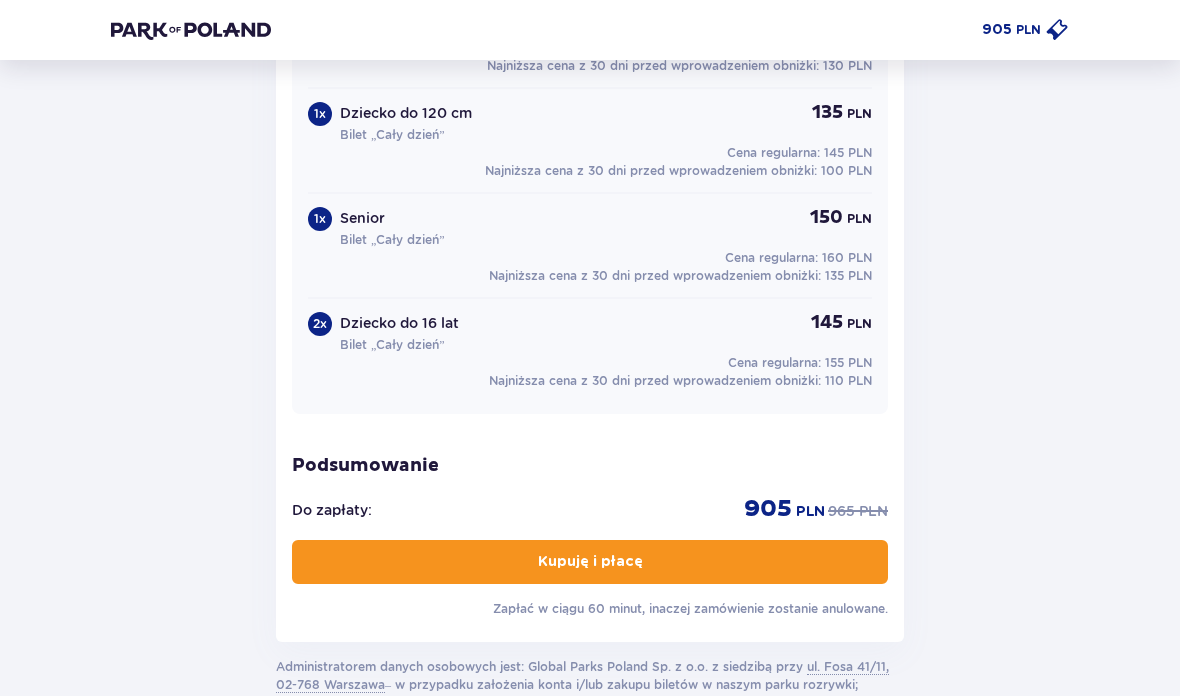 scroll, scrollTop: 2102, scrollLeft: 0, axis: vertical 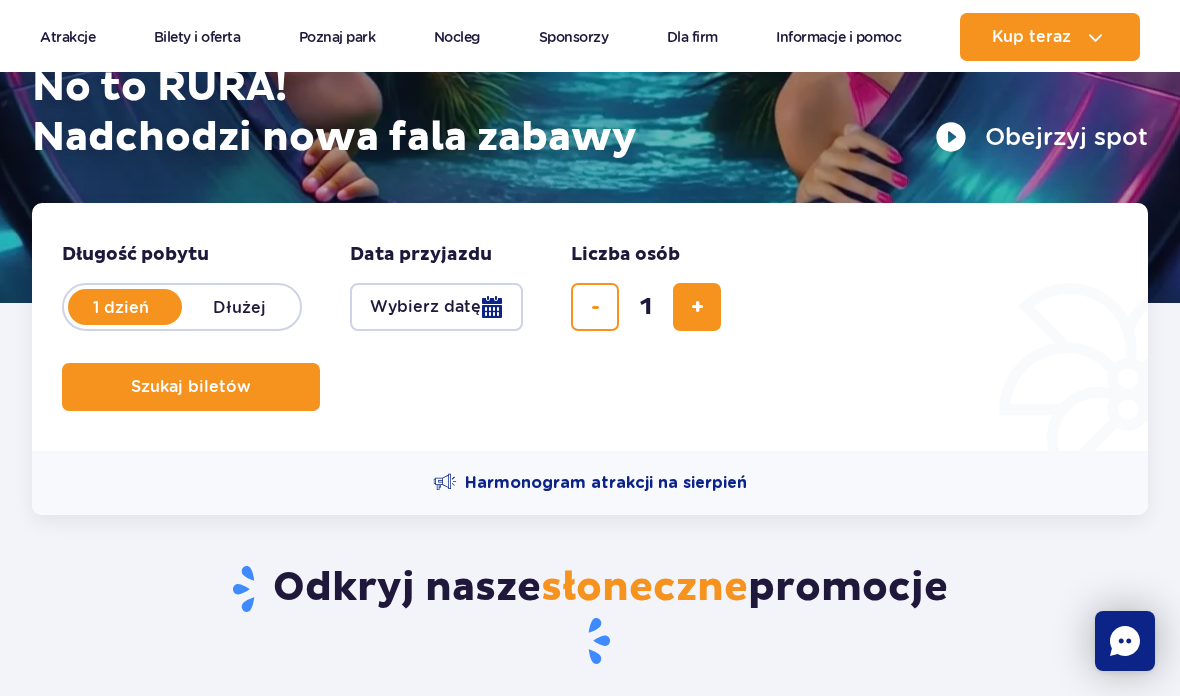 click at bounding box center (697, 307) 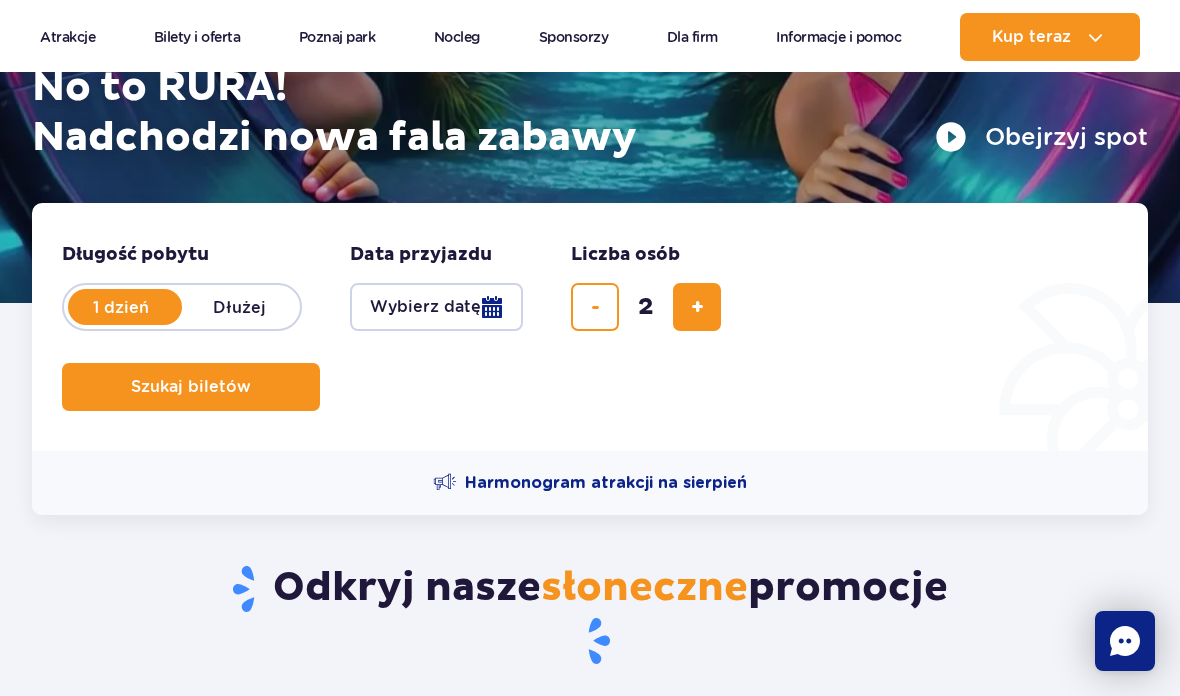 click at bounding box center (697, 307) 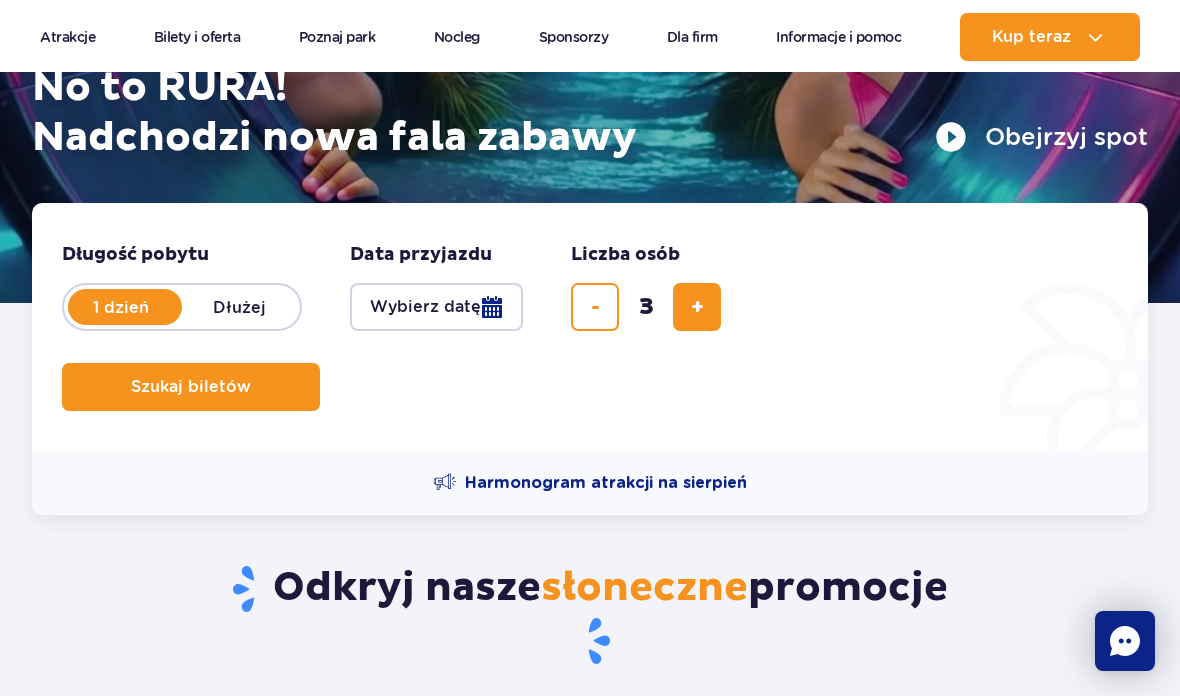 click at bounding box center [595, 307] 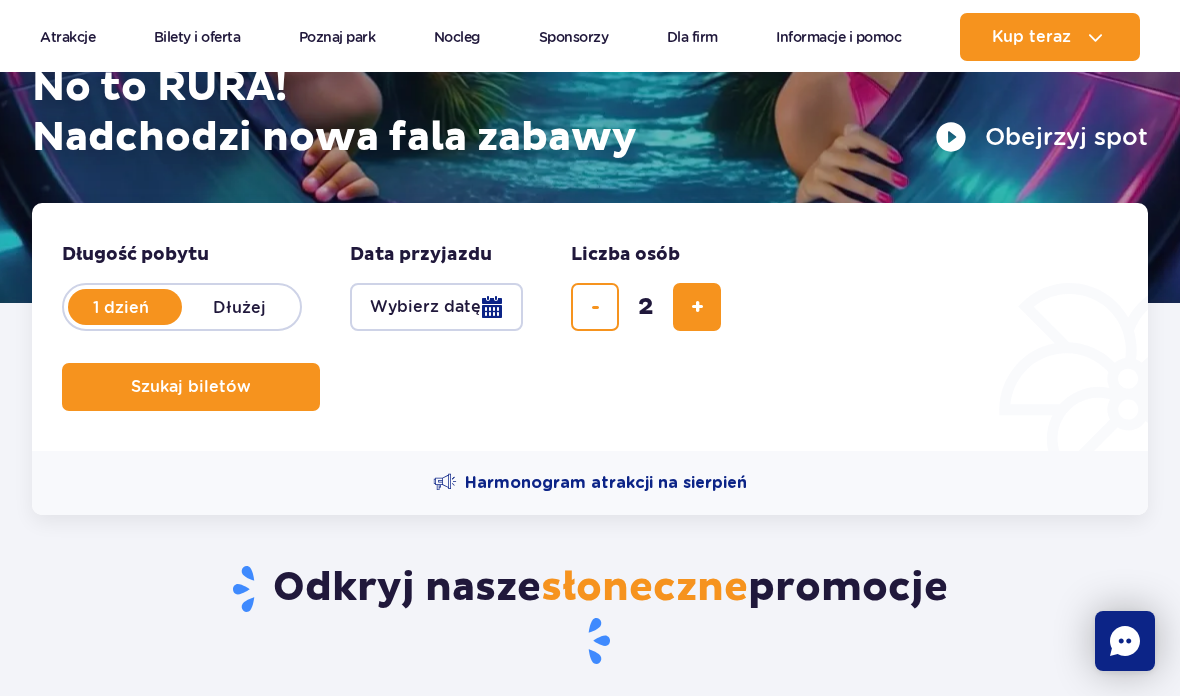 click at bounding box center (595, 307) 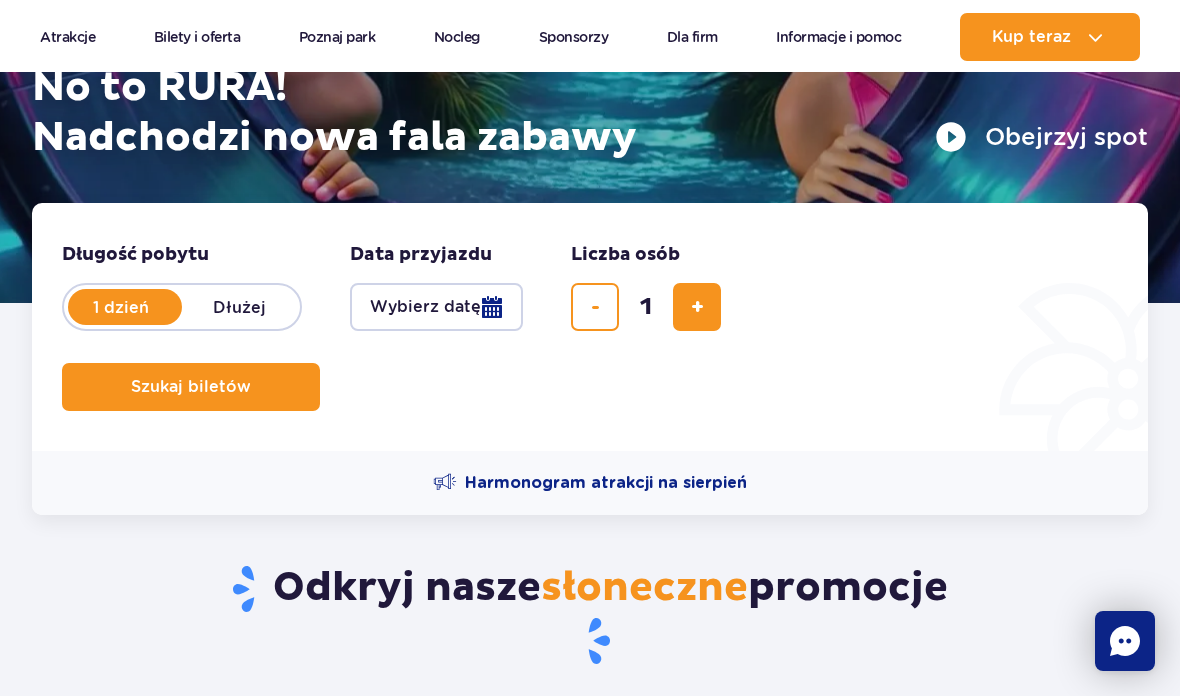 click on "Szukaj biletów" at bounding box center [191, 387] 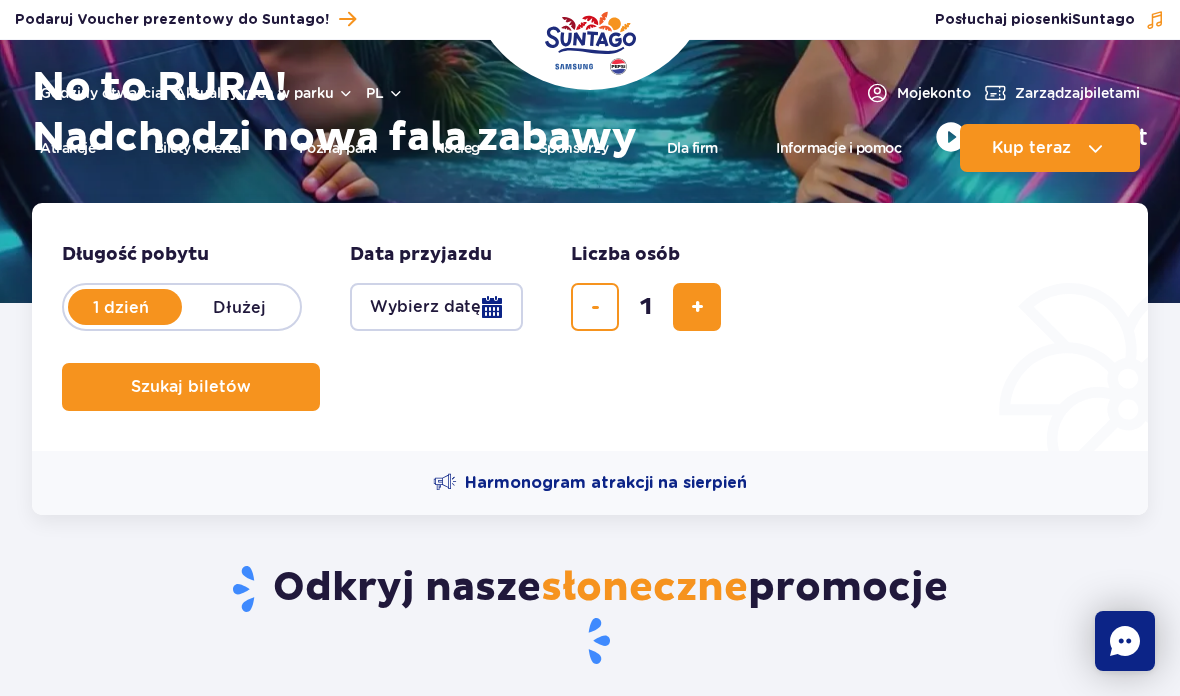 scroll, scrollTop: 405, scrollLeft: 0, axis: vertical 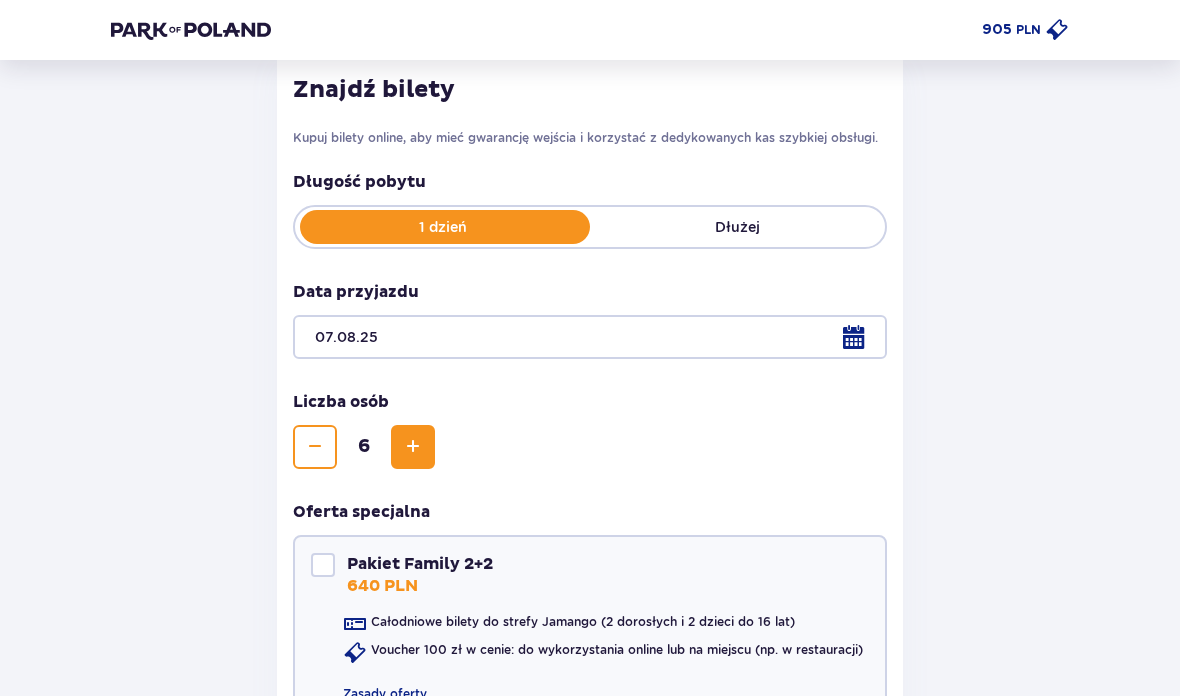 click at bounding box center (315, 448) 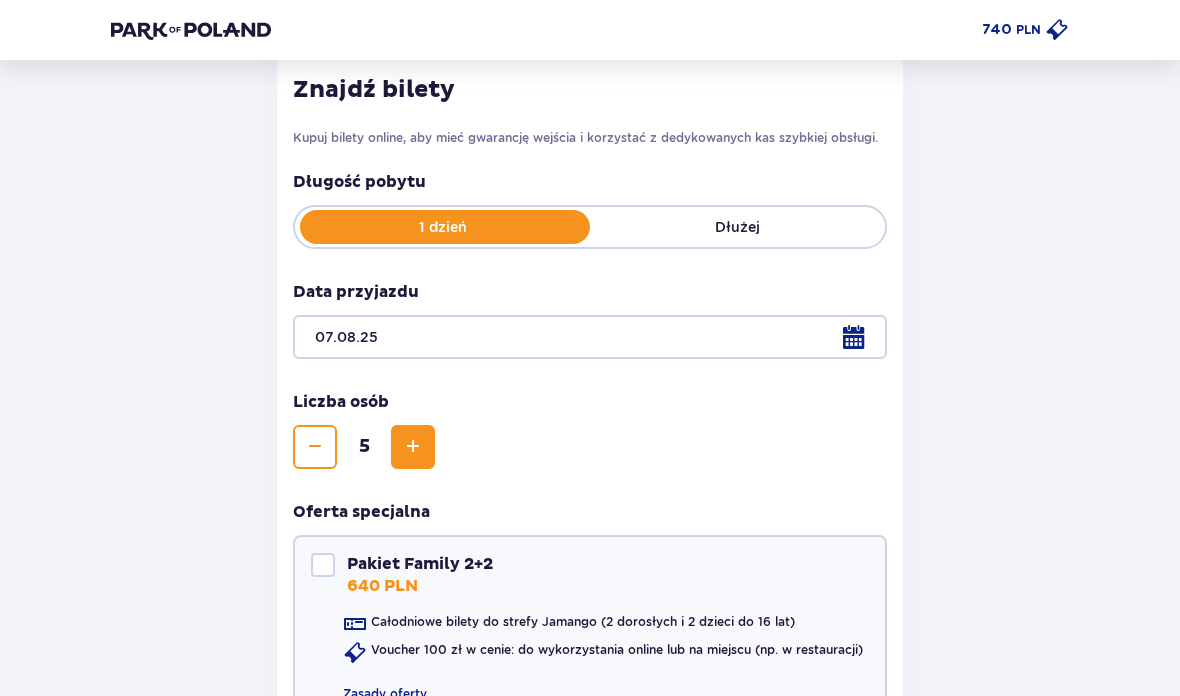 click on "Pakiet Family 2+2   640 PLN" at bounding box center [404, 575] 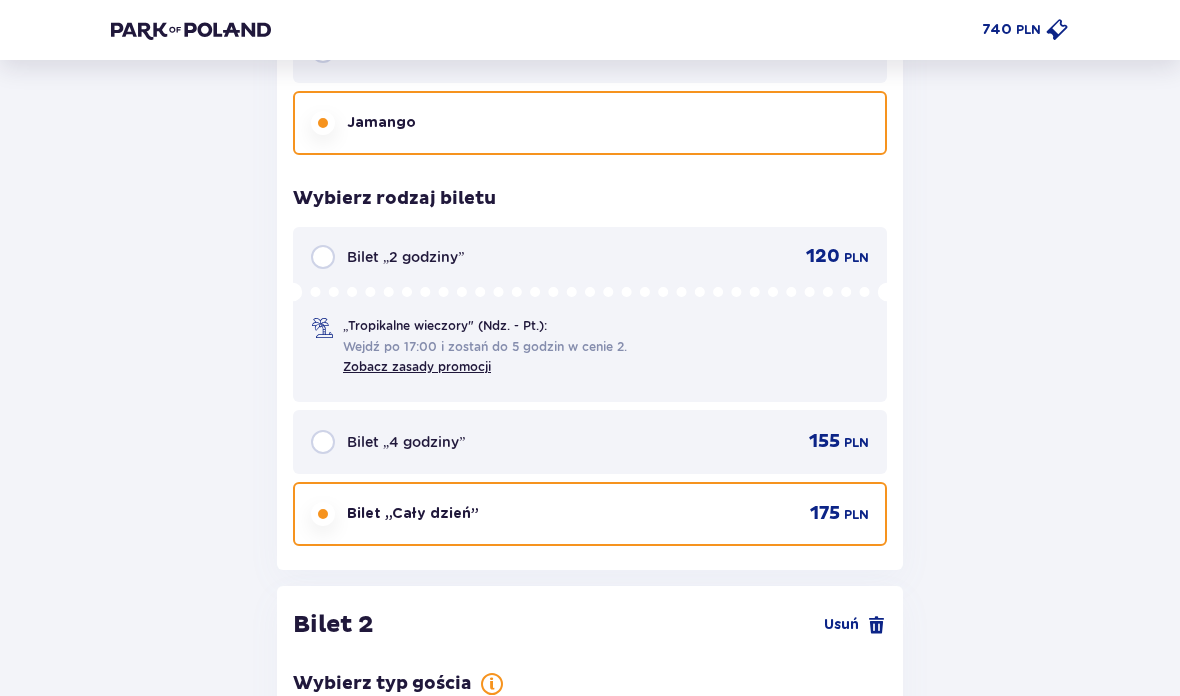 scroll, scrollTop: 2104, scrollLeft: 0, axis: vertical 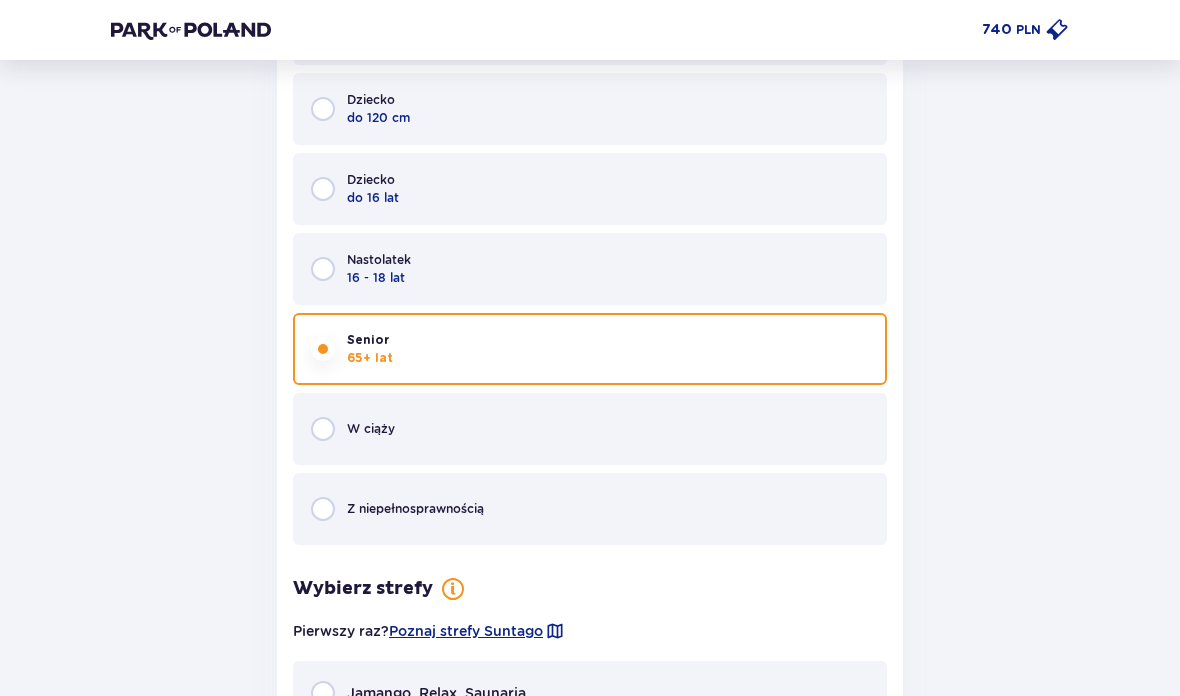 click at bounding box center (323, 350) 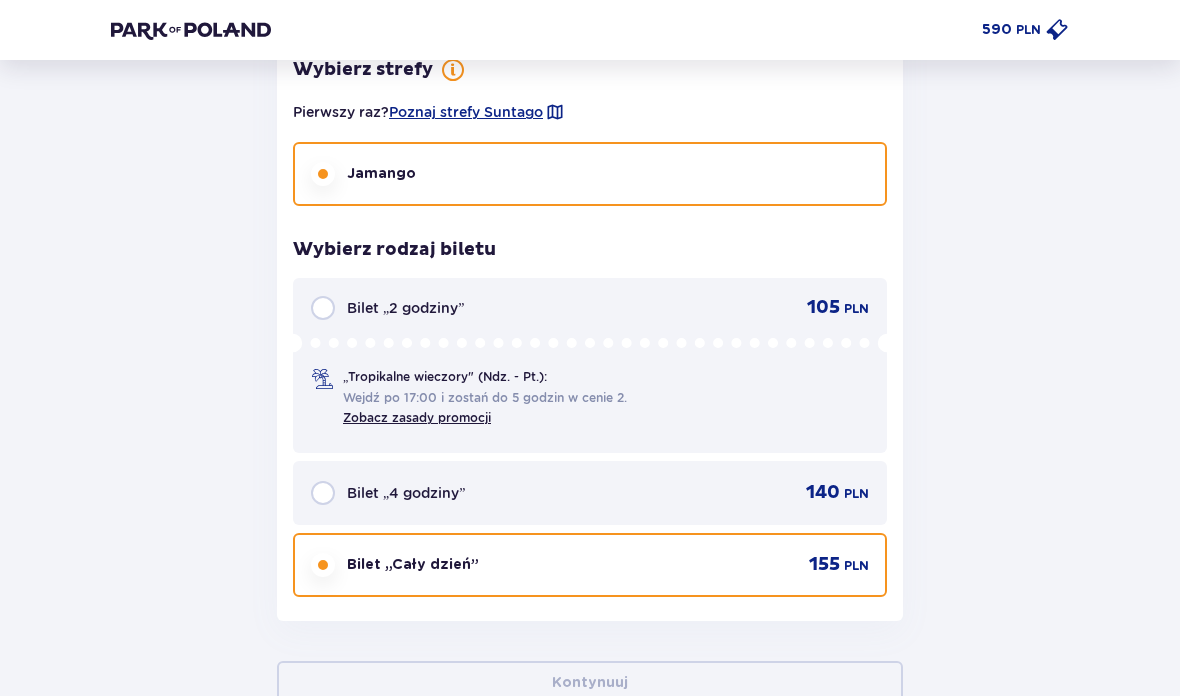 scroll, scrollTop: 7257, scrollLeft: 0, axis: vertical 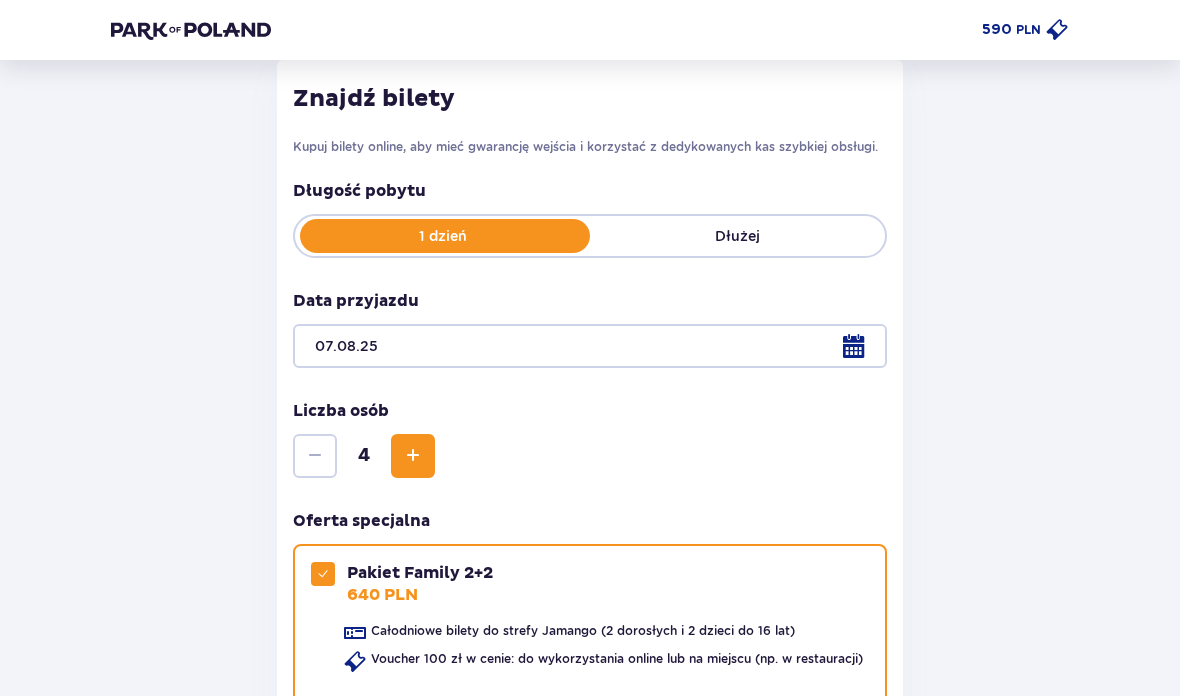 click at bounding box center [413, 457] 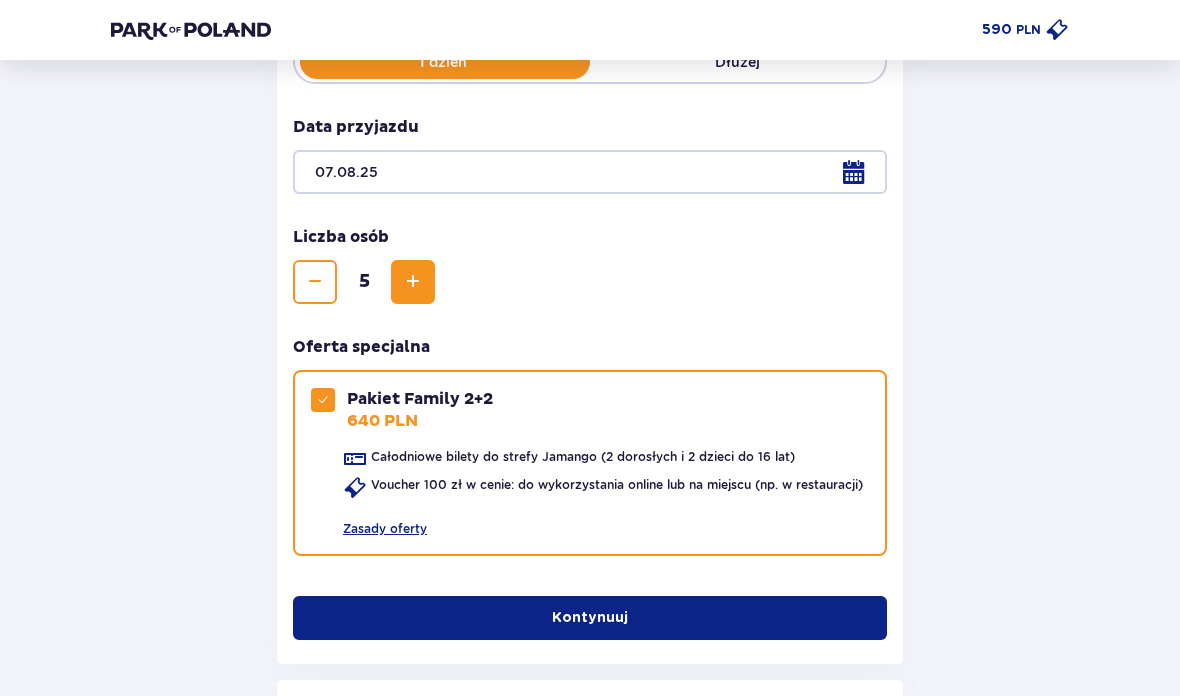 click at bounding box center [413, 282] 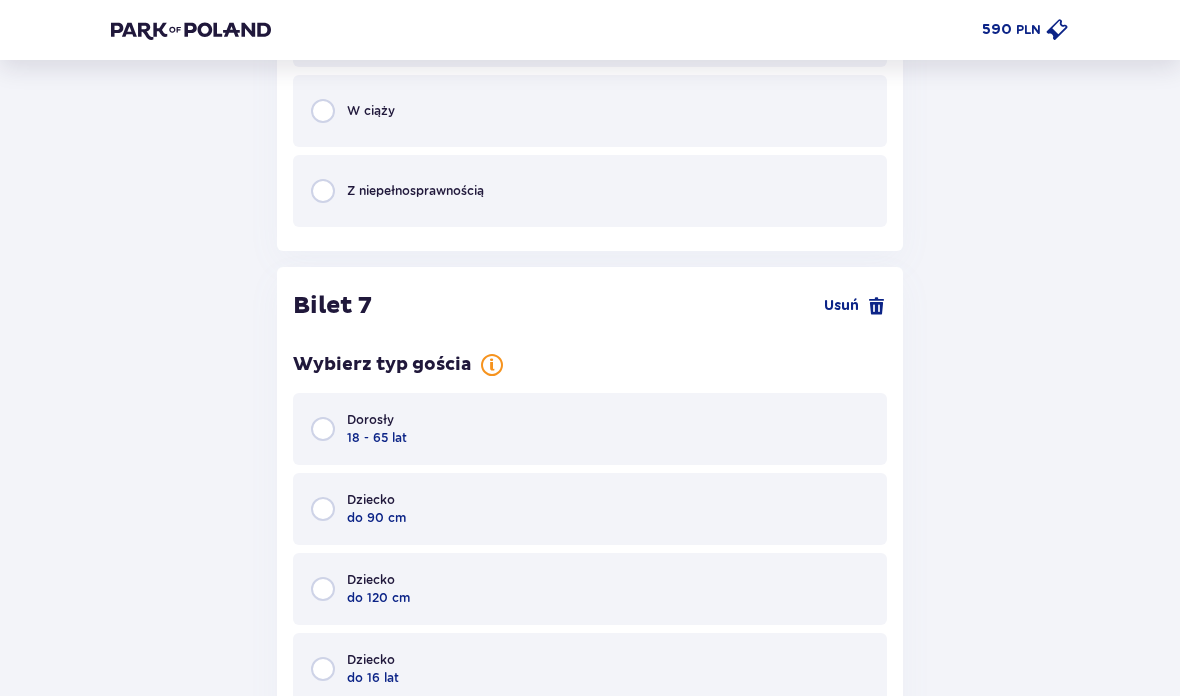 scroll, scrollTop: 8853, scrollLeft: 0, axis: vertical 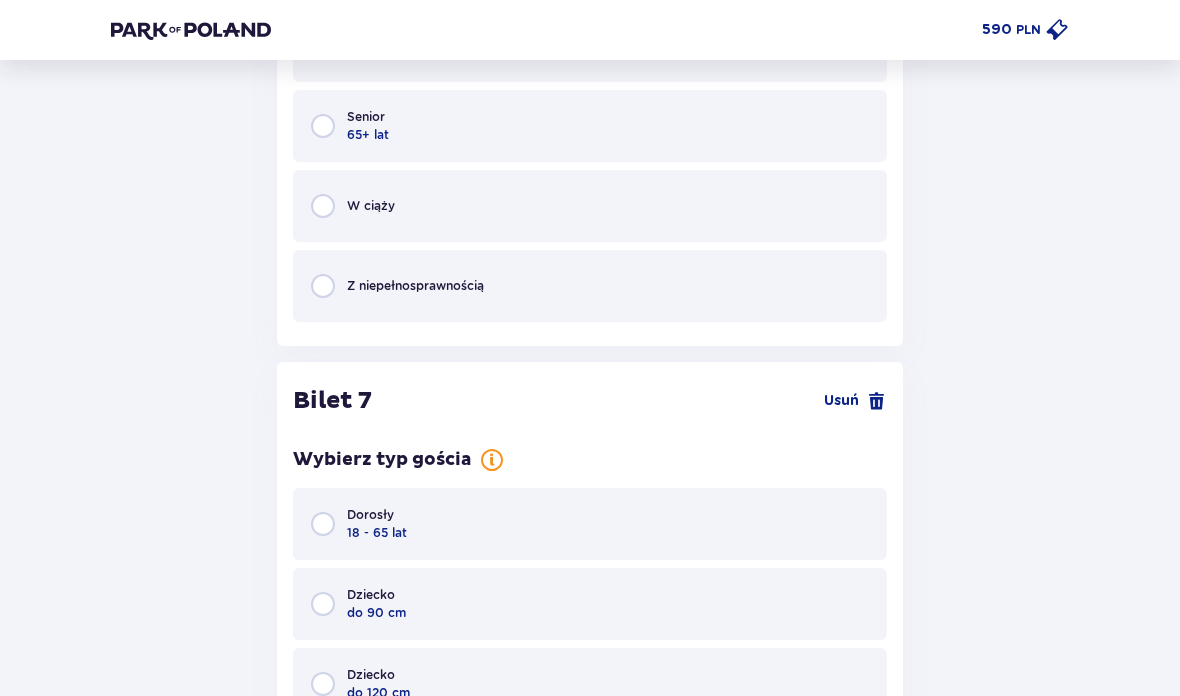click on "Usuń" at bounding box center [841, 402] 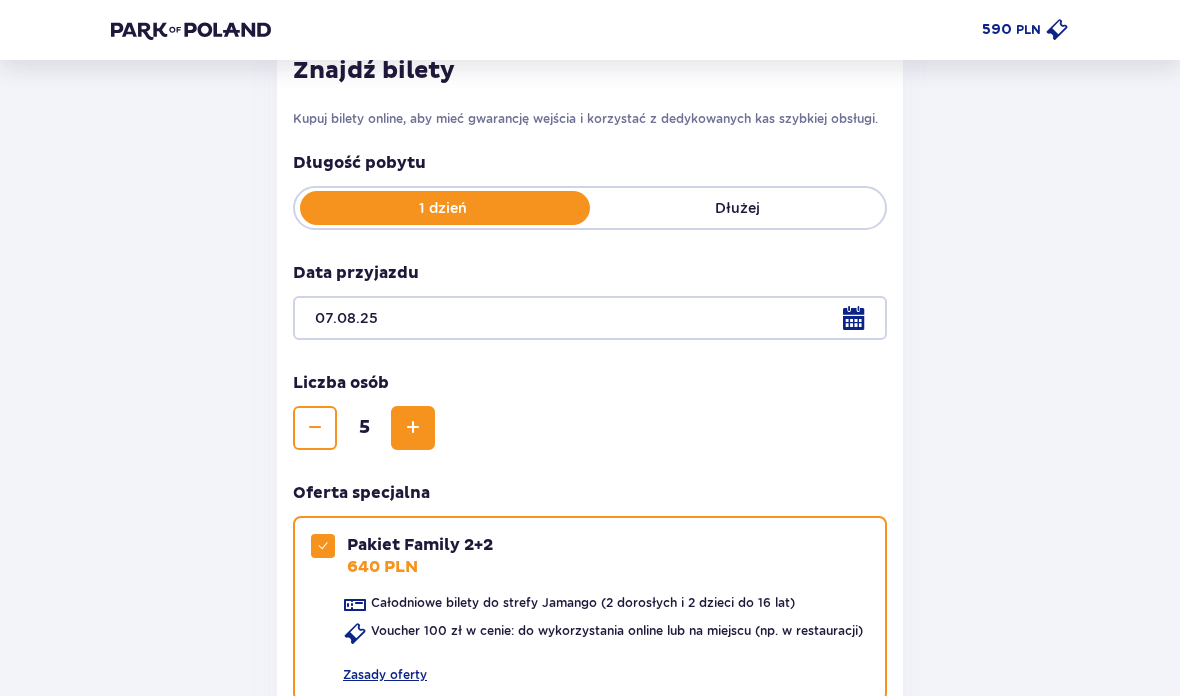 scroll, scrollTop: 294, scrollLeft: 0, axis: vertical 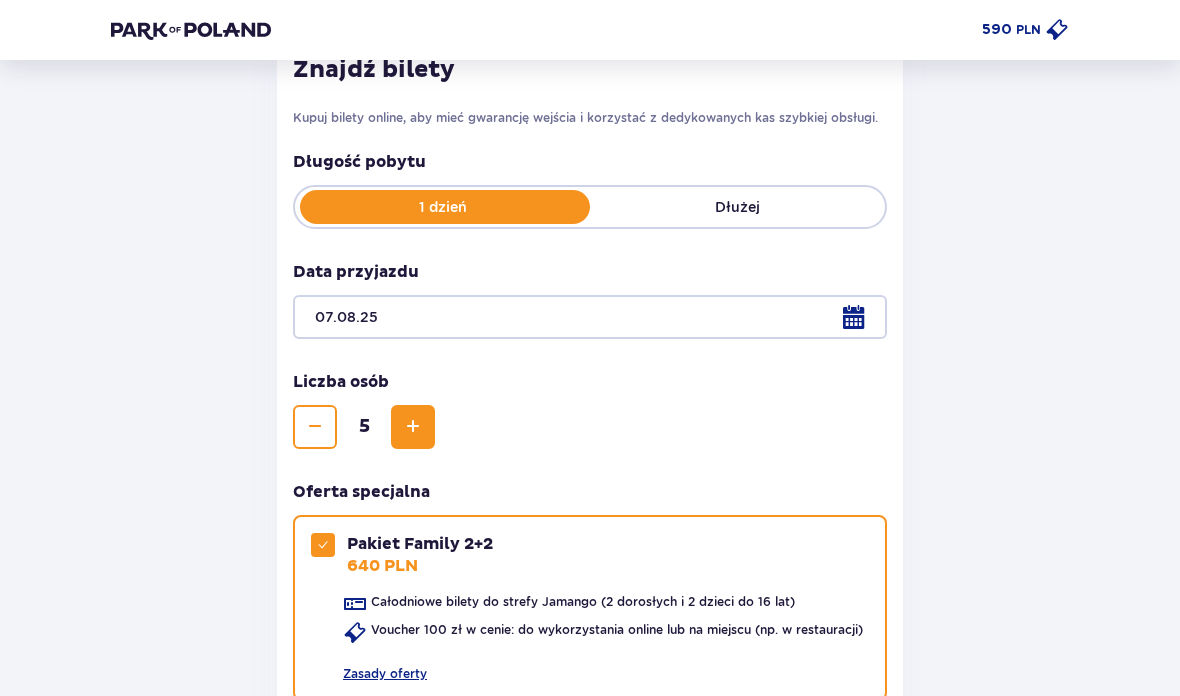 click at bounding box center (315, 428) 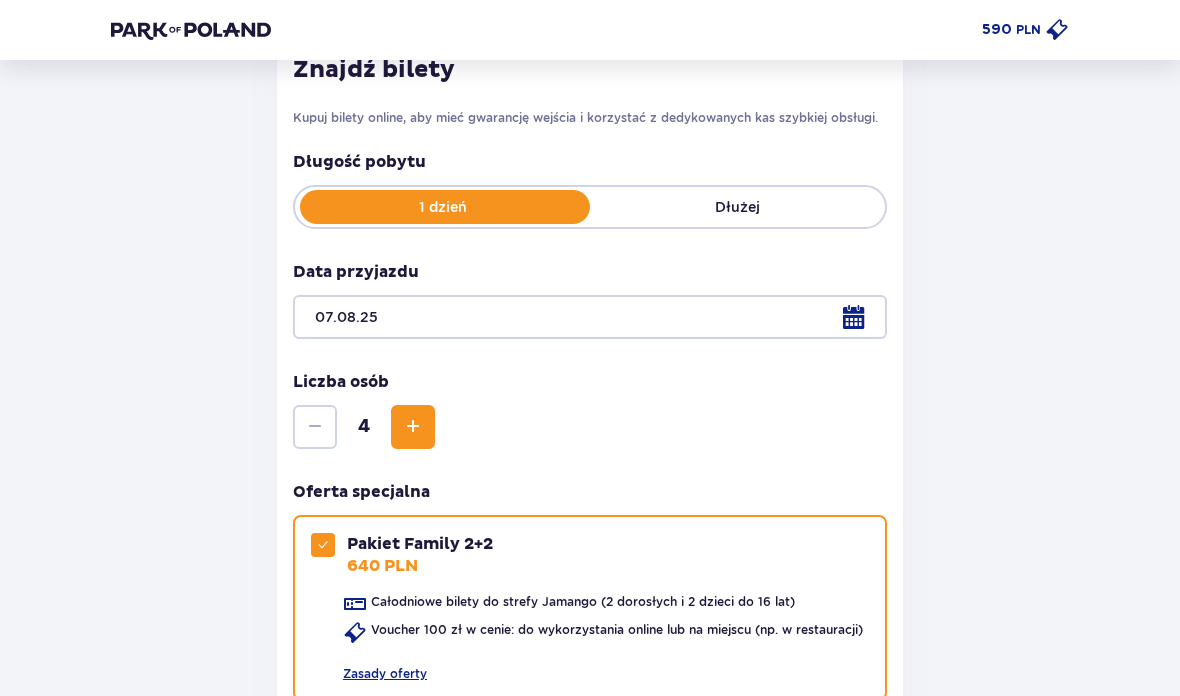 click at bounding box center [413, 427] 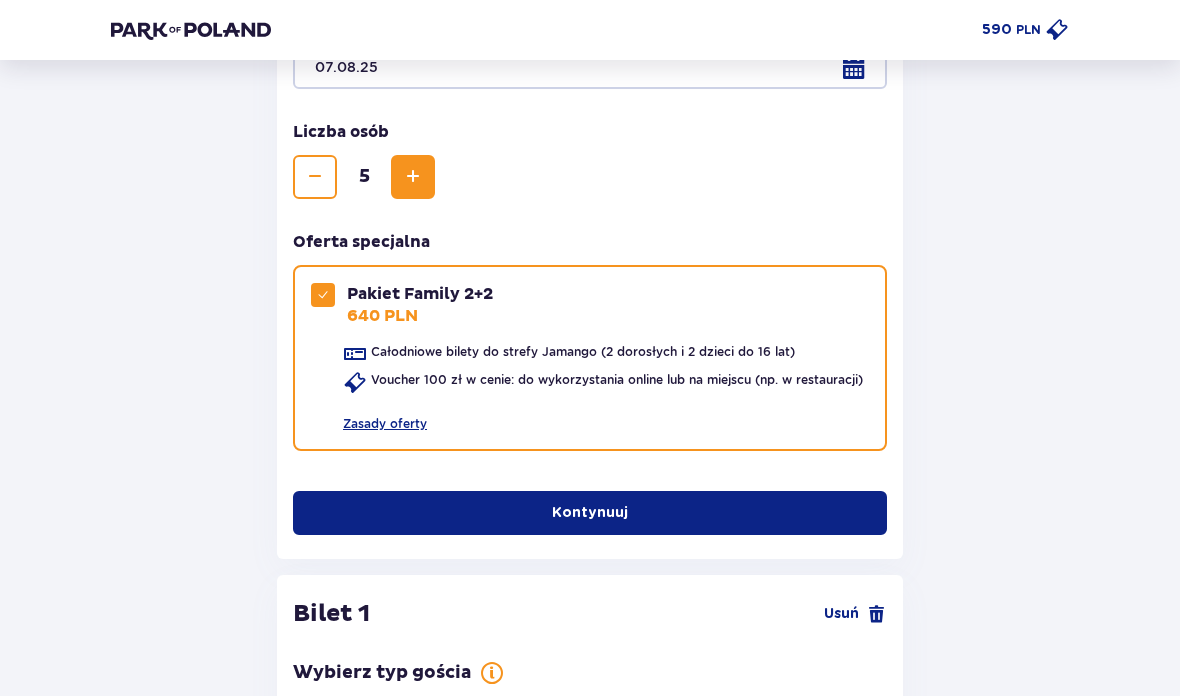 scroll, scrollTop: 542, scrollLeft: 0, axis: vertical 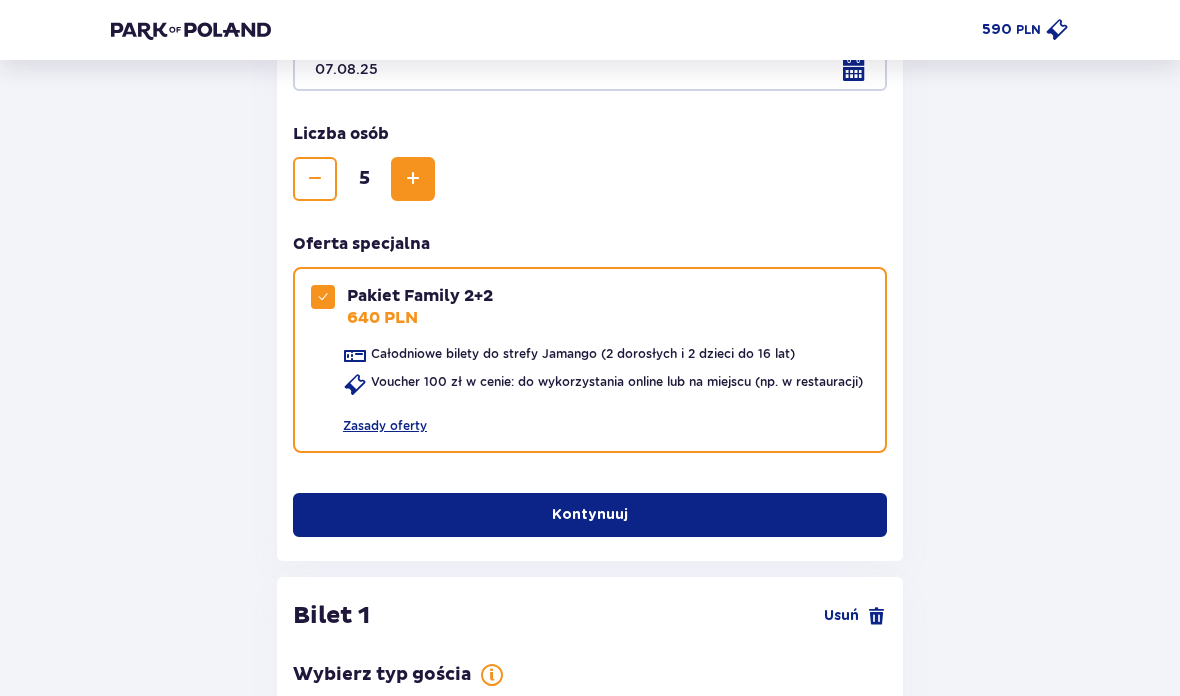 click at bounding box center [413, 180] 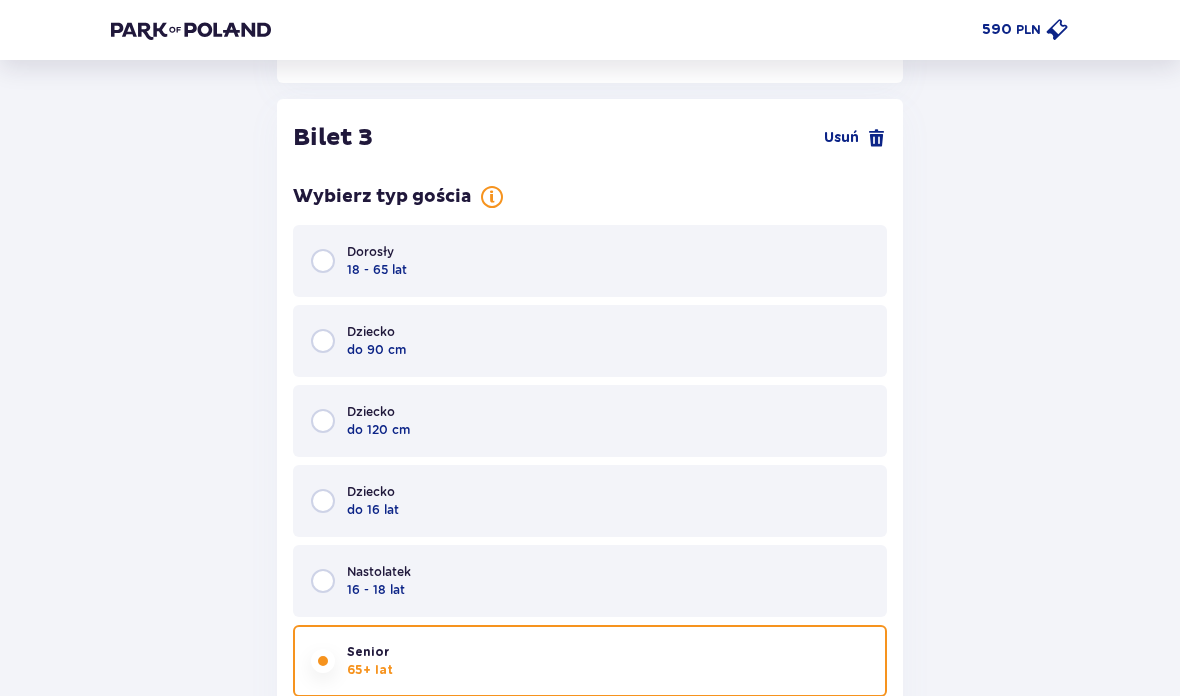 scroll, scrollTop: 3917, scrollLeft: 0, axis: vertical 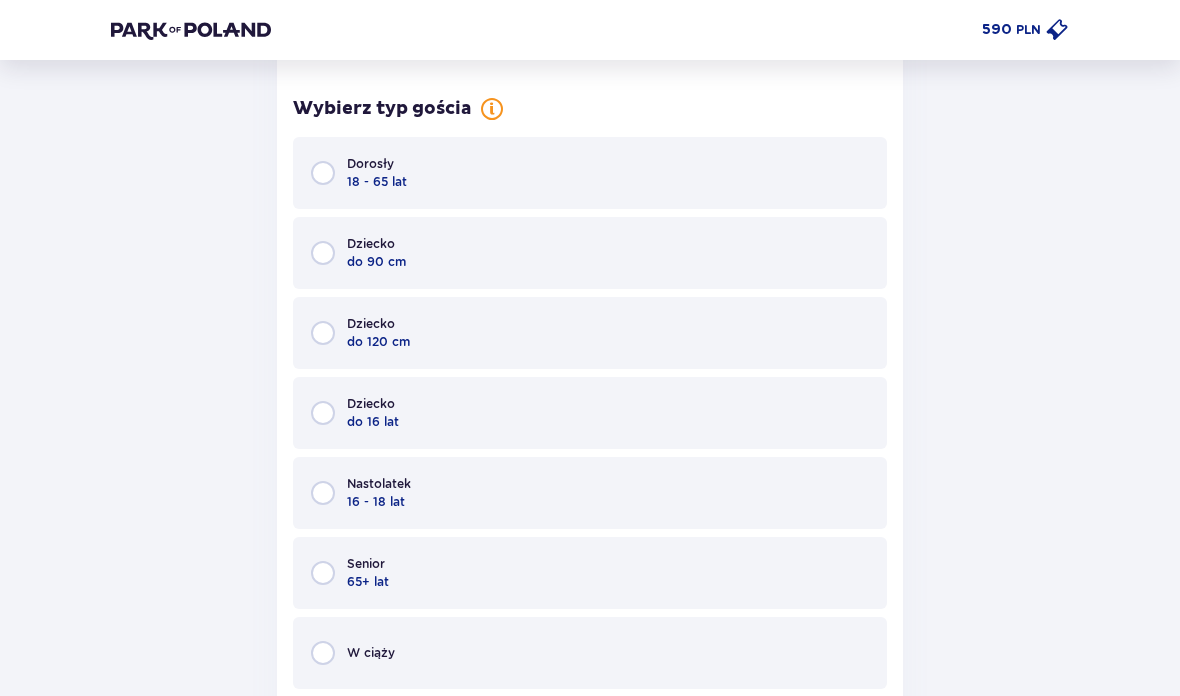 click at bounding box center (323, 574) 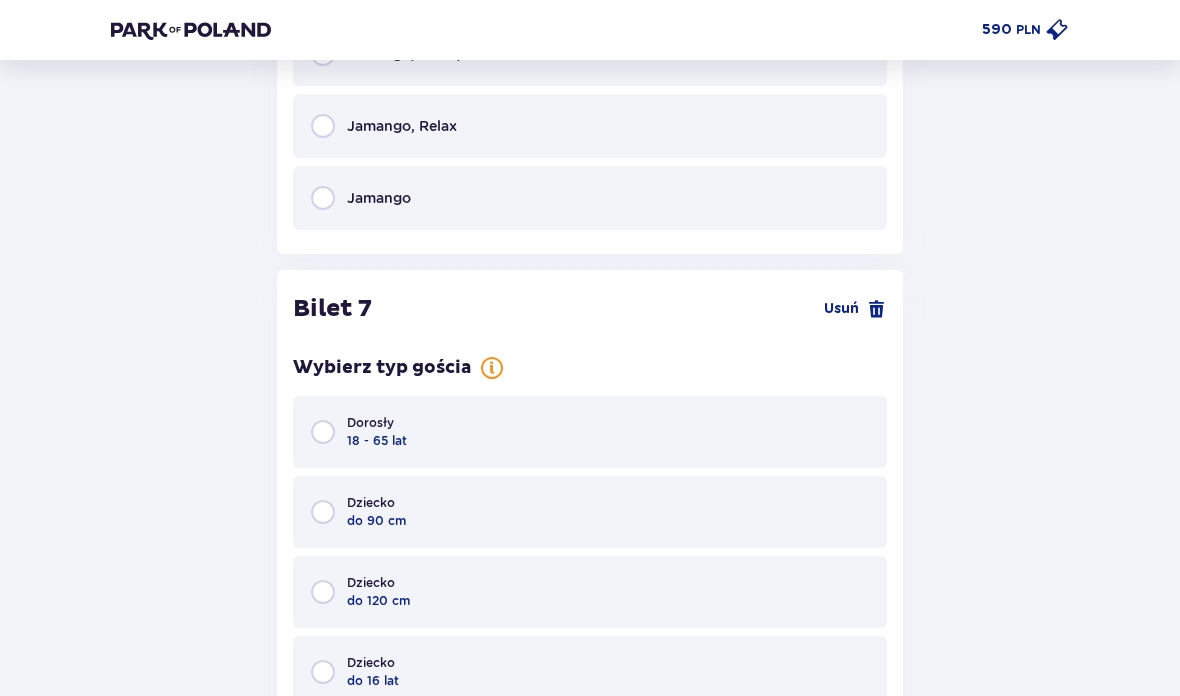 scroll, scrollTop: 8674, scrollLeft: 0, axis: vertical 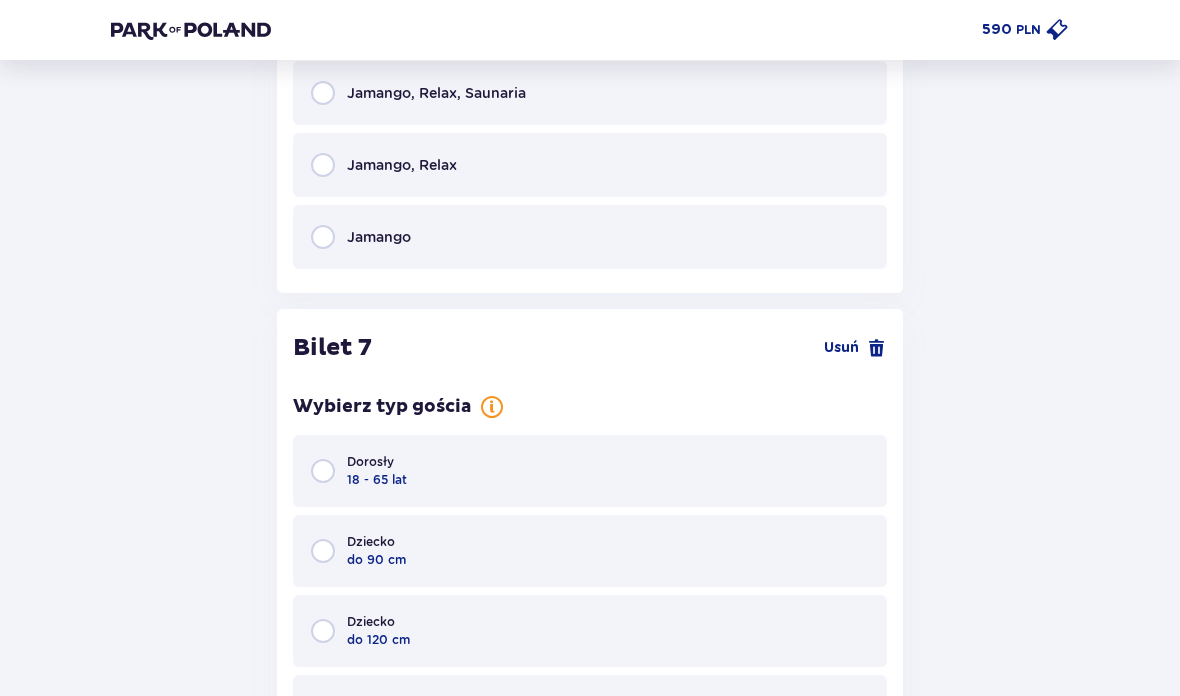 click at bounding box center (877, 348) 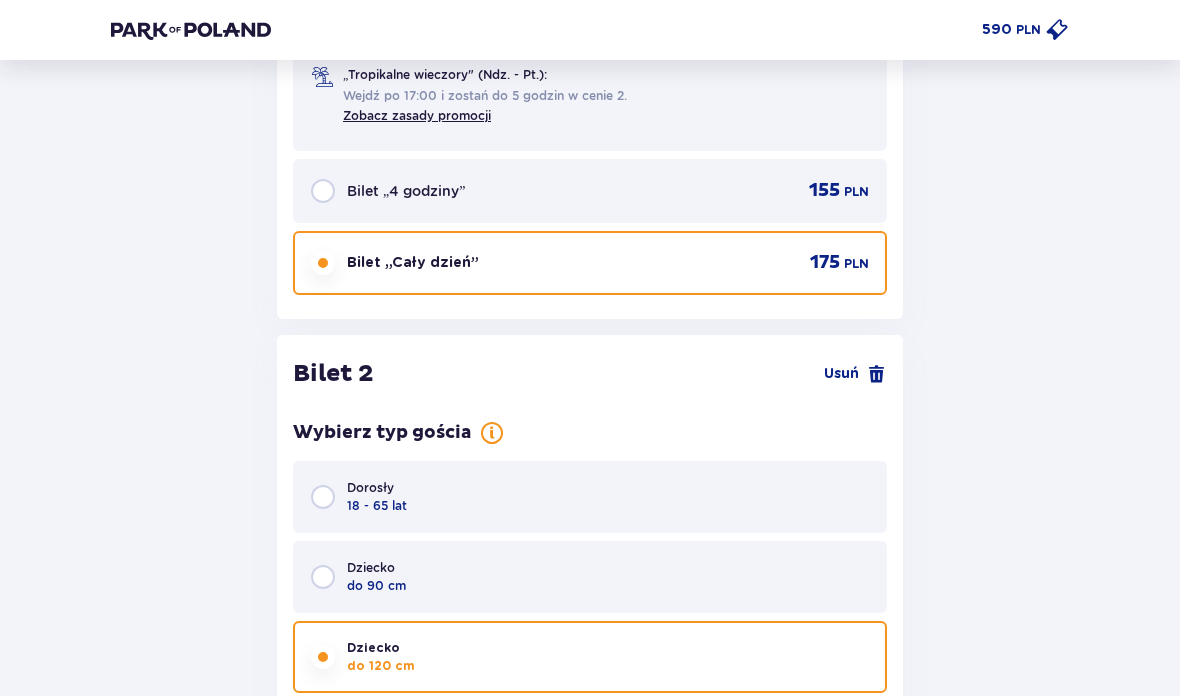 scroll, scrollTop: 2229, scrollLeft: 0, axis: vertical 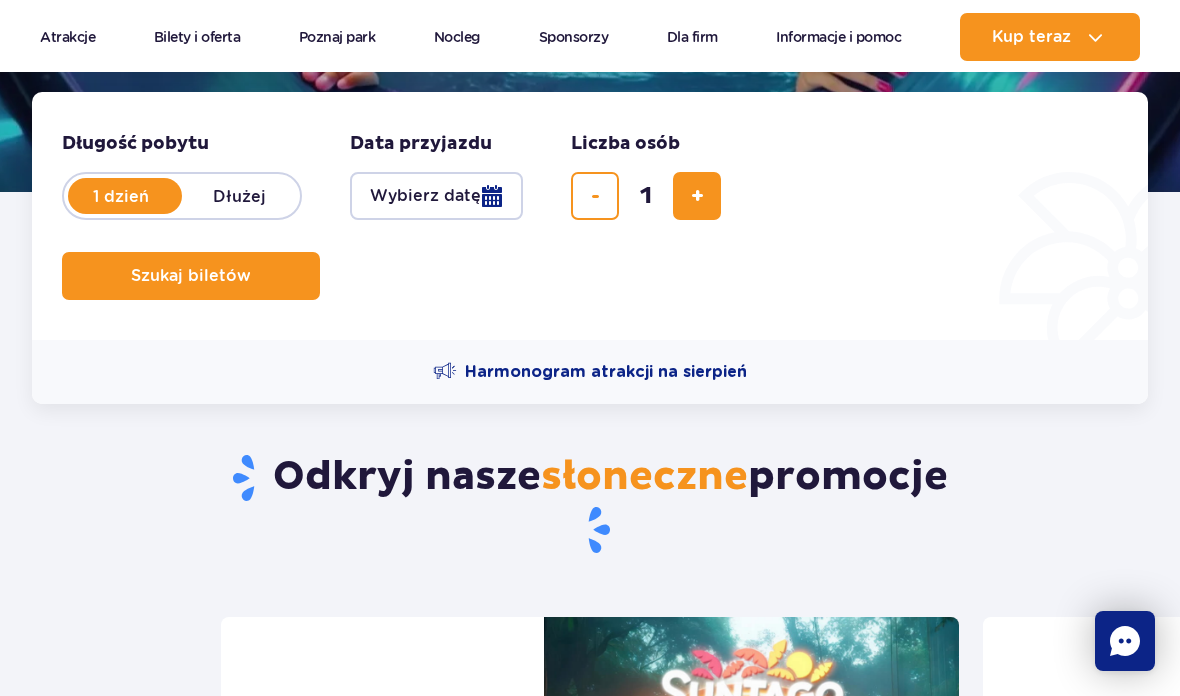 click on "Szukaj biletów" at bounding box center (191, 276) 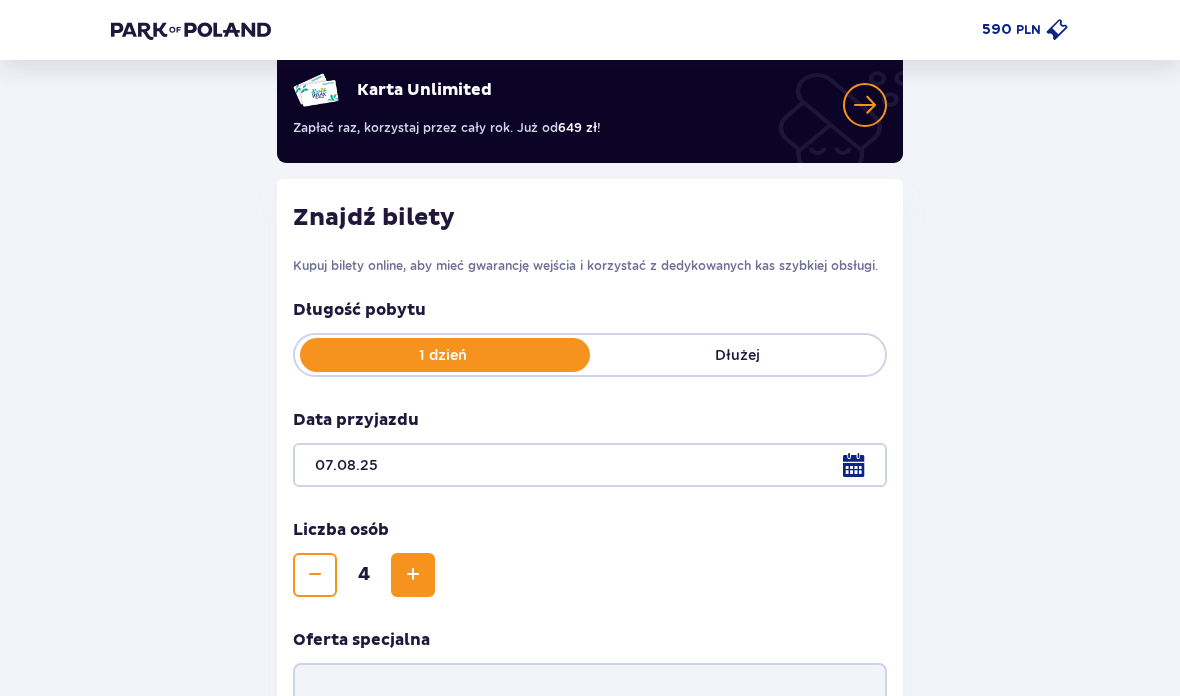scroll, scrollTop: 0, scrollLeft: 0, axis: both 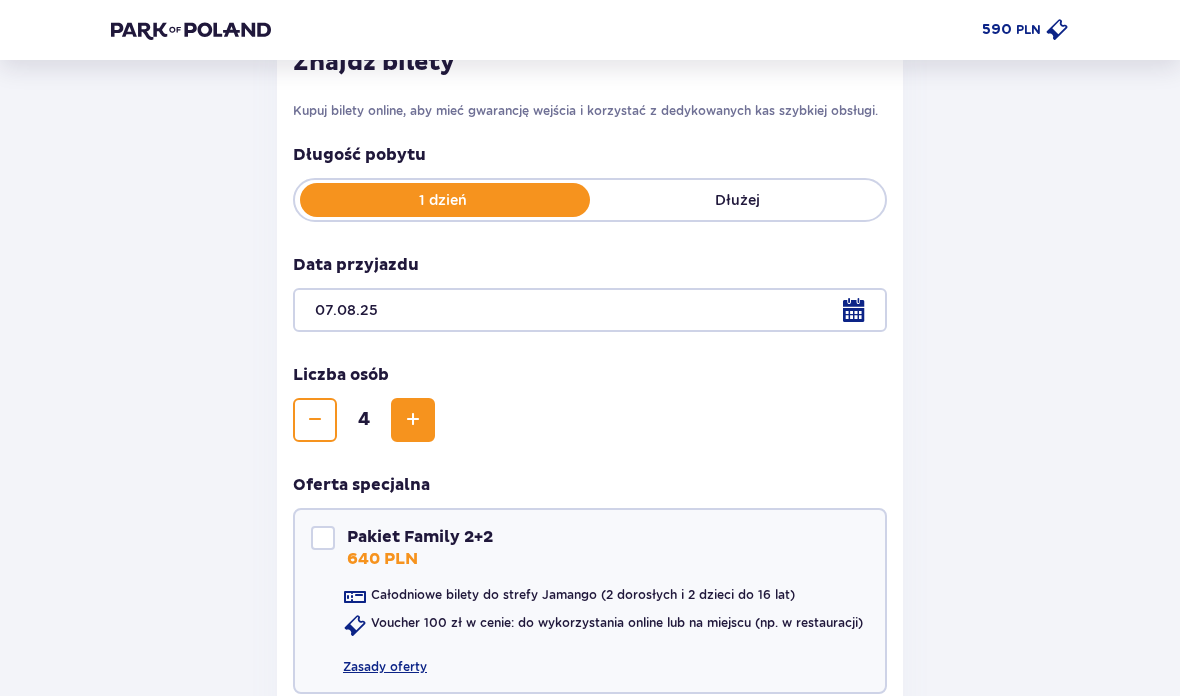 click at bounding box center (315, 420) 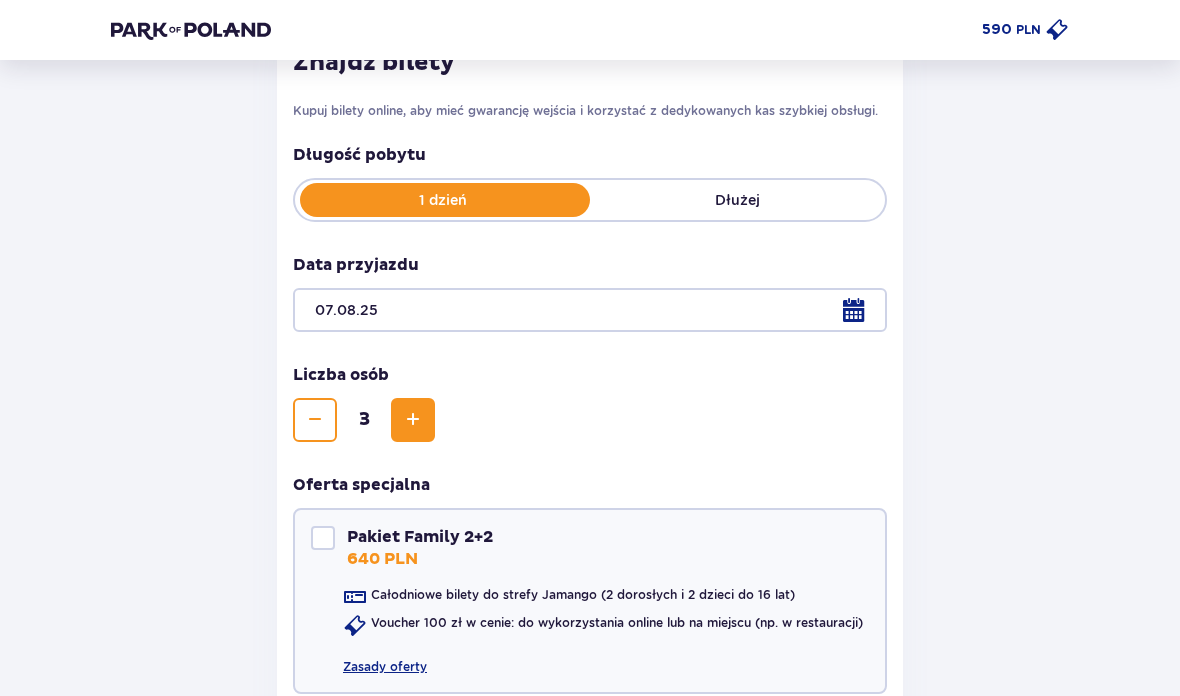 click at bounding box center (315, 420) 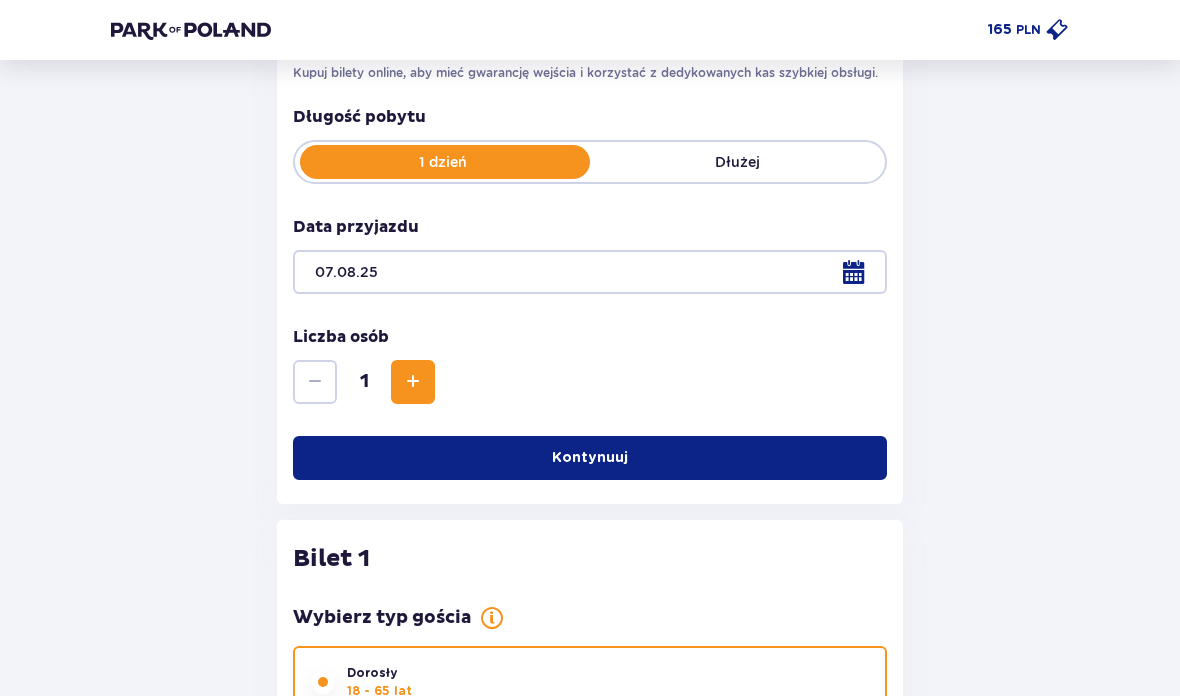 scroll, scrollTop: 340, scrollLeft: 0, axis: vertical 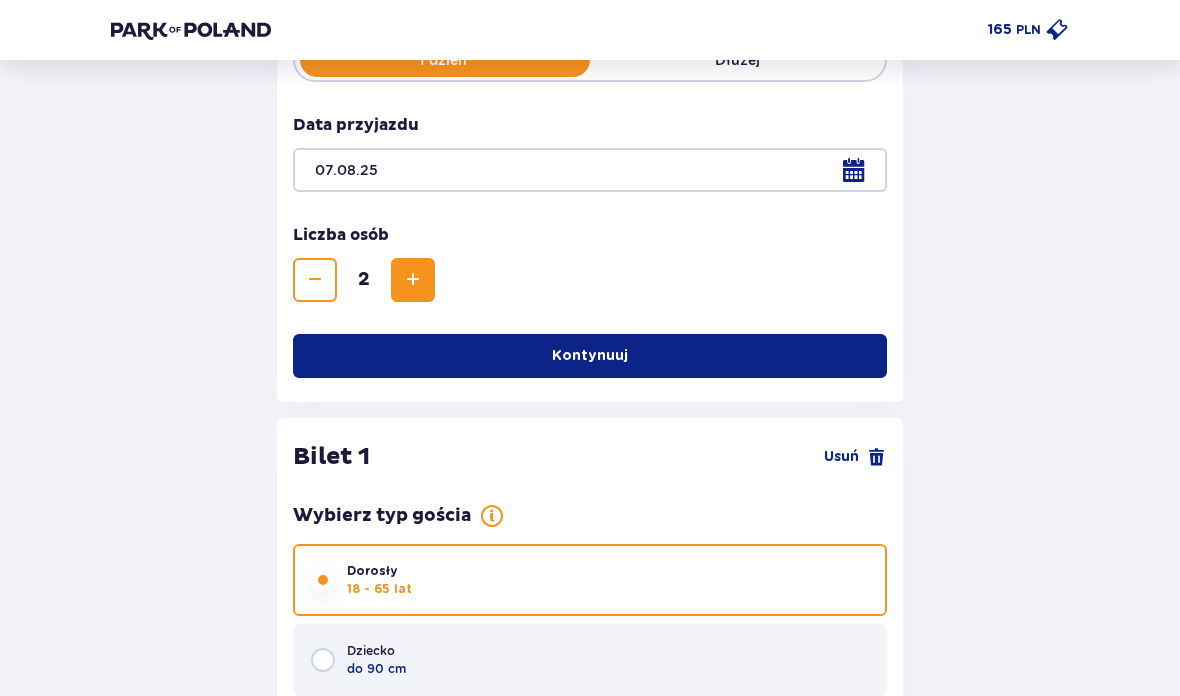 click at bounding box center (413, 280) 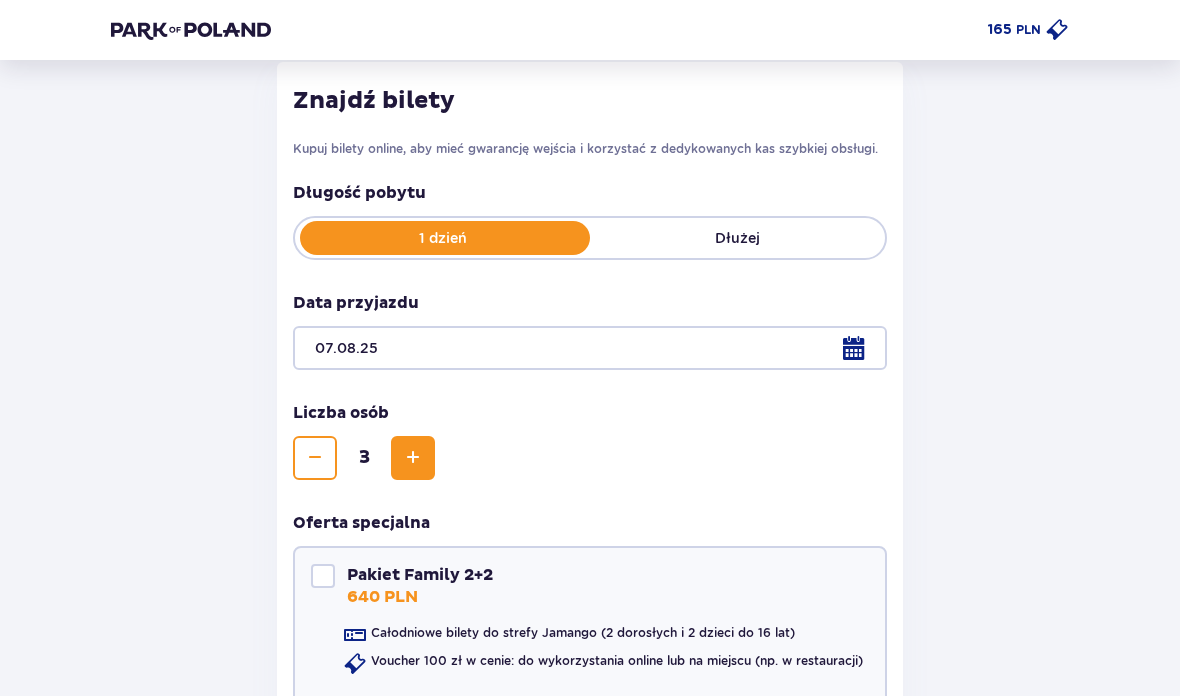 click at bounding box center [413, 458] 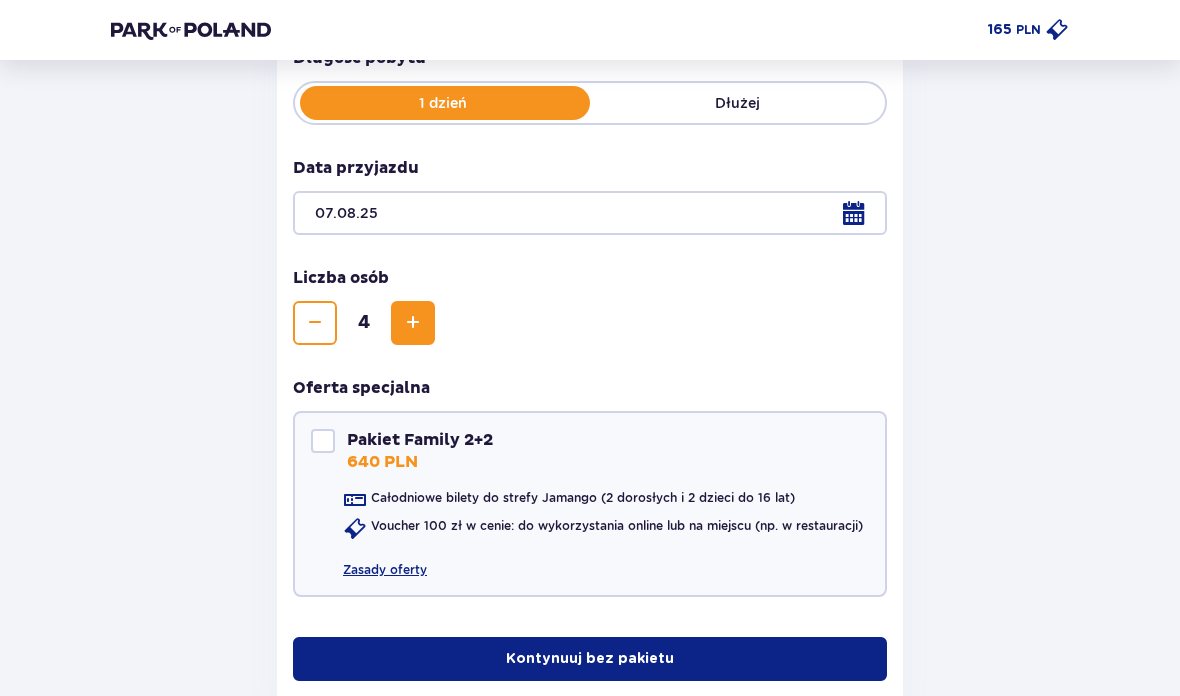 scroll, scrollTop: 401, scrollLeft: 0, axis: vertical 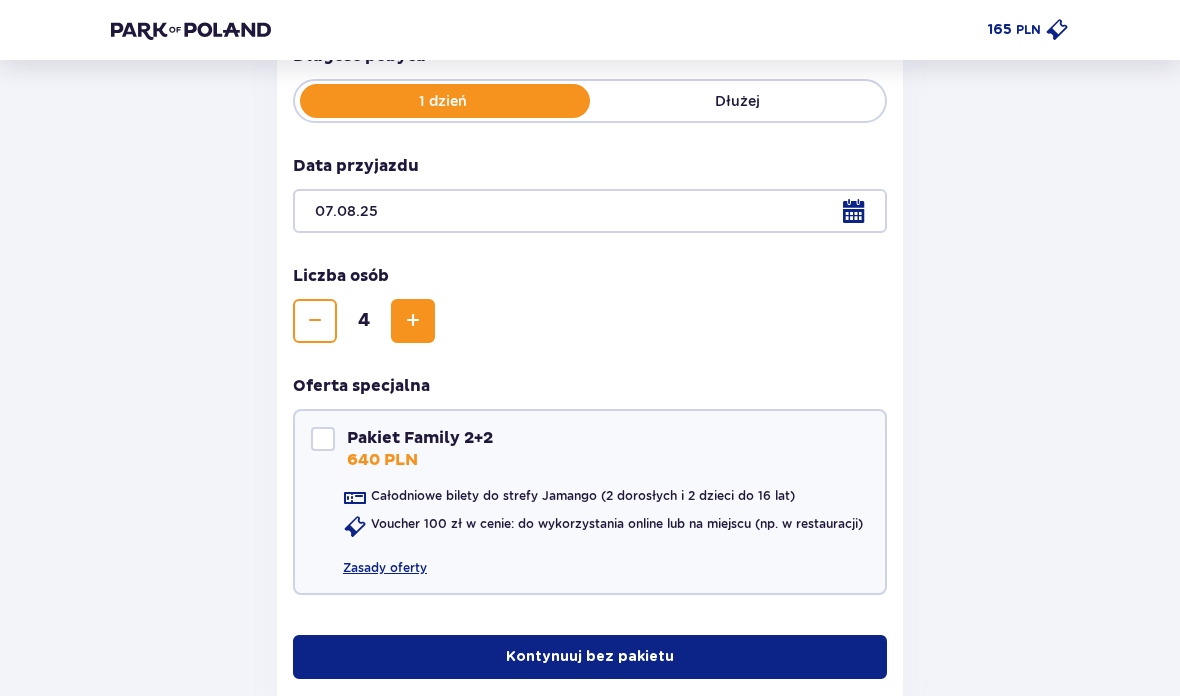 click at bounding box center (323, 439) 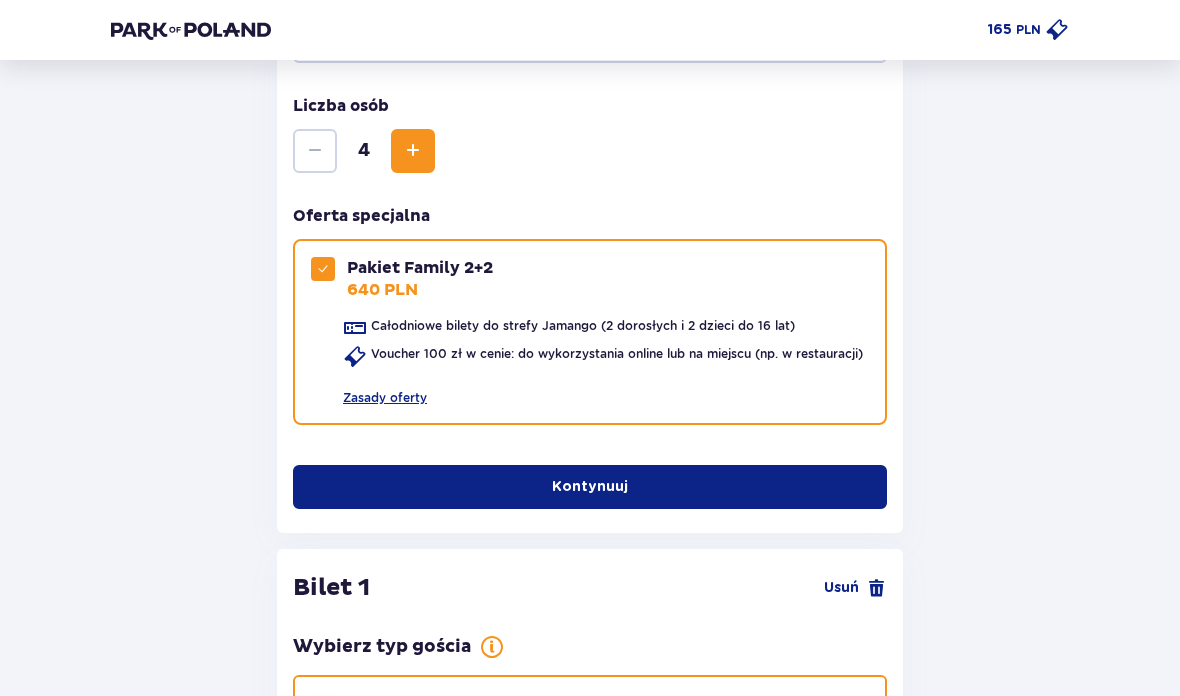 scroll, scrollTop: 572, scrollLeft: 0, axis: vertical 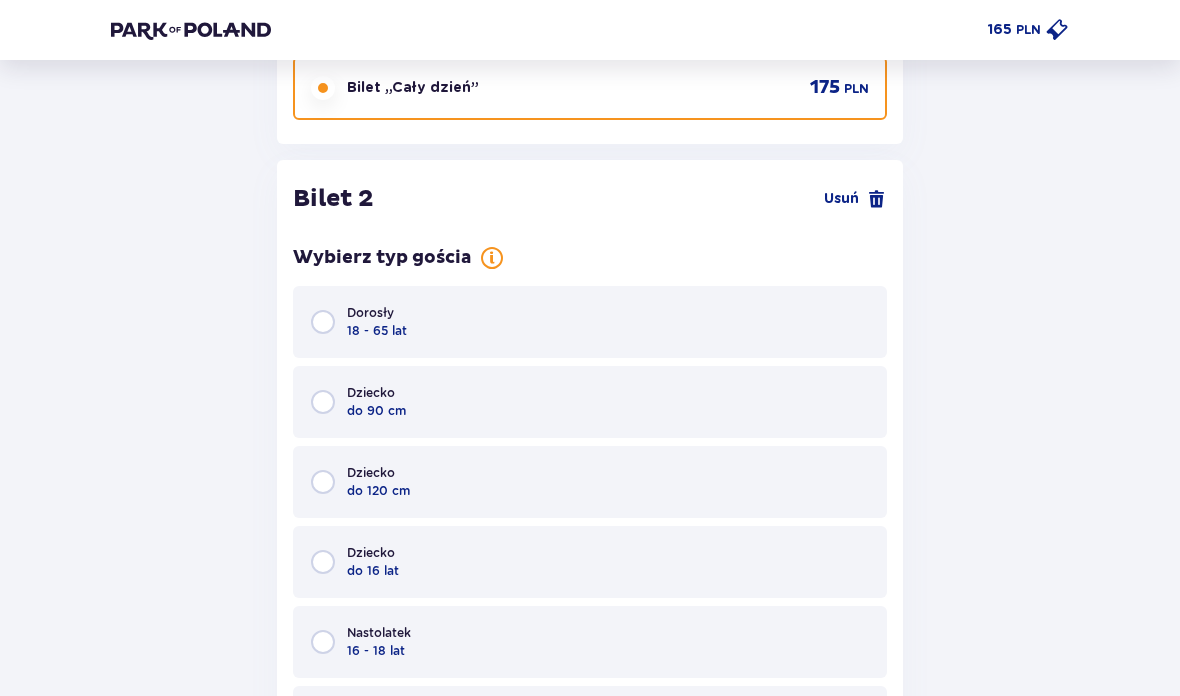 click at bounding box center (323, 322) 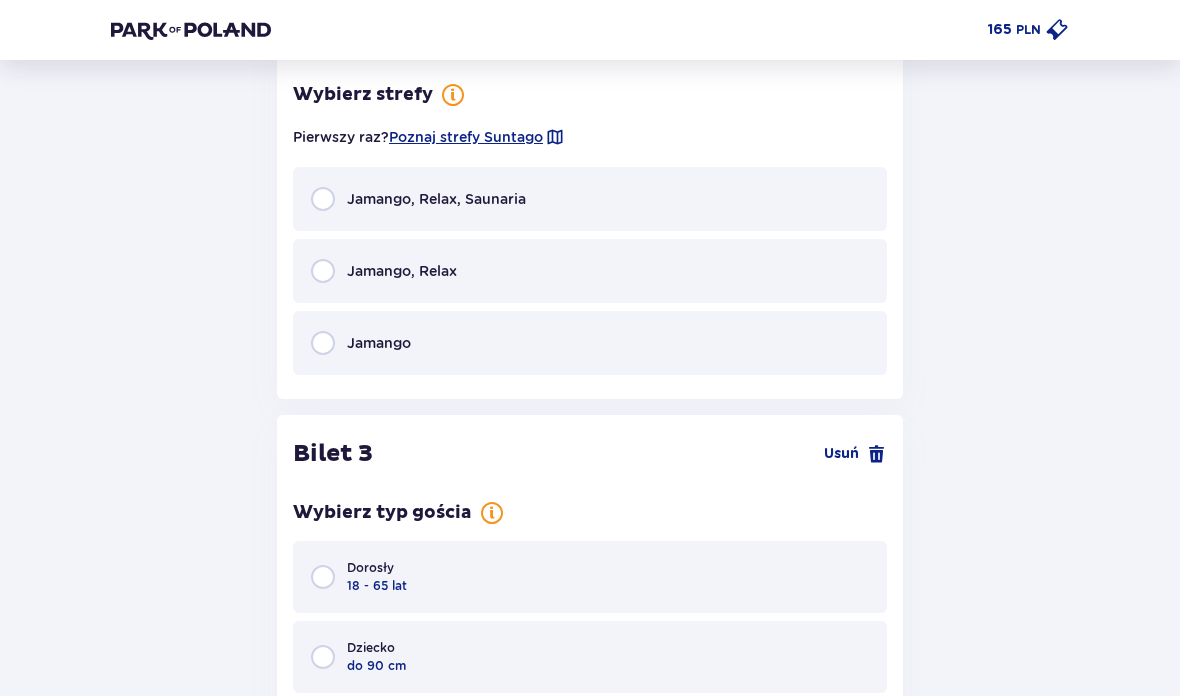 scroll, scrollTop: 3342, scrollLeft: 0, axis: vertical 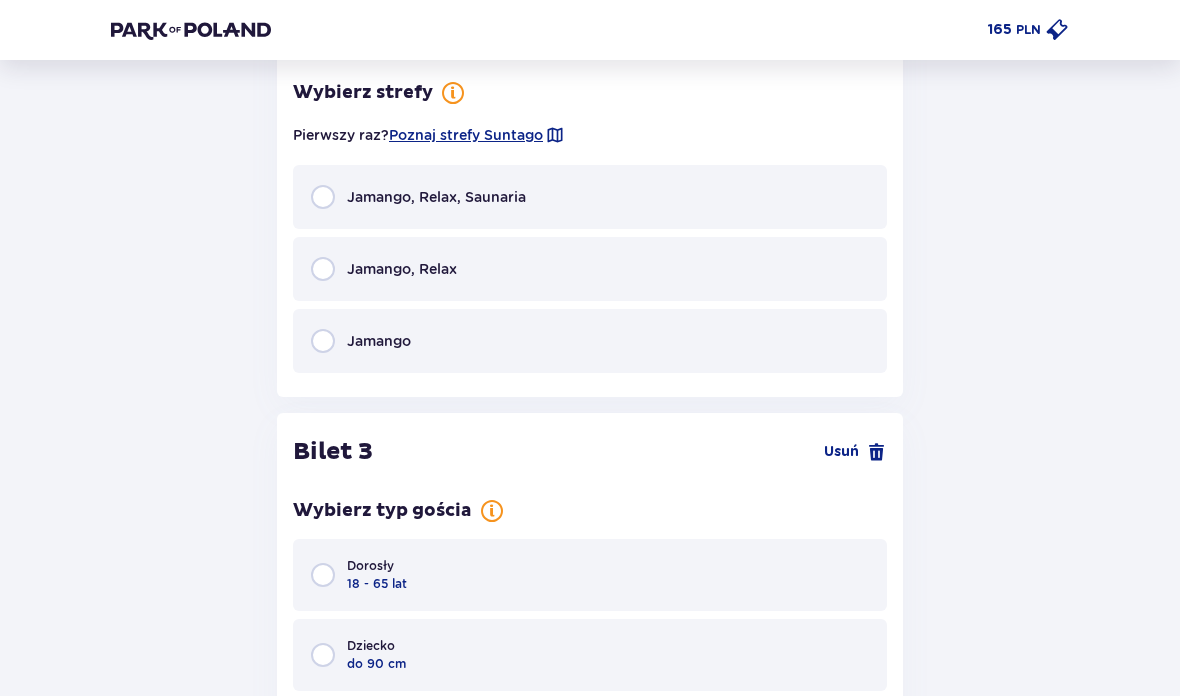 click on "Jamango" at bounding box center (590, 341) 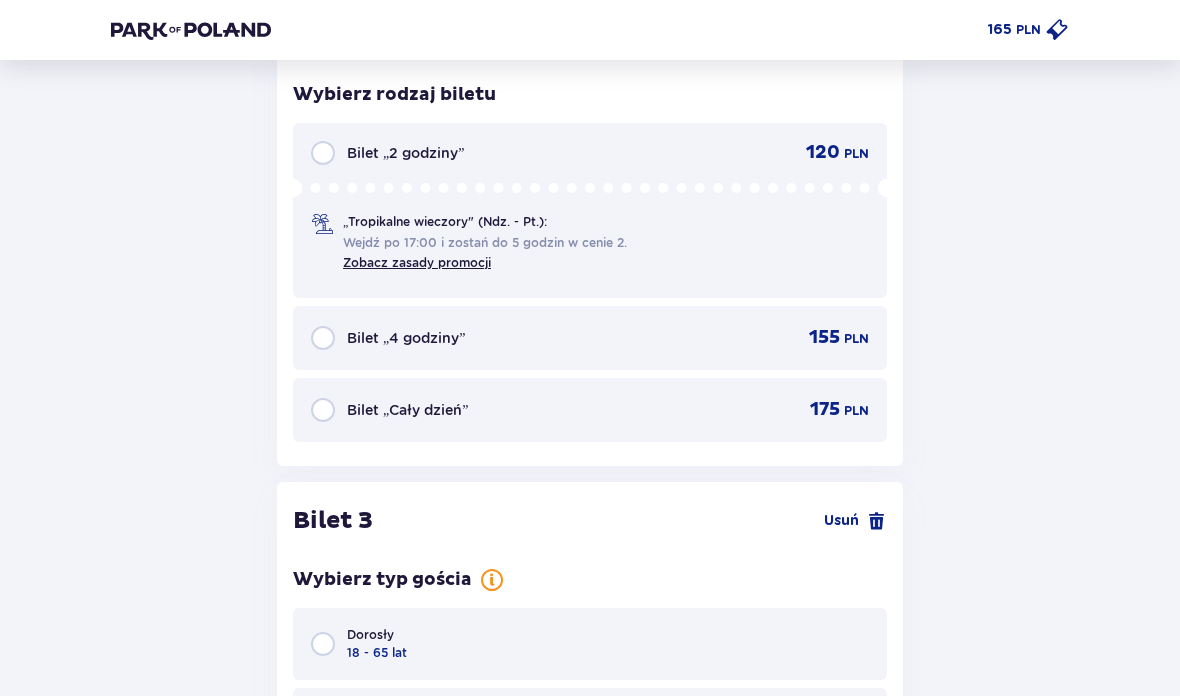 scroll, scrollTop: 3666, scrollLeft: 0, axis: vertical 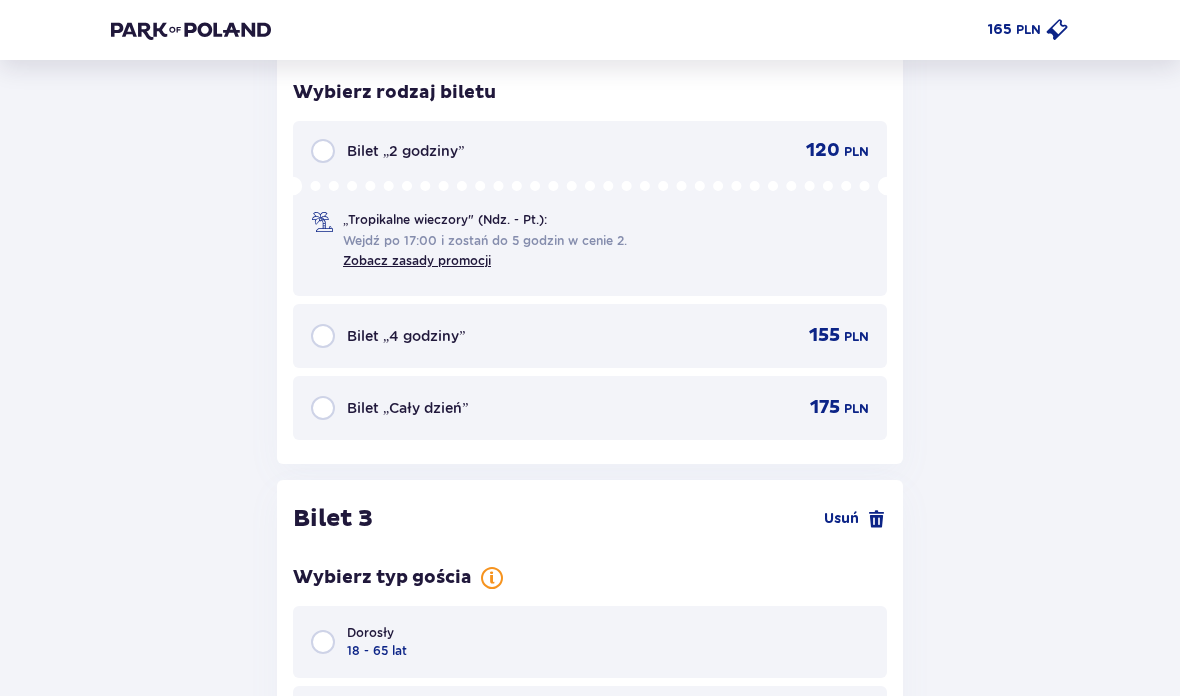 click at bounding box center [323, 408] 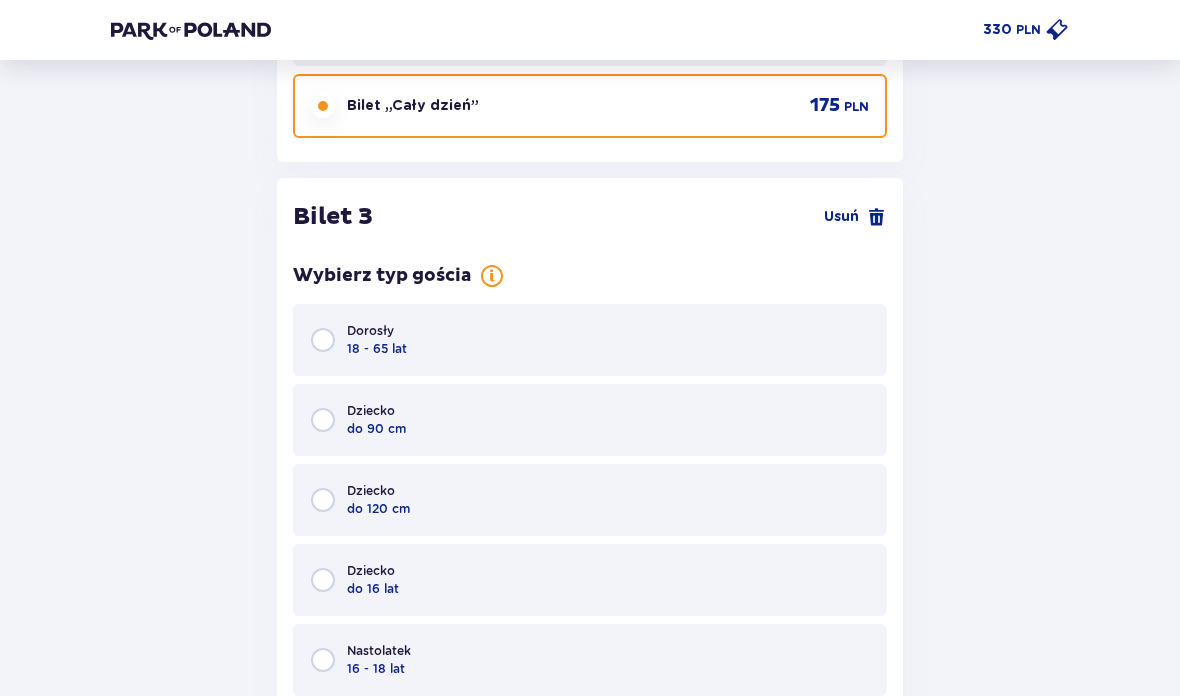 scroll, scrollTop: 4061, scrollLeft: 0, axis: vertical 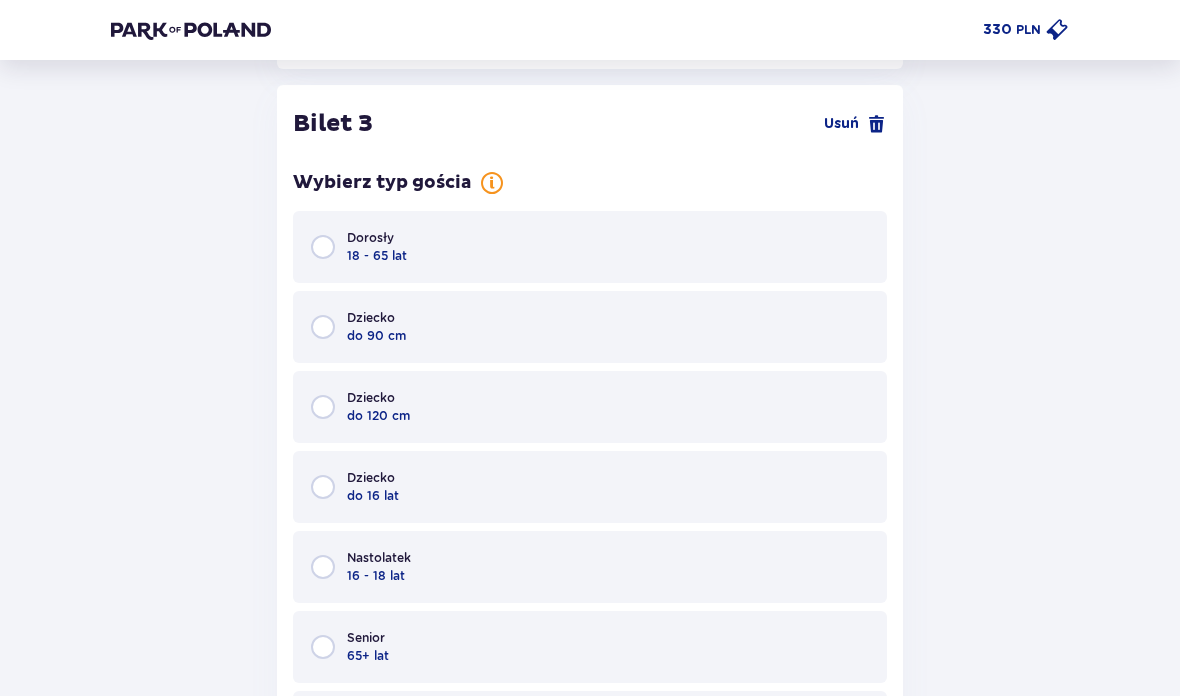 click at bounding box center (323, 407) 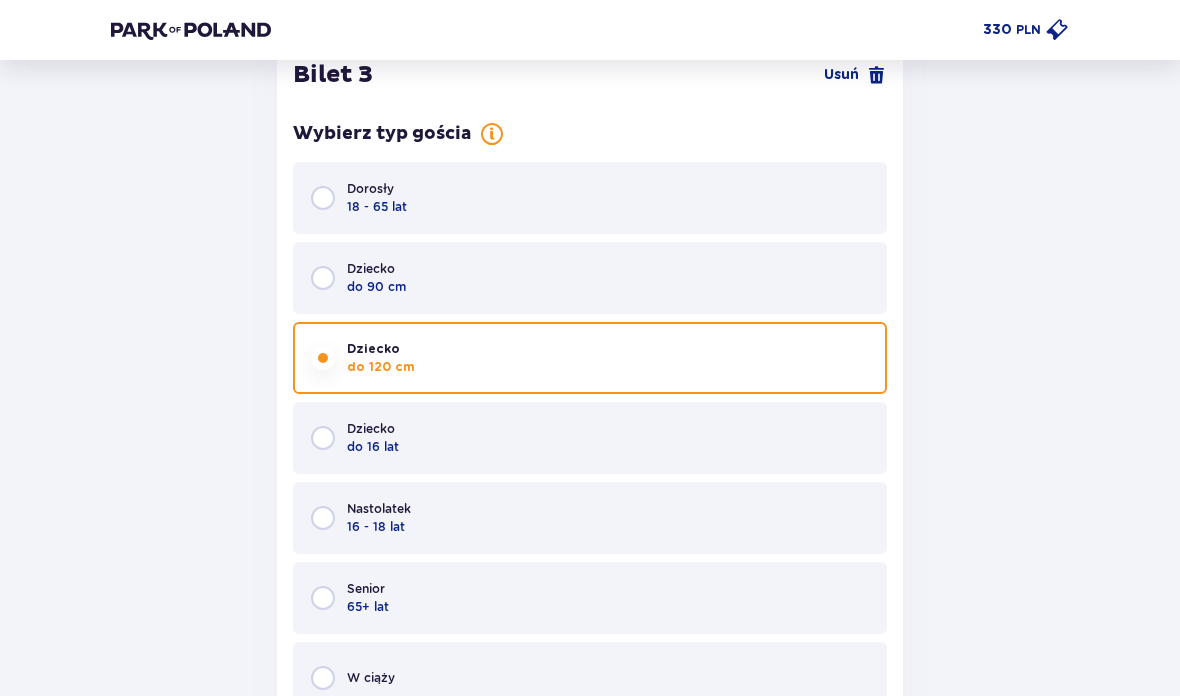 click at bounding box center (323, 438) 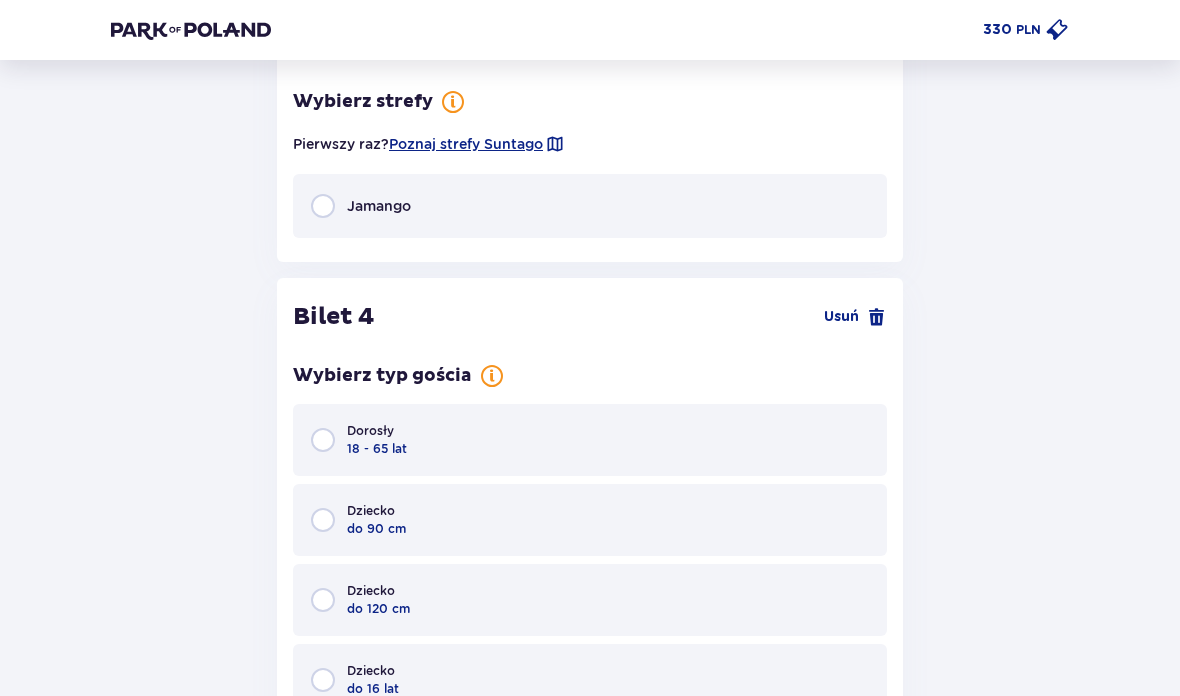 scroll, scrollTop: 4851, scrollLeft: 0, axis: vertical 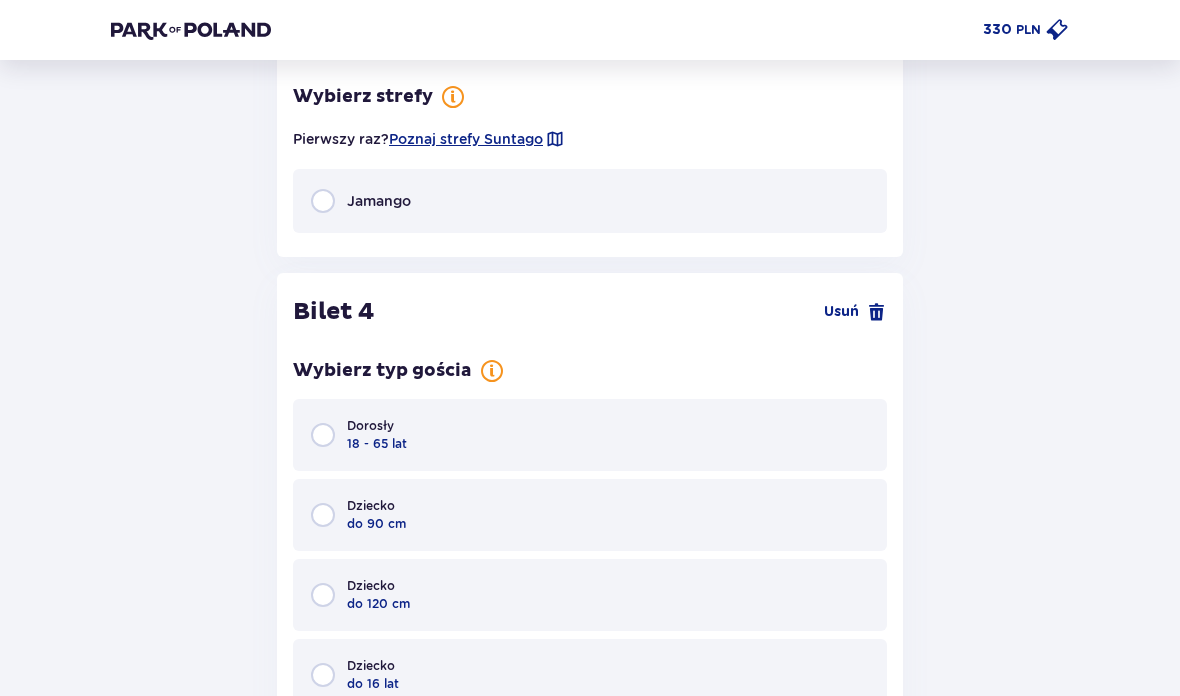 click on "Jamango" at bounding box center (590, 201) 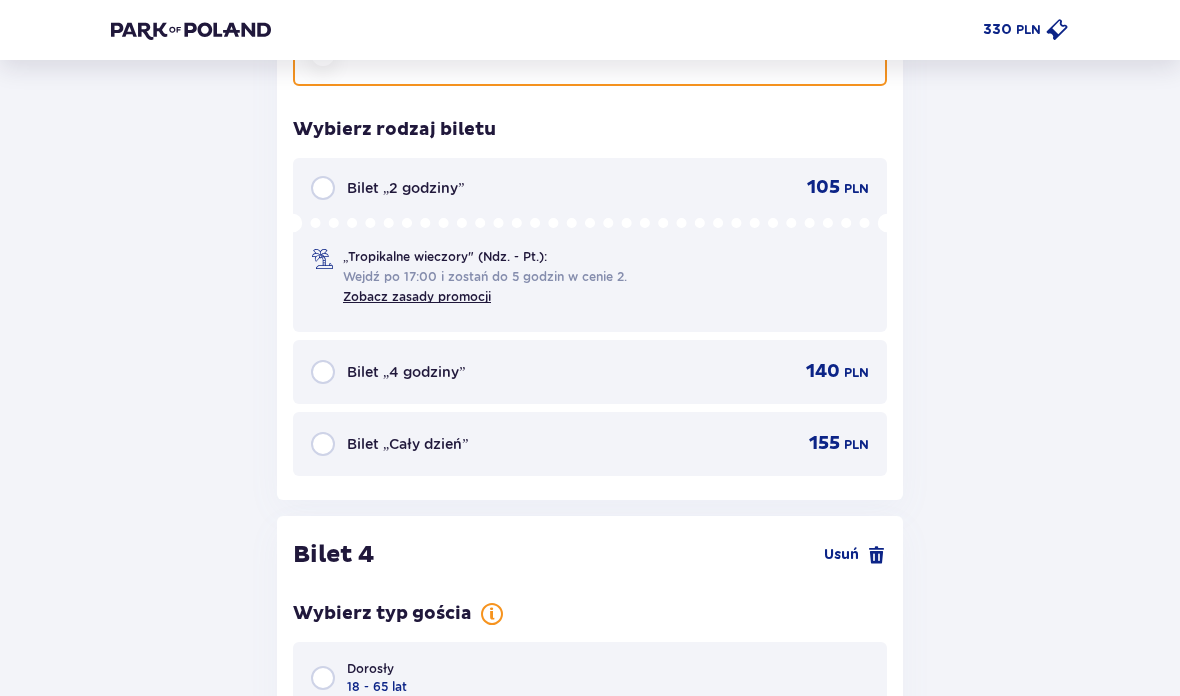 scroll, scrollTop: 5031, scrollLeft: 0, axis: vertical 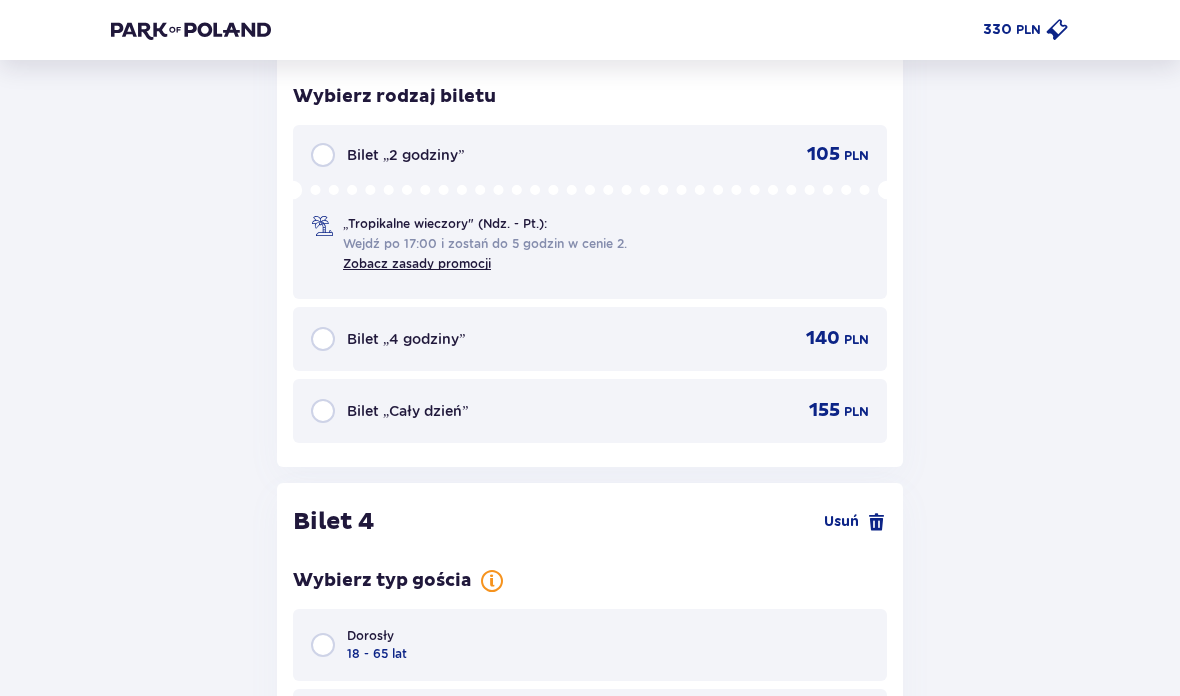 click on "Bilet „Cały dzień” 155 PLN" at bounding box center (590, 411) 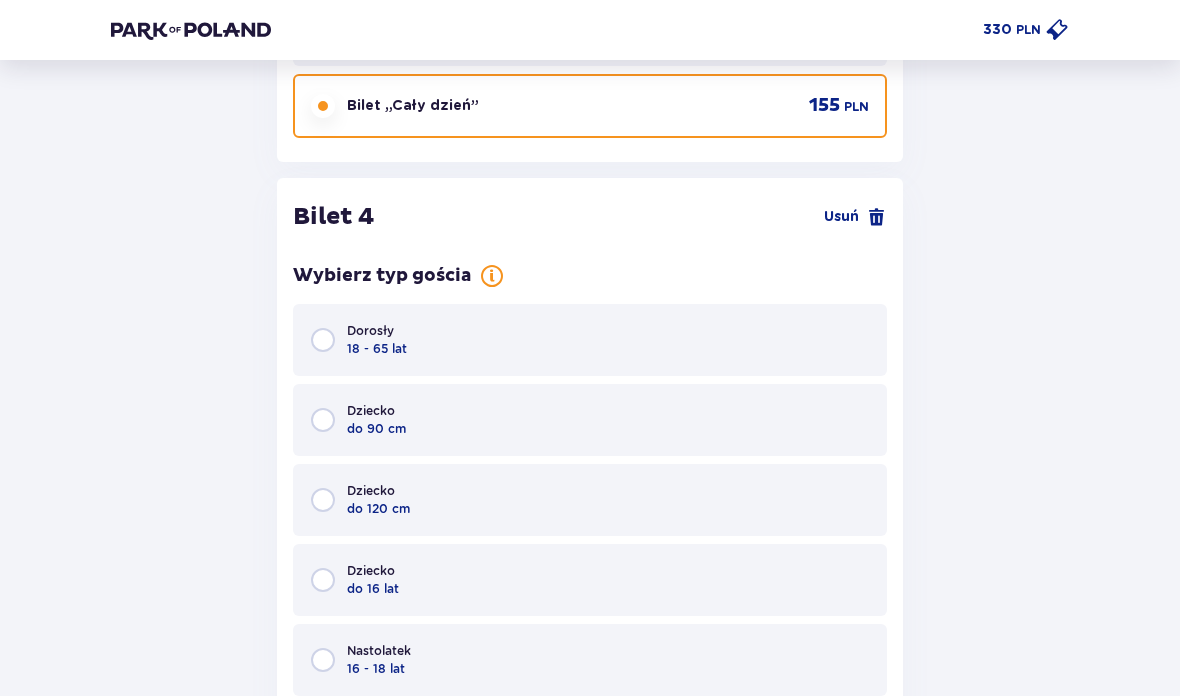 scroll, scrollTop: 5426, scrollLeft: 0, axis: vertical 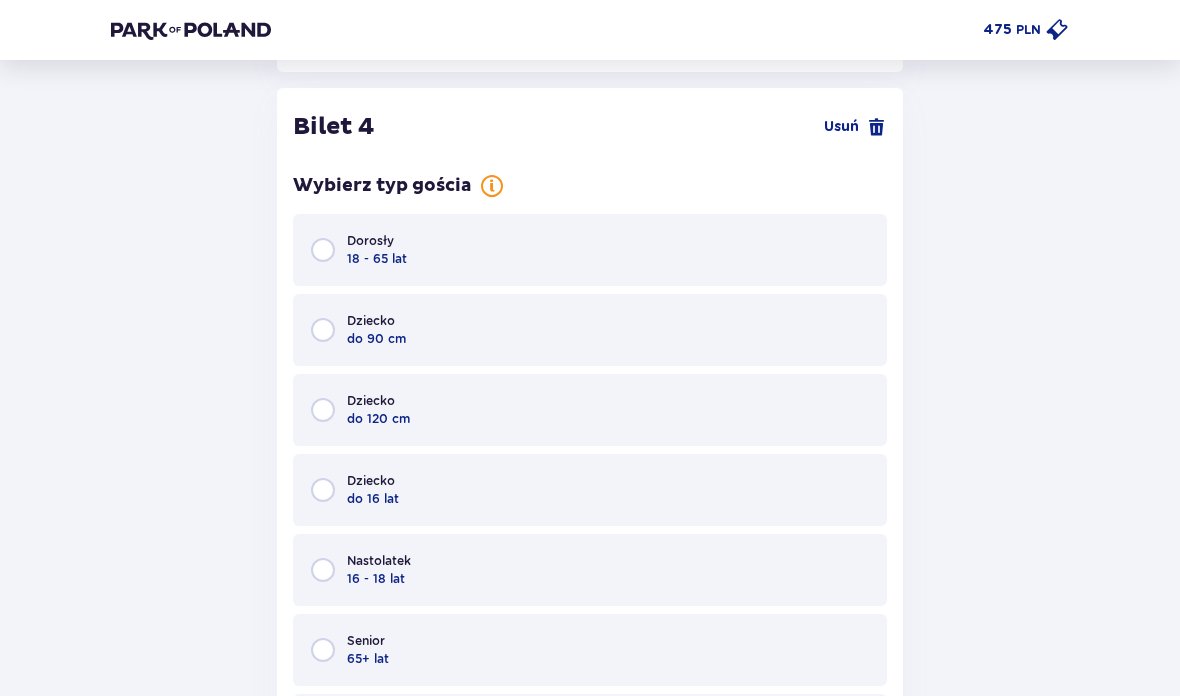 click at bounding box center [323, 490] 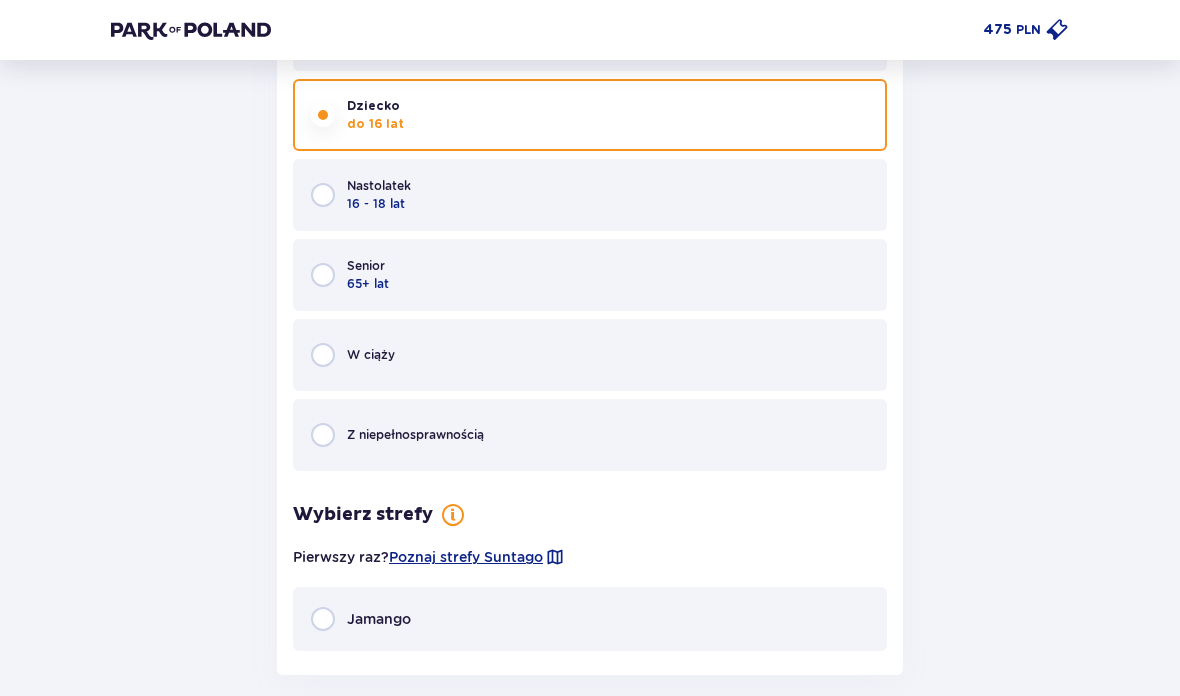 scroll, scrollTop: 5892, scrollLeft: 0, axis: vertical 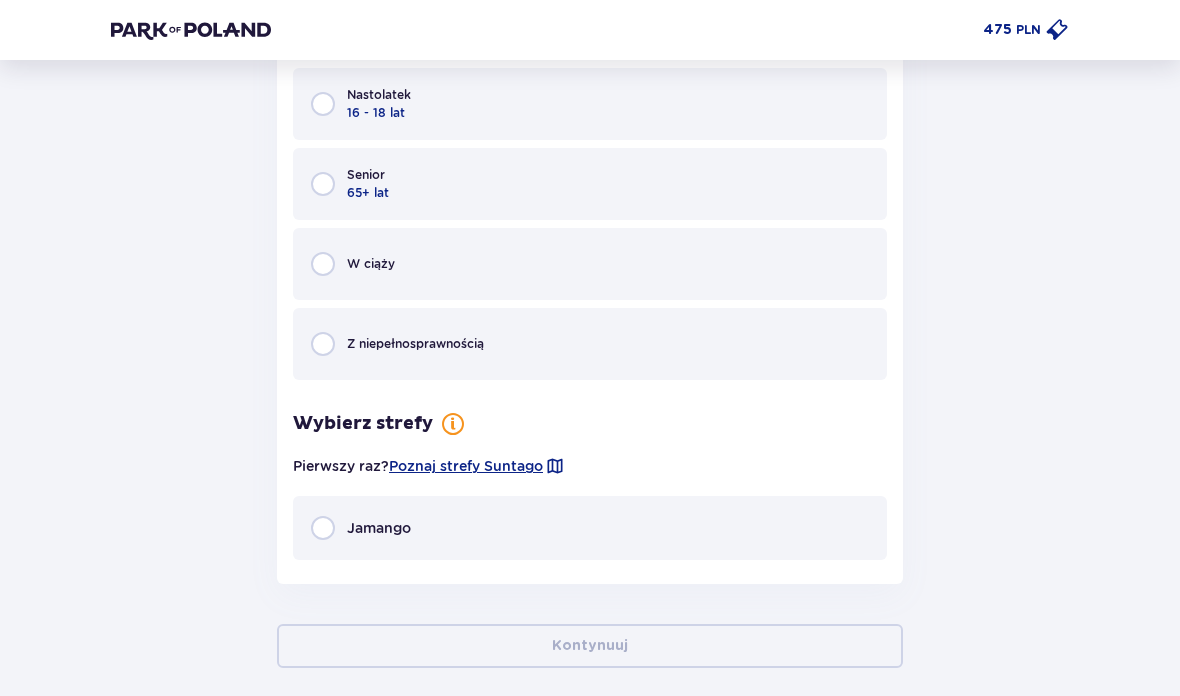 click at bounding box center [323, 528] 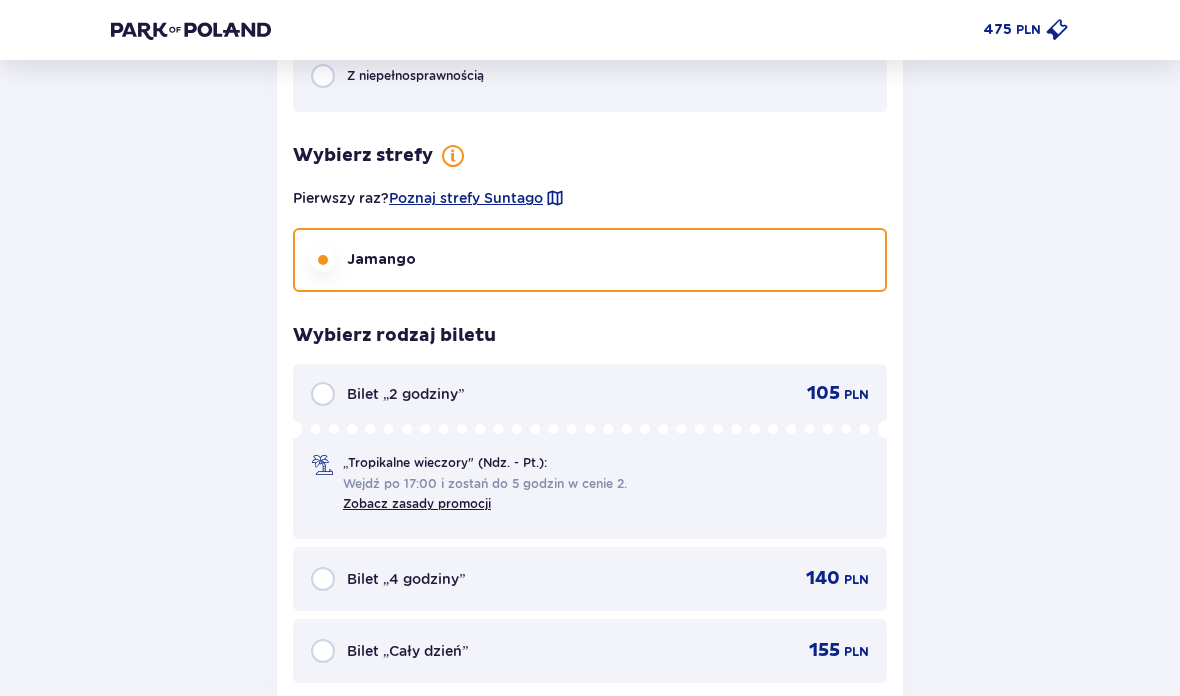 scroll, scrollTop: 6279, scrollLeft: 0, axis: vertical 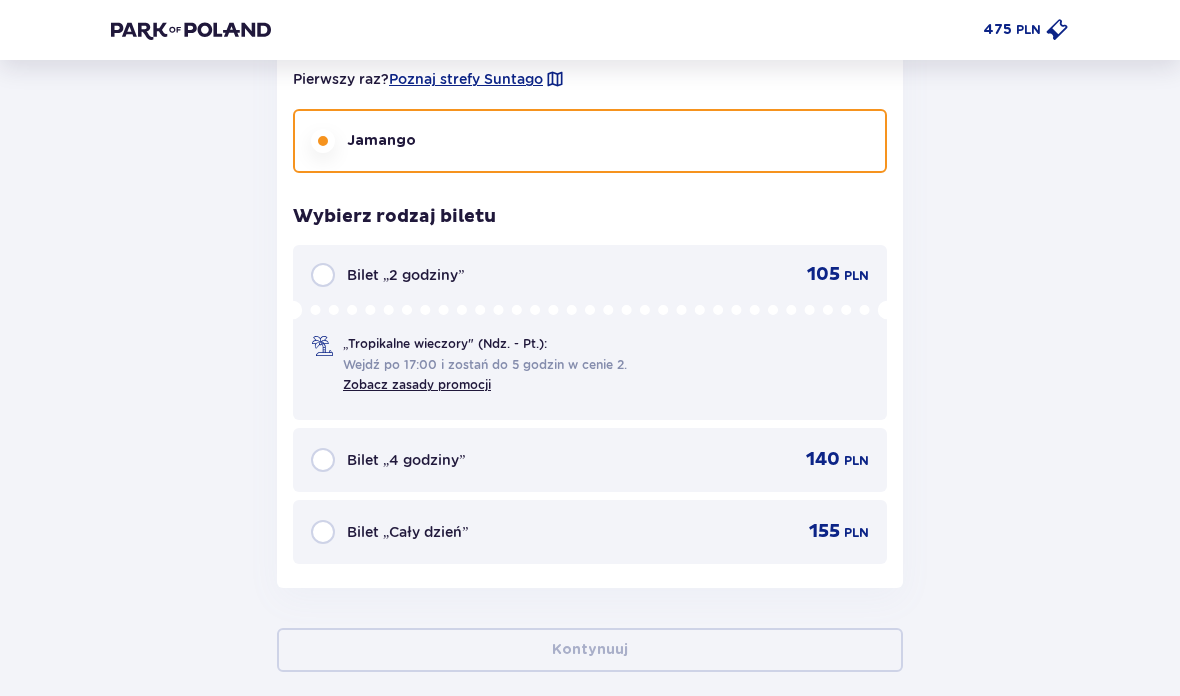 click at bounding box center [323, 532] 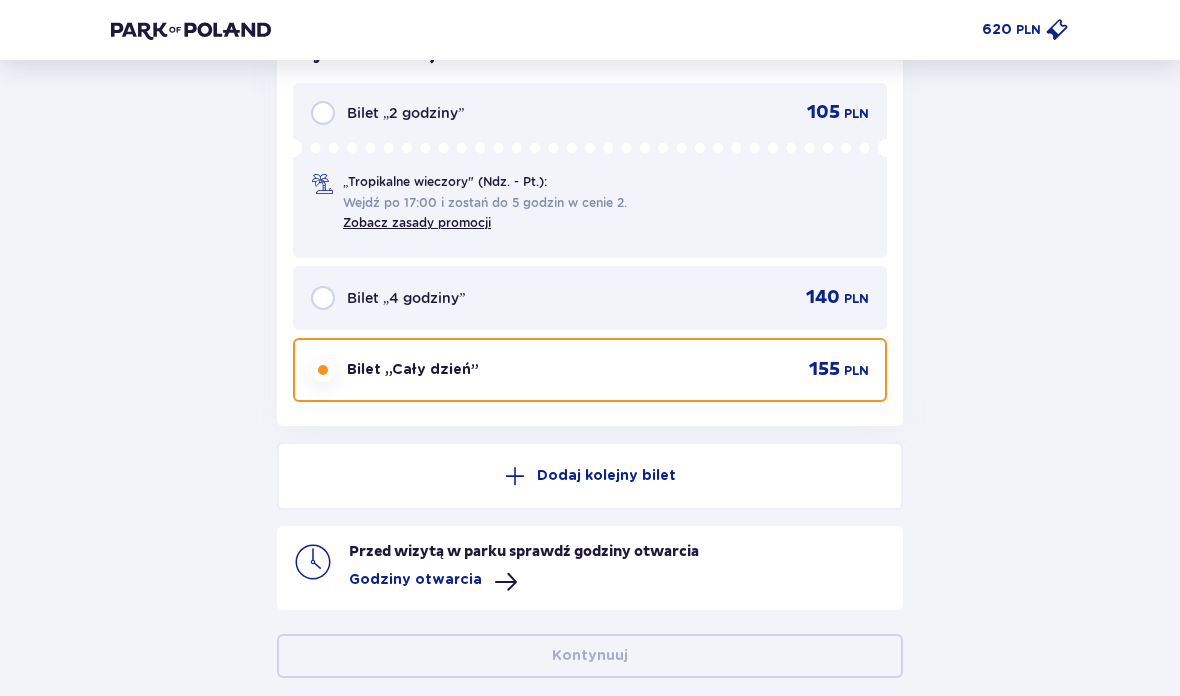 scroll, scrollTop: 6447, scrollLeft: 0, axis: vertical 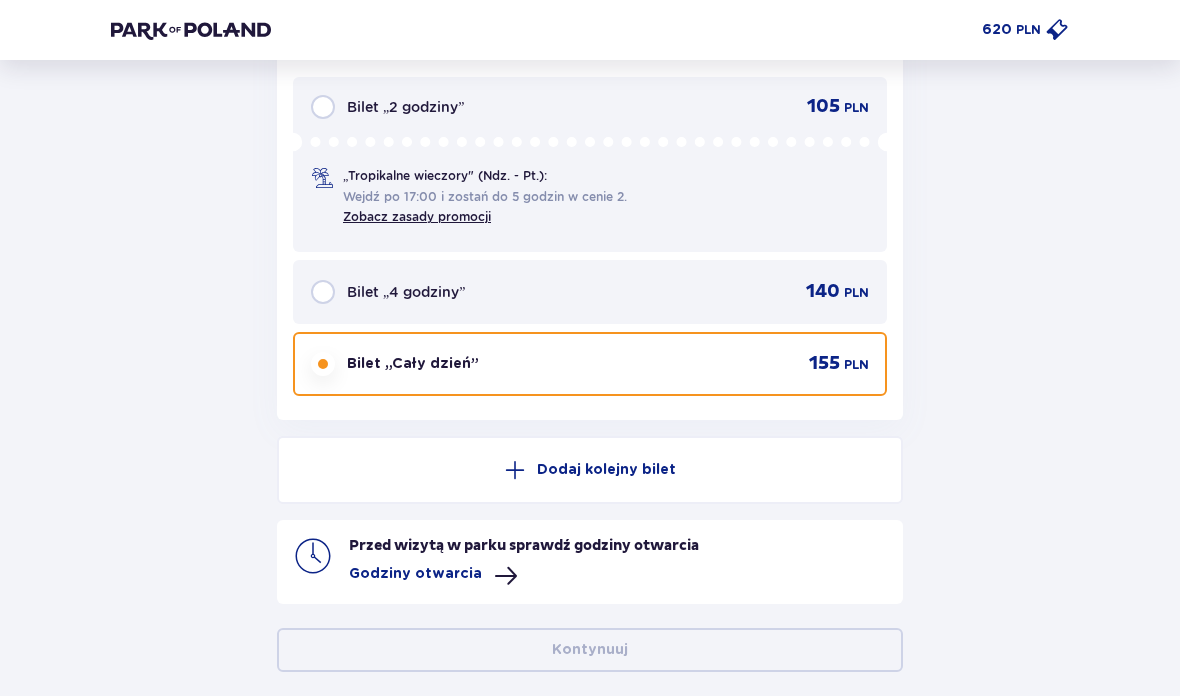 click on "Dodaj kolejny bilet" at bounding box center (606, 470) 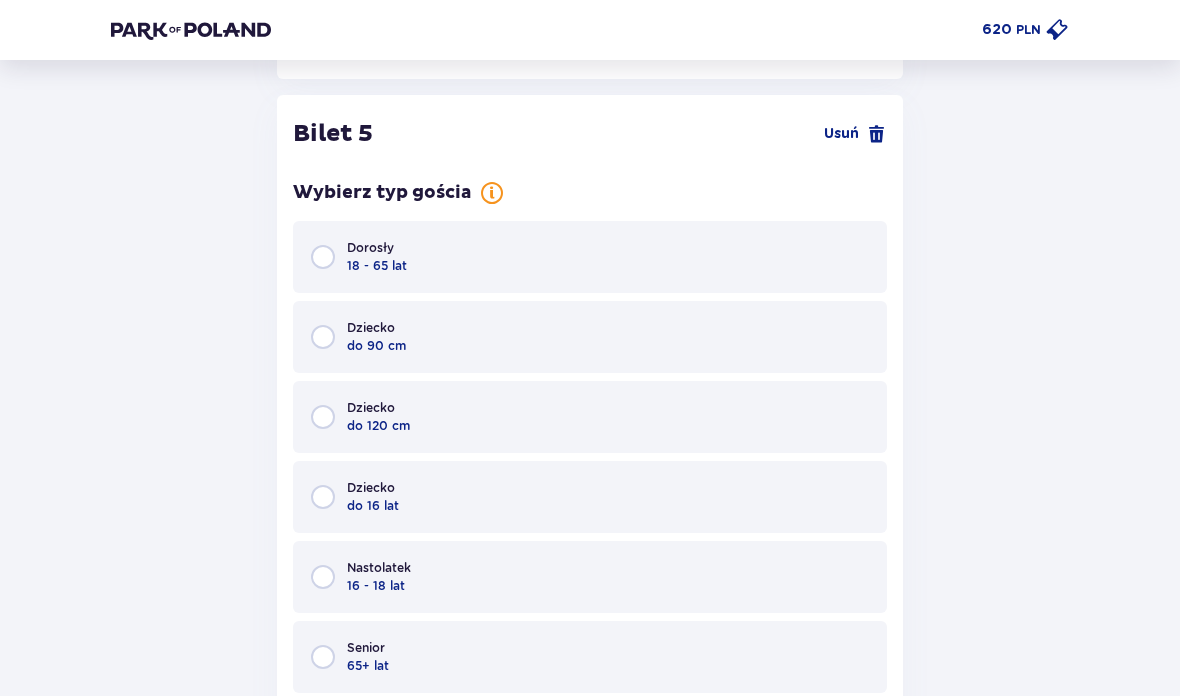 scroll, scrollTop: 6791, scrollLeft: 0, axis: vertical 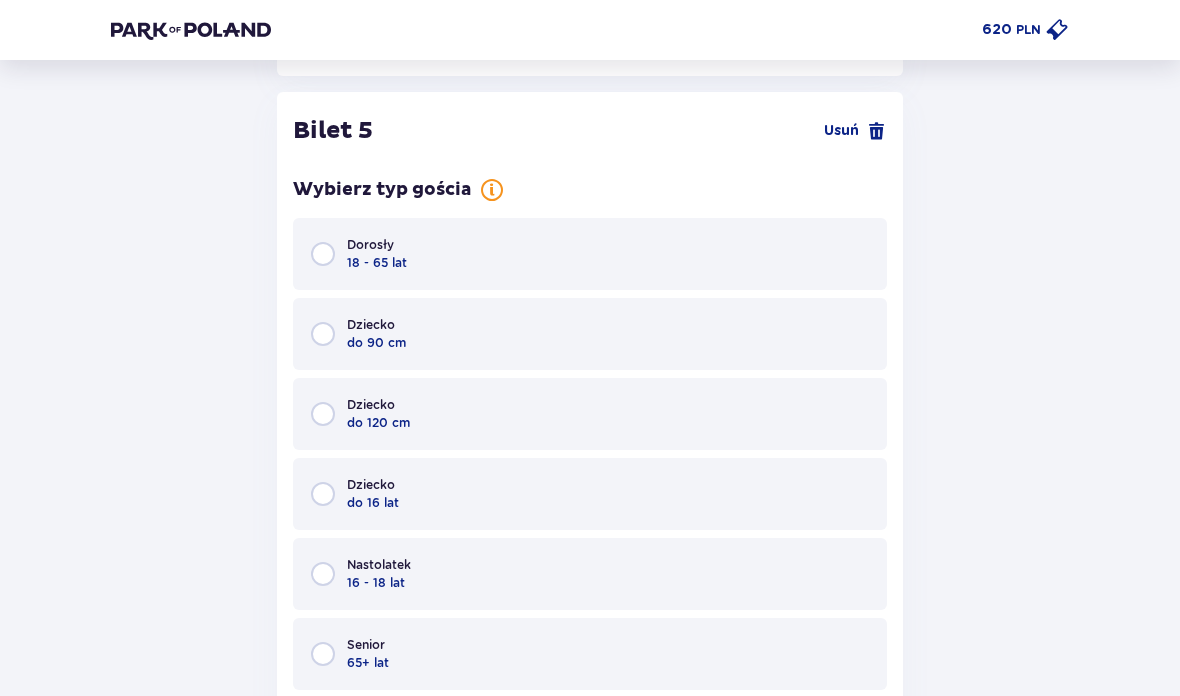 click on "Senior 65+ lat" at bounding box center (590, 654) 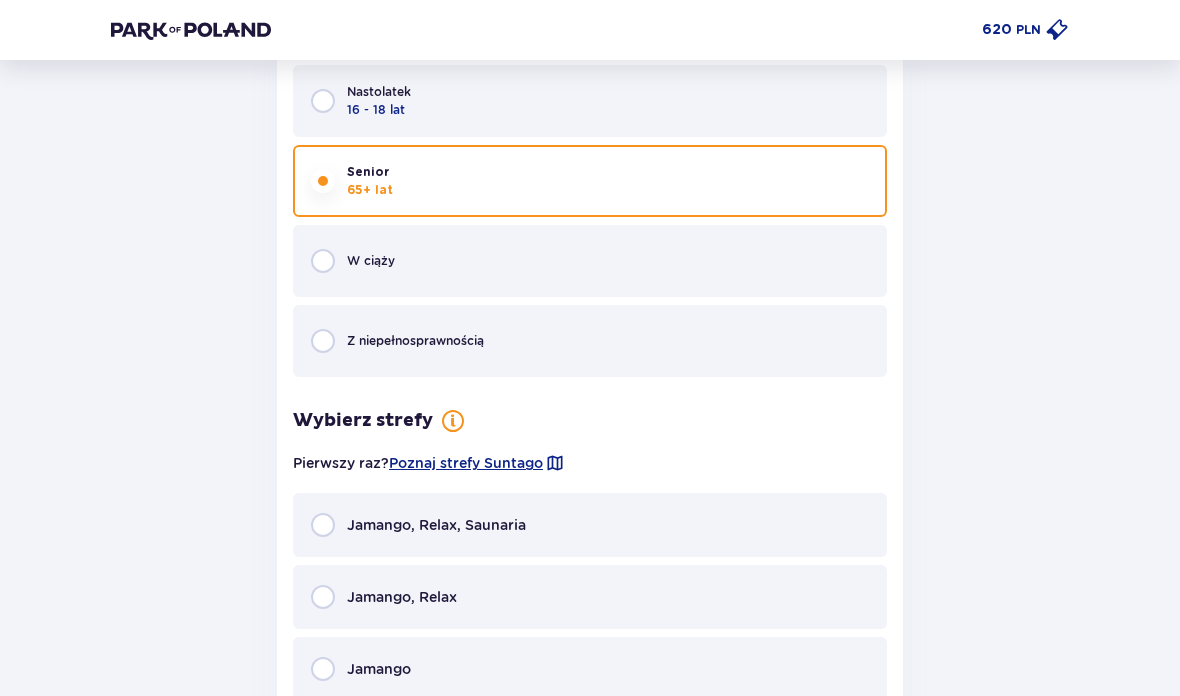 scroll, scrollTop: 7401, scrollLeft: 0, axis: vertical 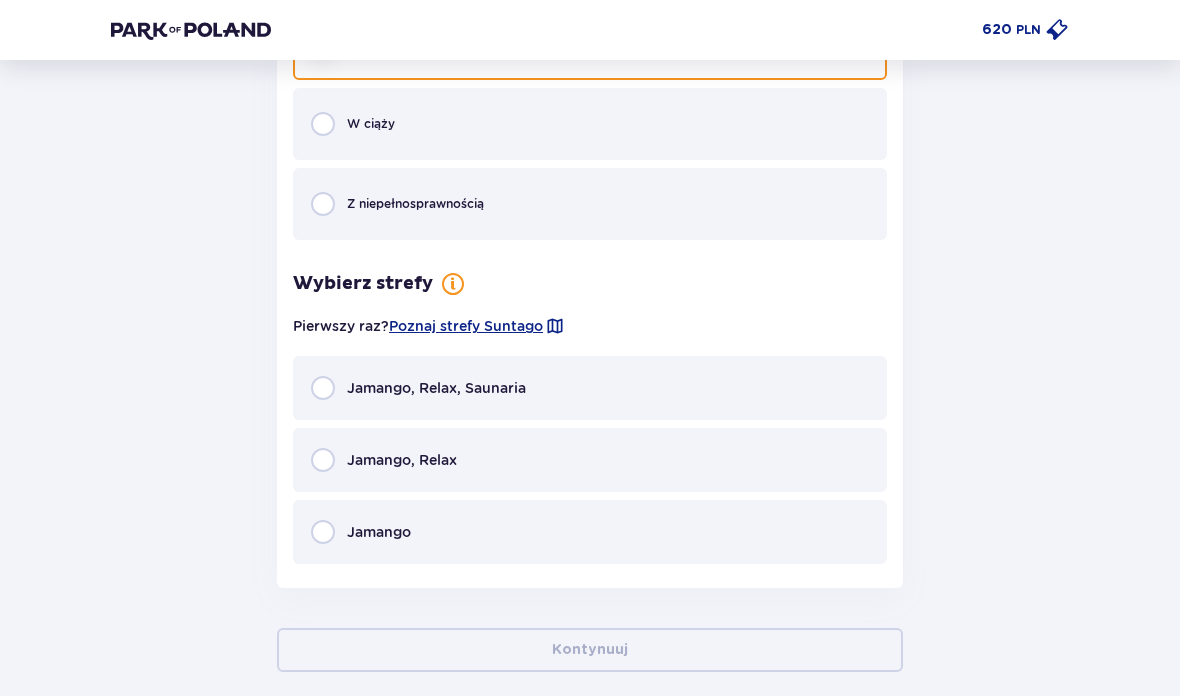 click at bounding box center [323, 532] 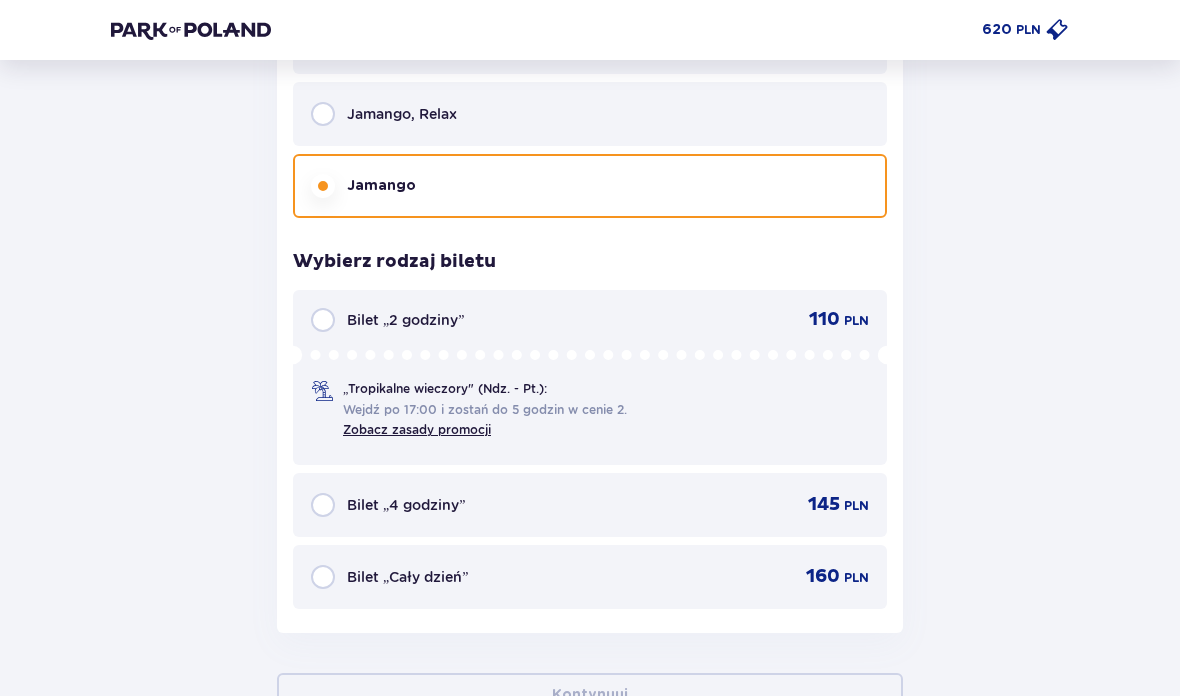 scroll, scrollTop: 7788, scrollLeft: 0, axis: vertical 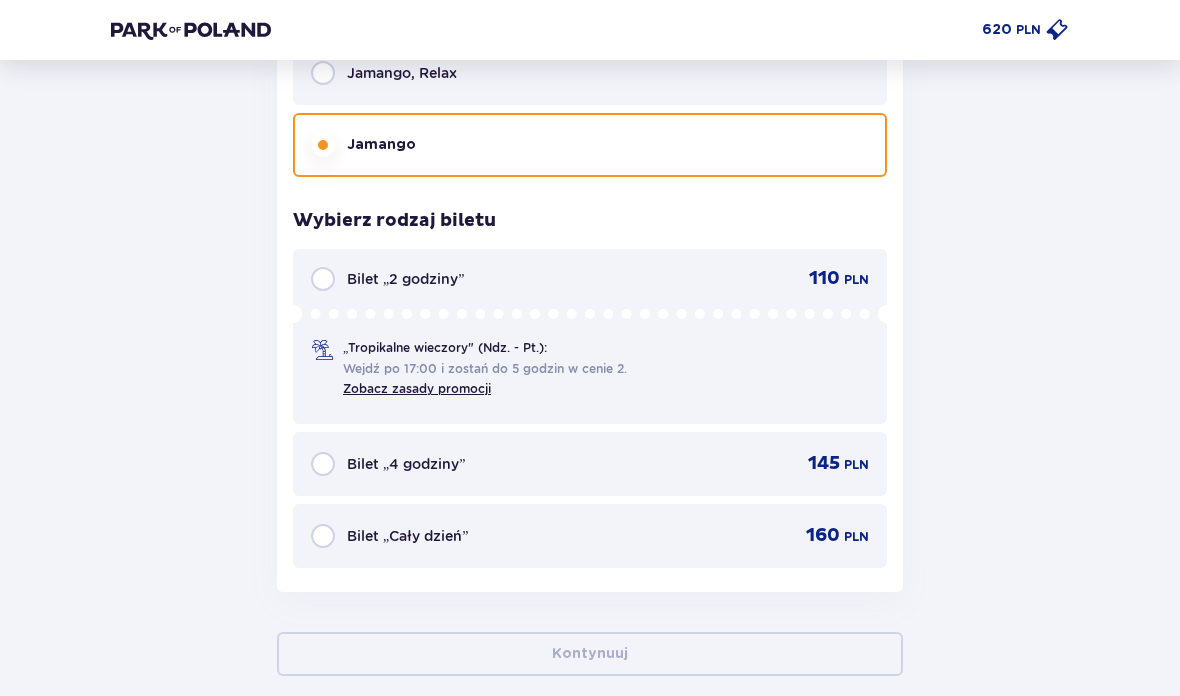 click at bounding box center [323, 536] 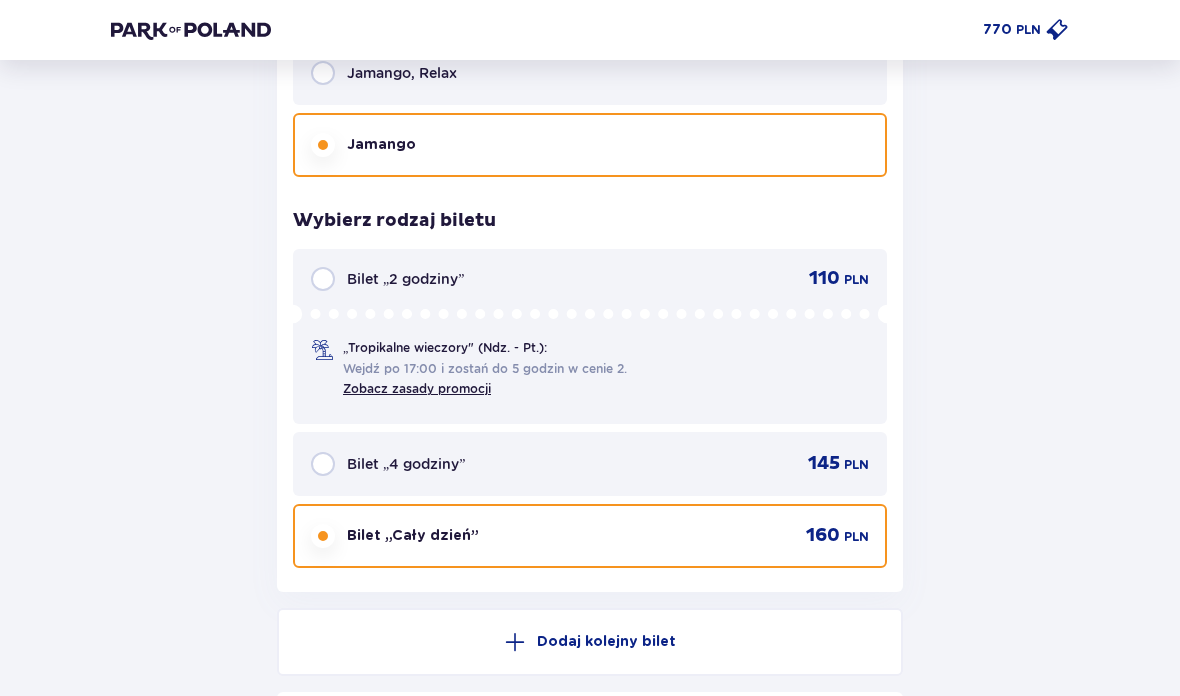 scroll, scrollTop: 7956, scrollLeft: 0, axis: vertical 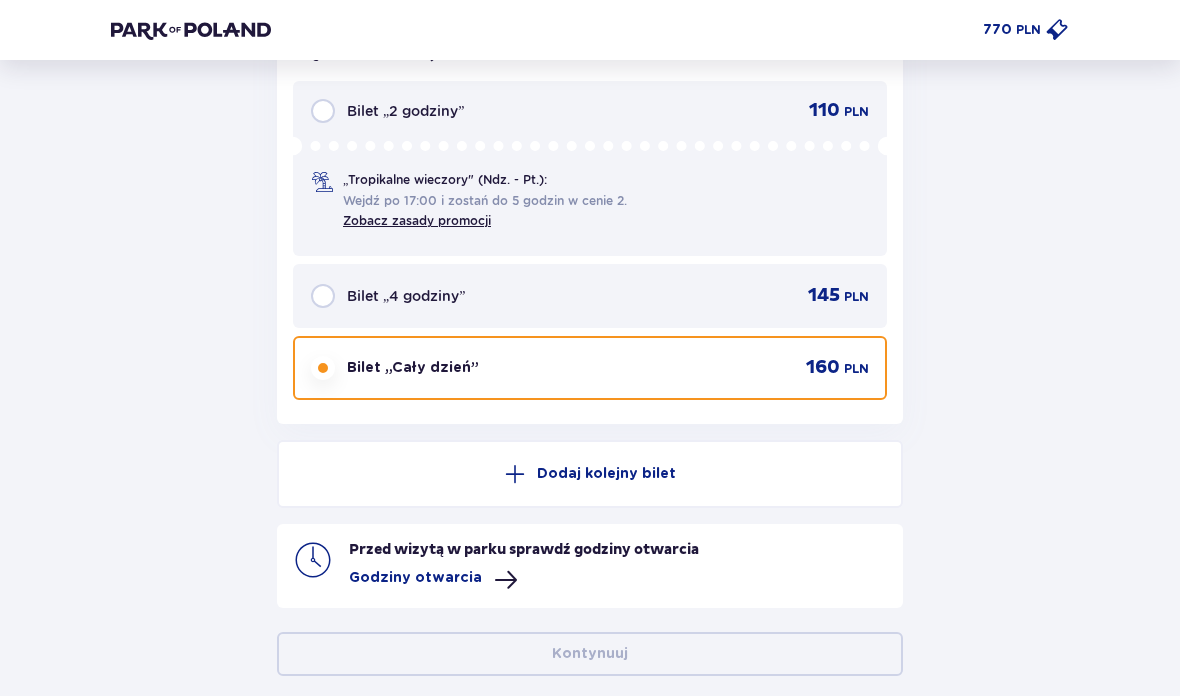 click on "Dodaj kolejny bilet" at bounding box center (590, 474) 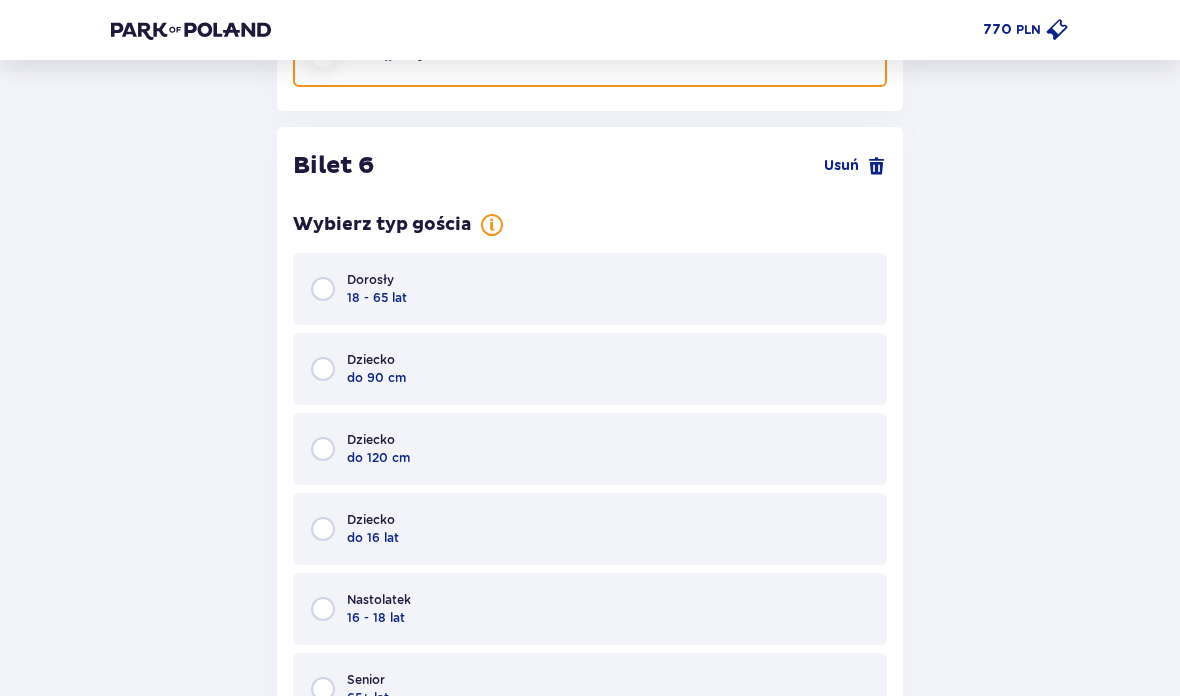 click at bounding box center [323, 370] 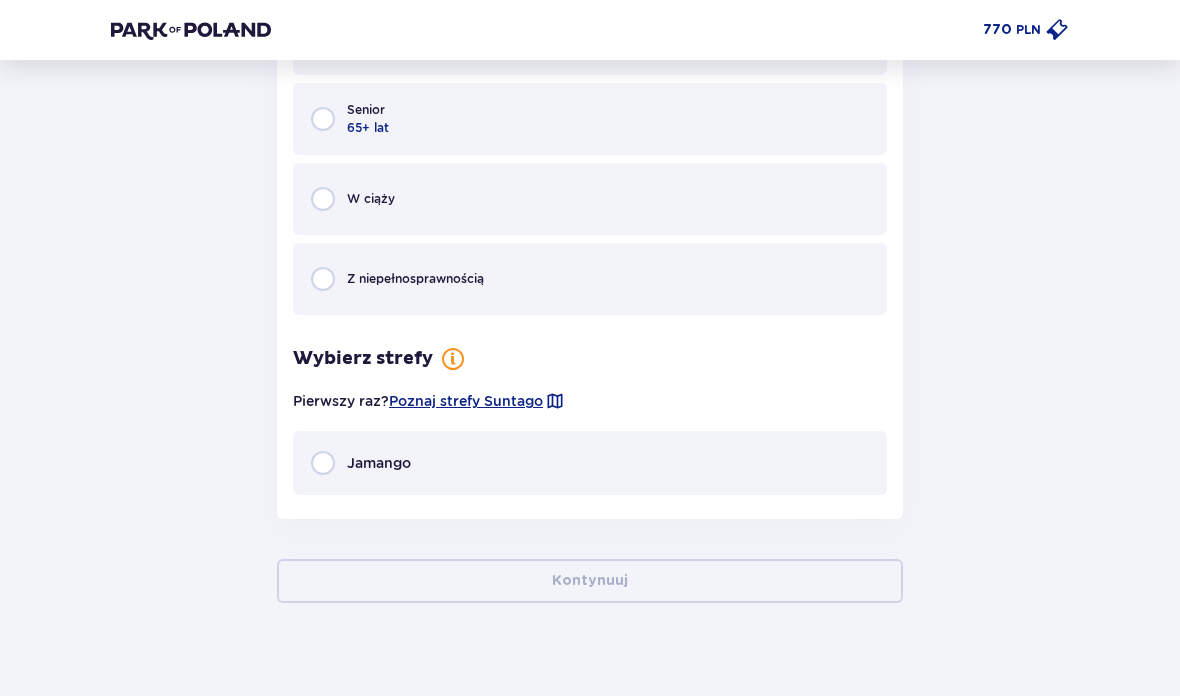 scroll, scrollTop: 8846, scrollLeft: 0, axis: vertical 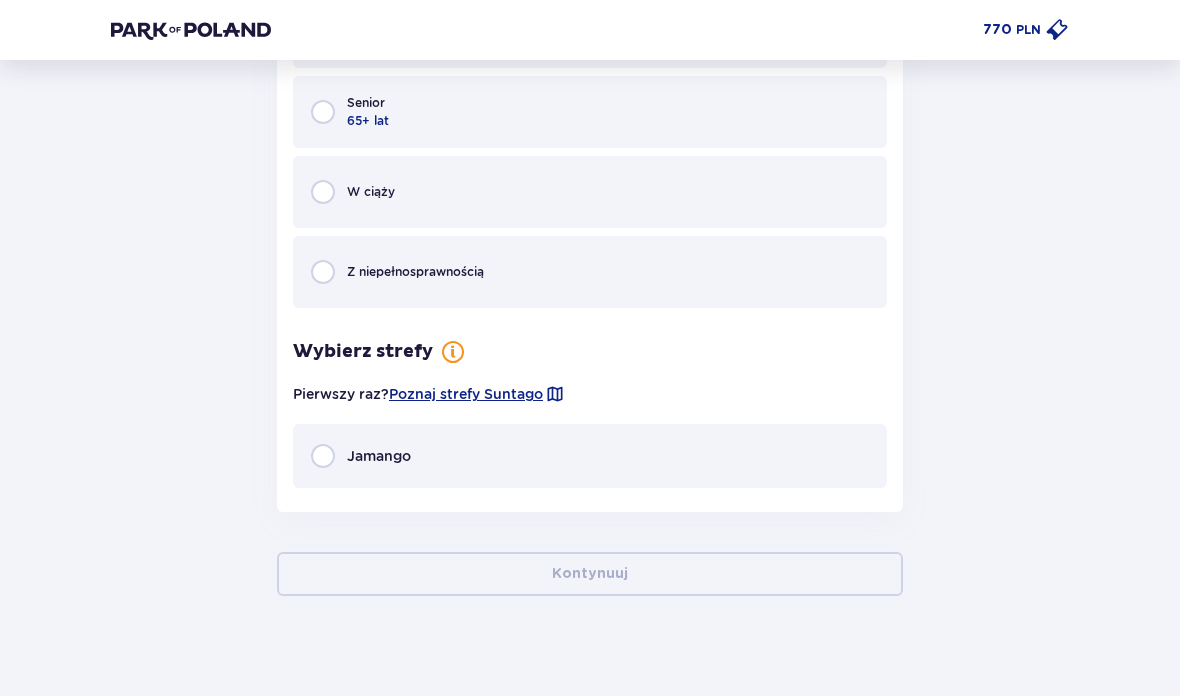 click at bounding box center (323, 456) 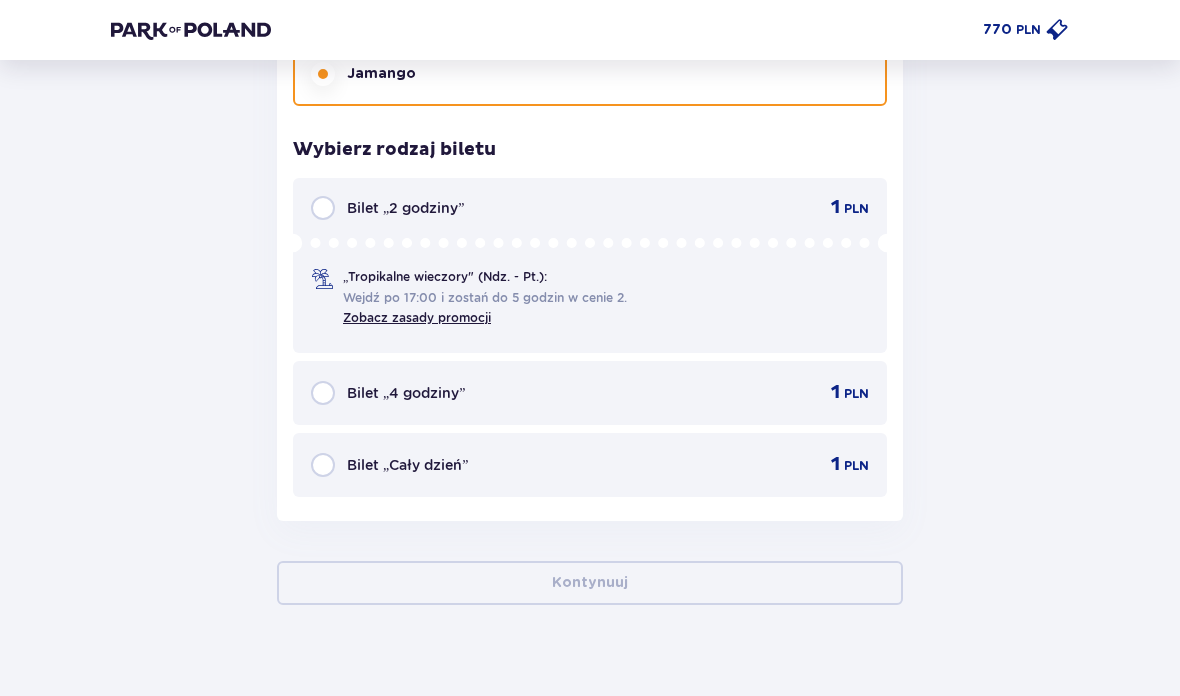 scroll, scrollTop: 9233, scrollLeft: 0, axis: vertical 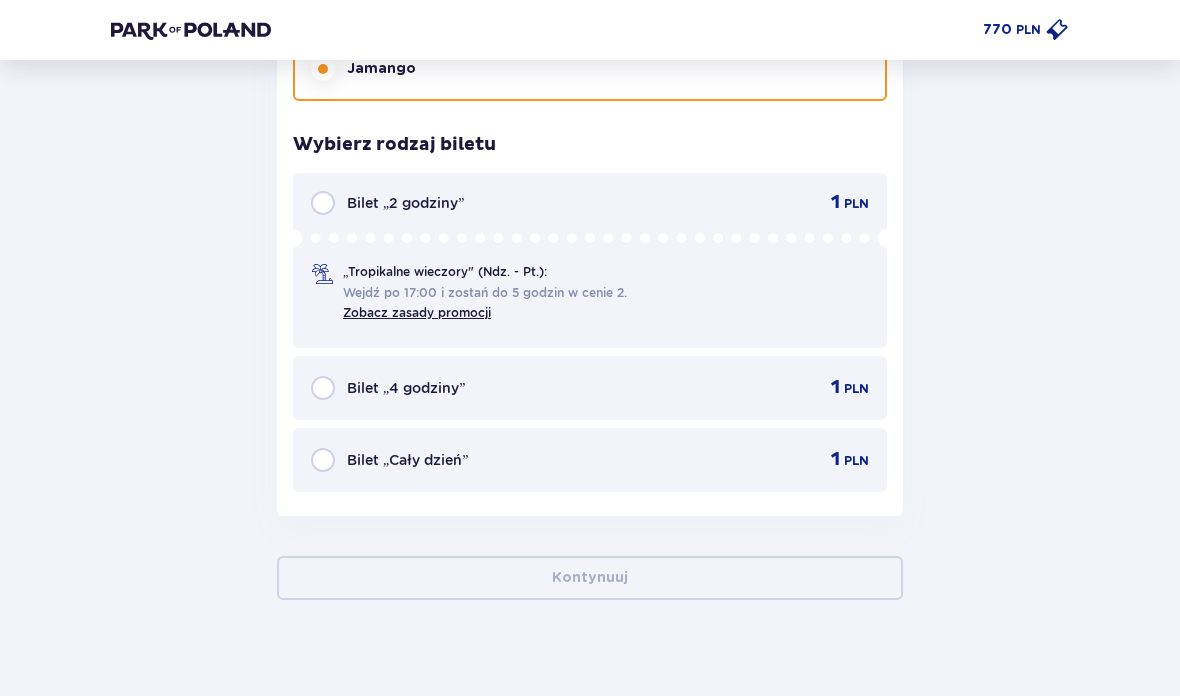 click at bounding box center [323, 460] 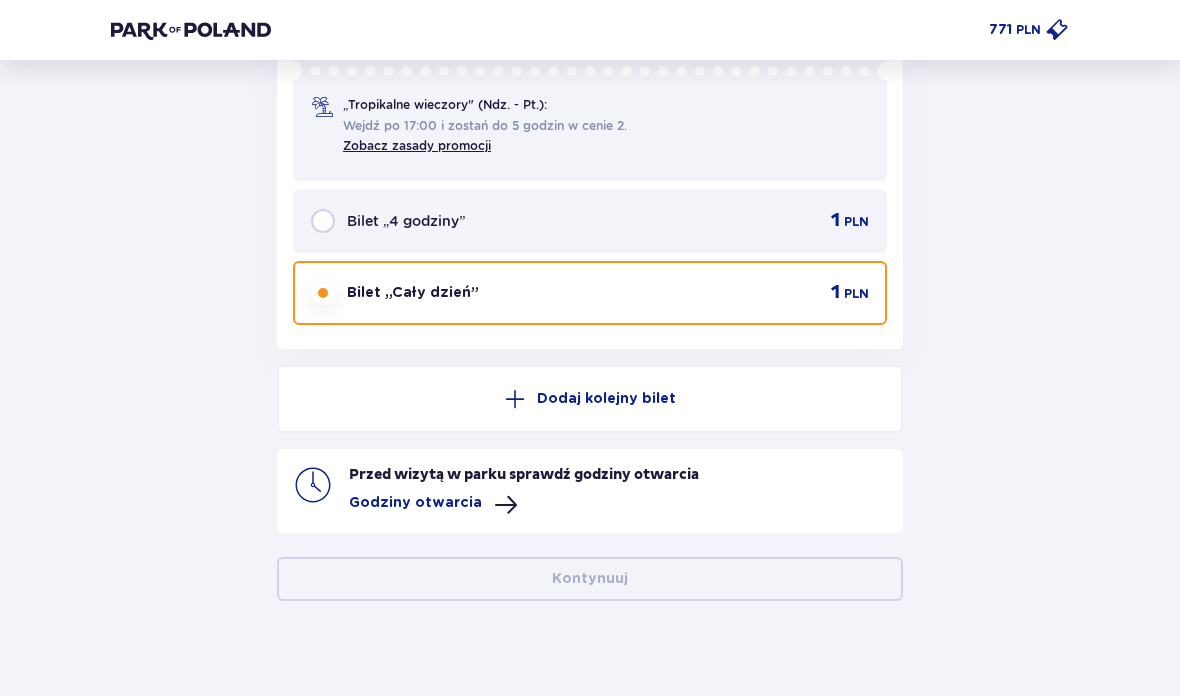scroll, scrollTop: 9401, scrollLeft: 0, axis: vertical 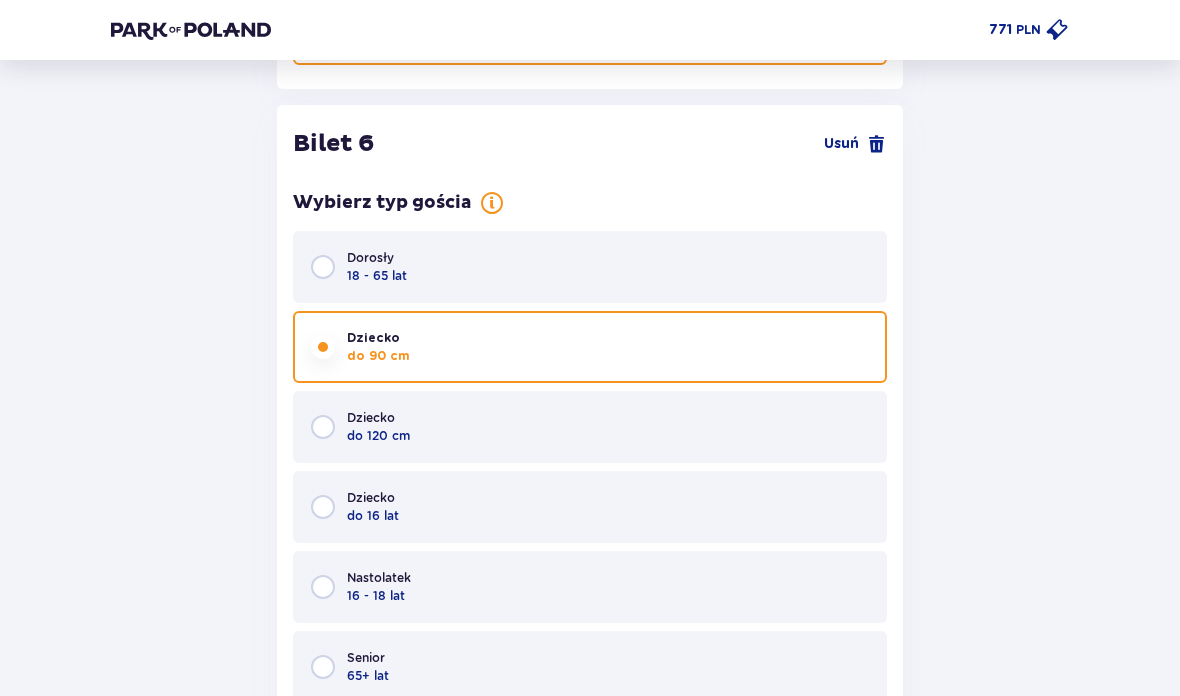 click at bounding box center (323, 427) 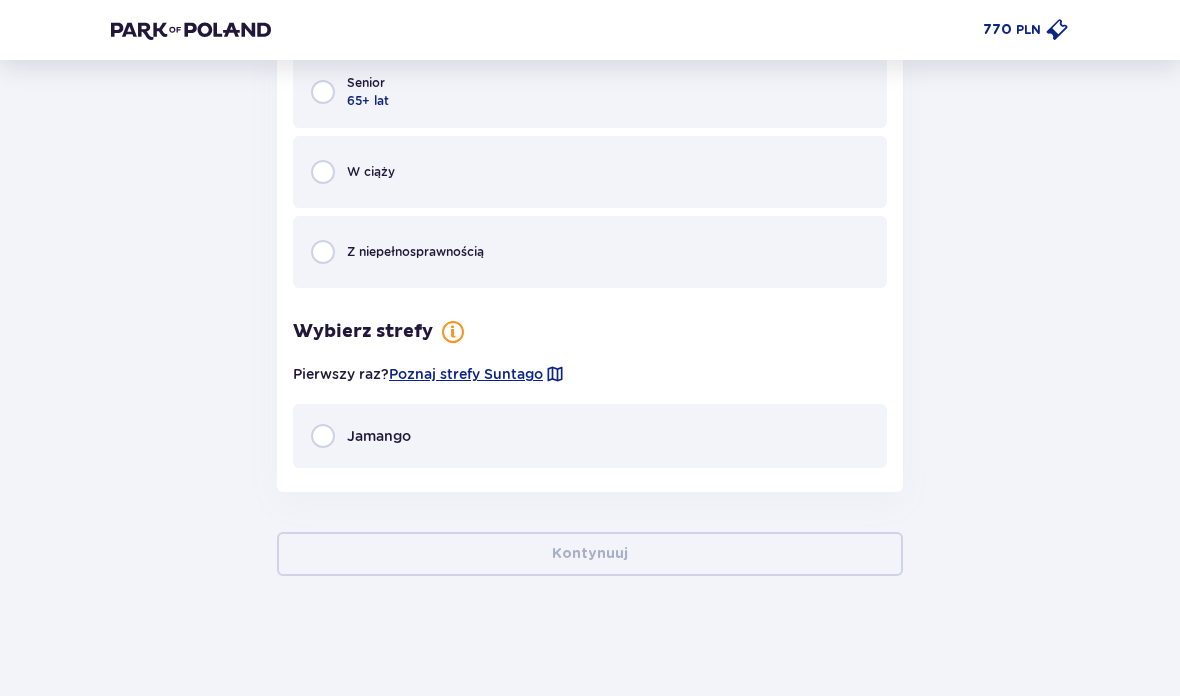 scroll, scrollTop: 8846, scrollLeft: 0, axis: vertical 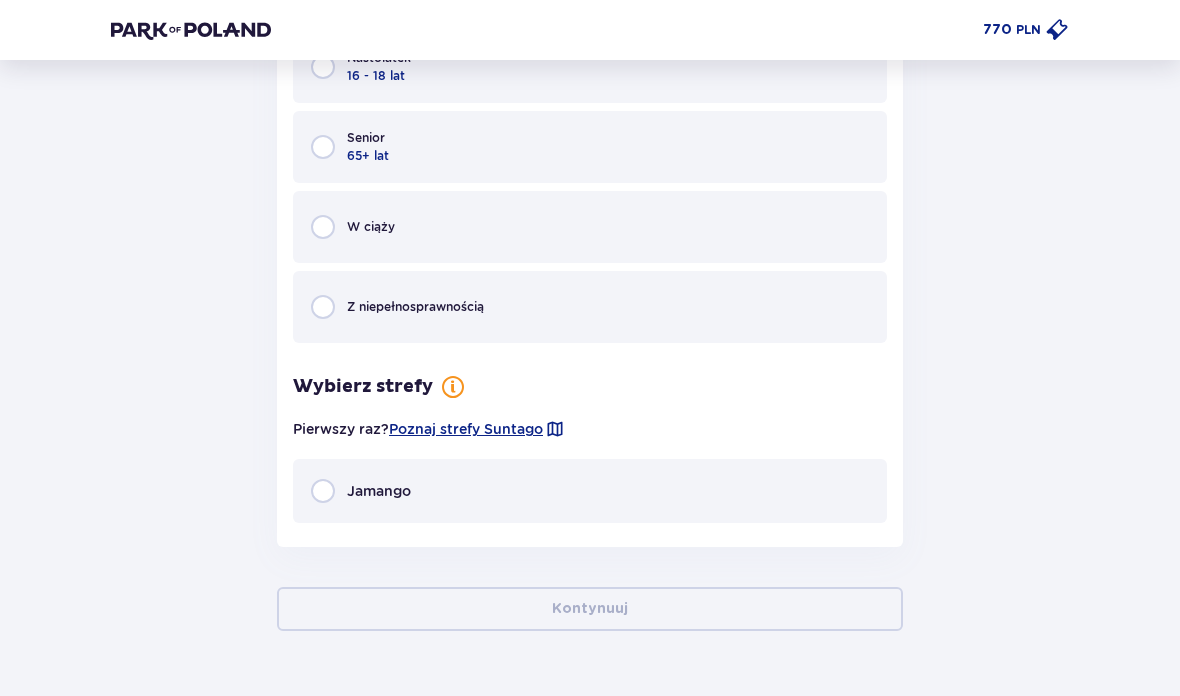 click at bounding box center [323, 492] 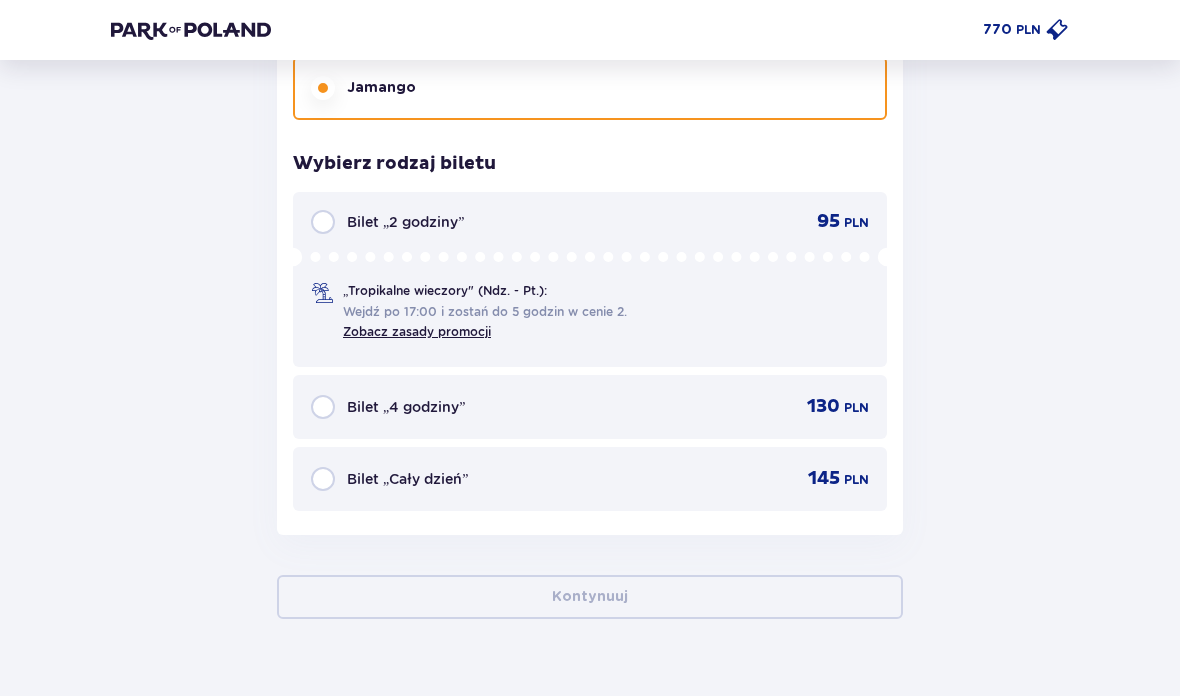 scroll, scrollTop: 9233, scrollLeft: 0, axis: vertical 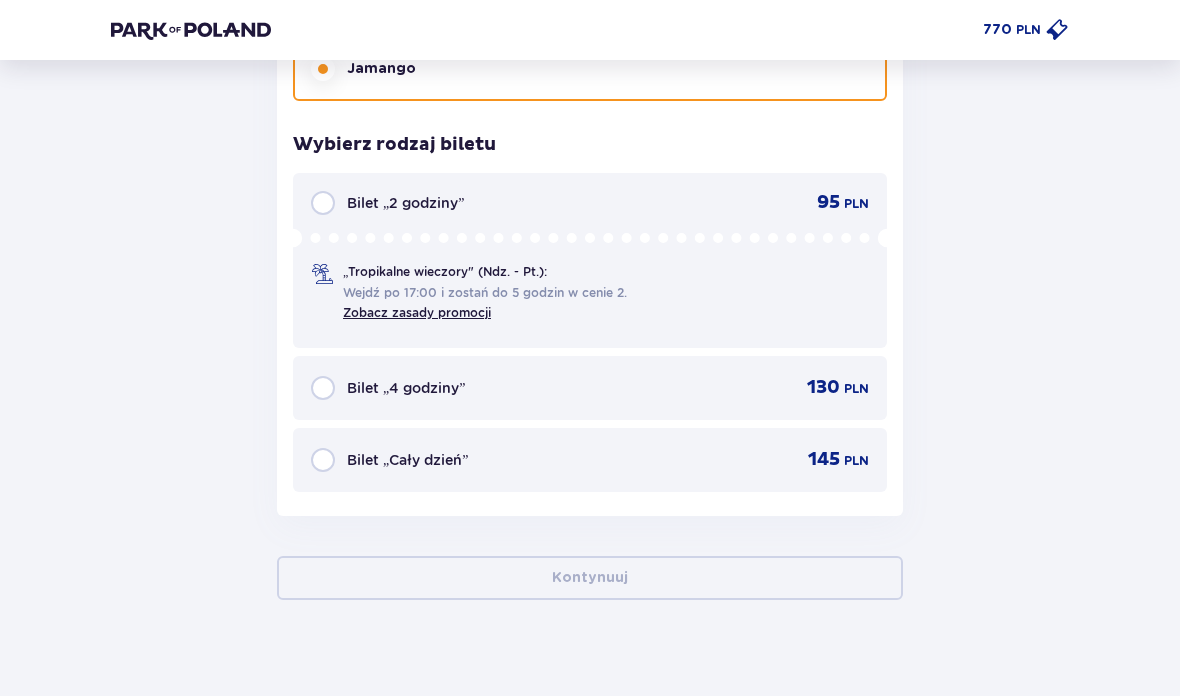 click at bounding box center (323, 460) 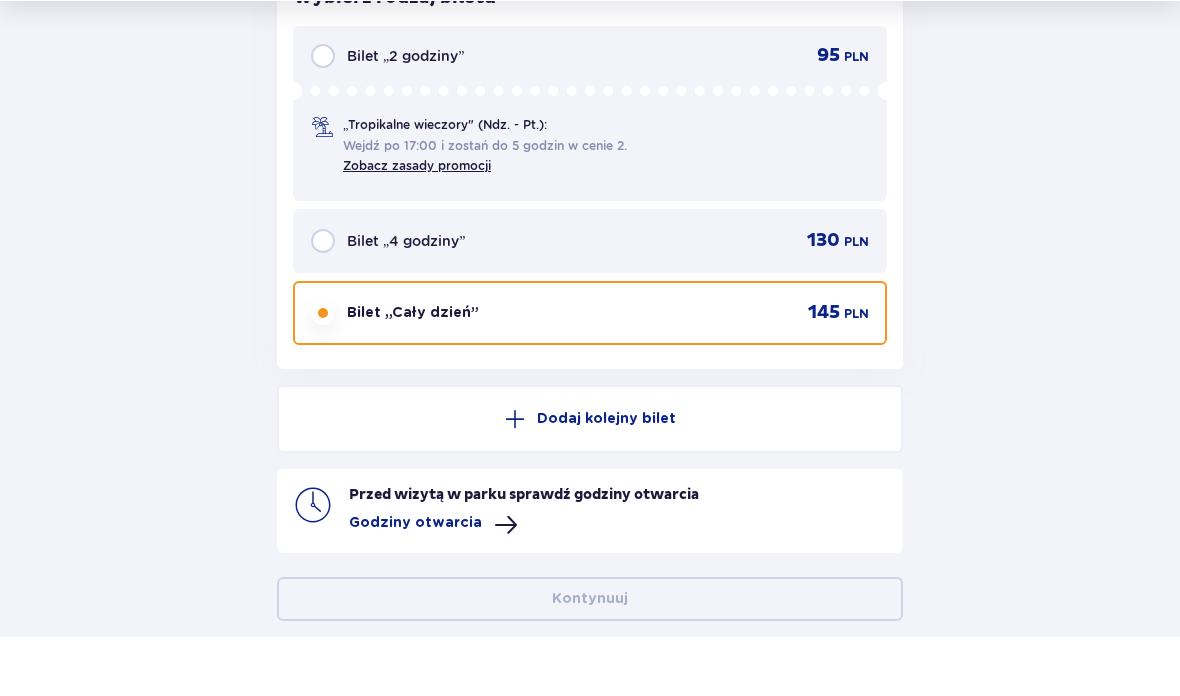 scroll, scrollTop: 9401, scrollLeft: 0, axis: vertical 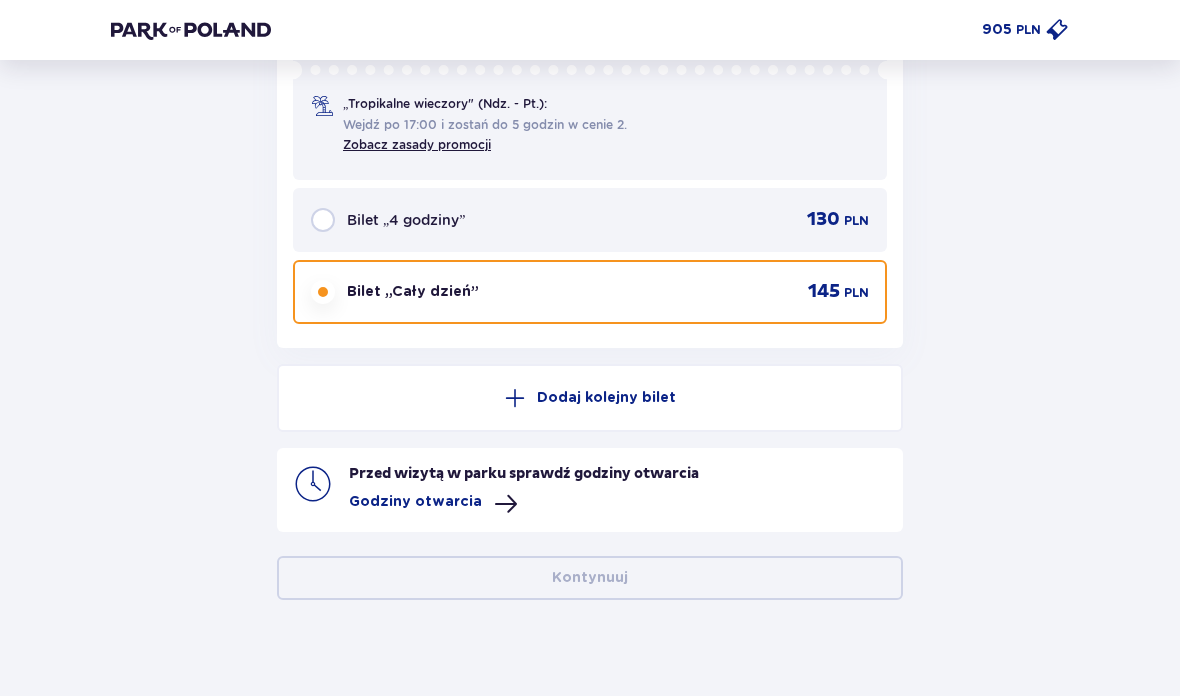 click on "Godziny otwarcia" at bounding box center (415, 502) 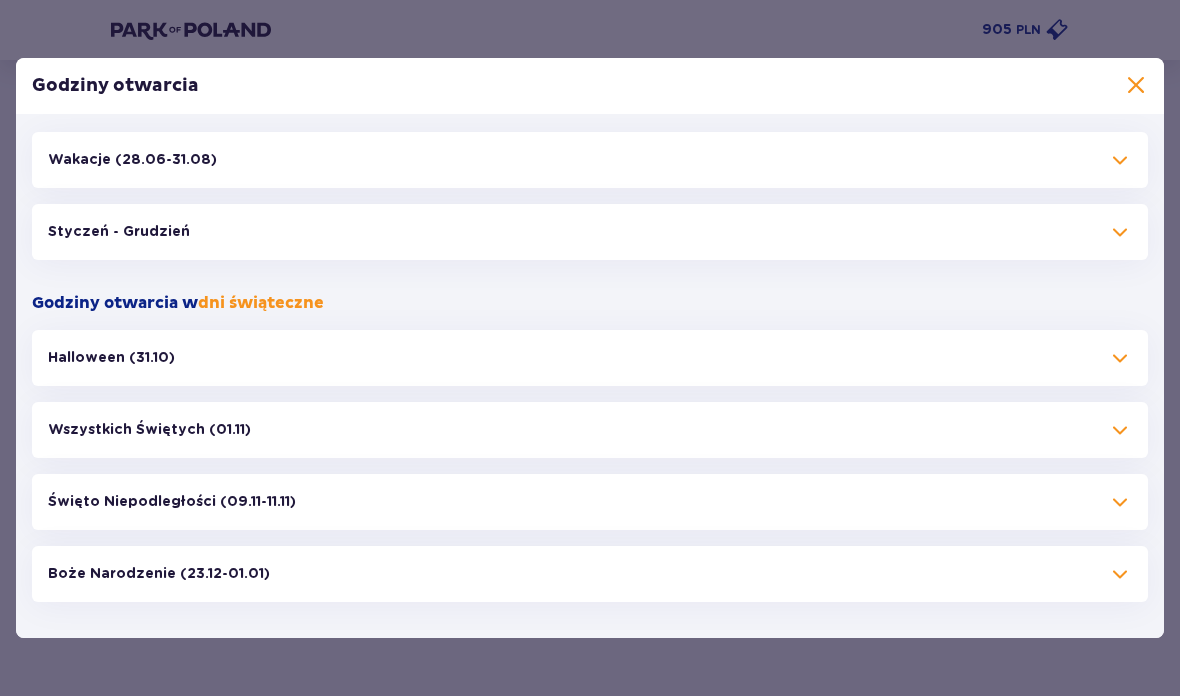 click on "Wakacje (28.06-31.08)" at bounding box center [590, 160] 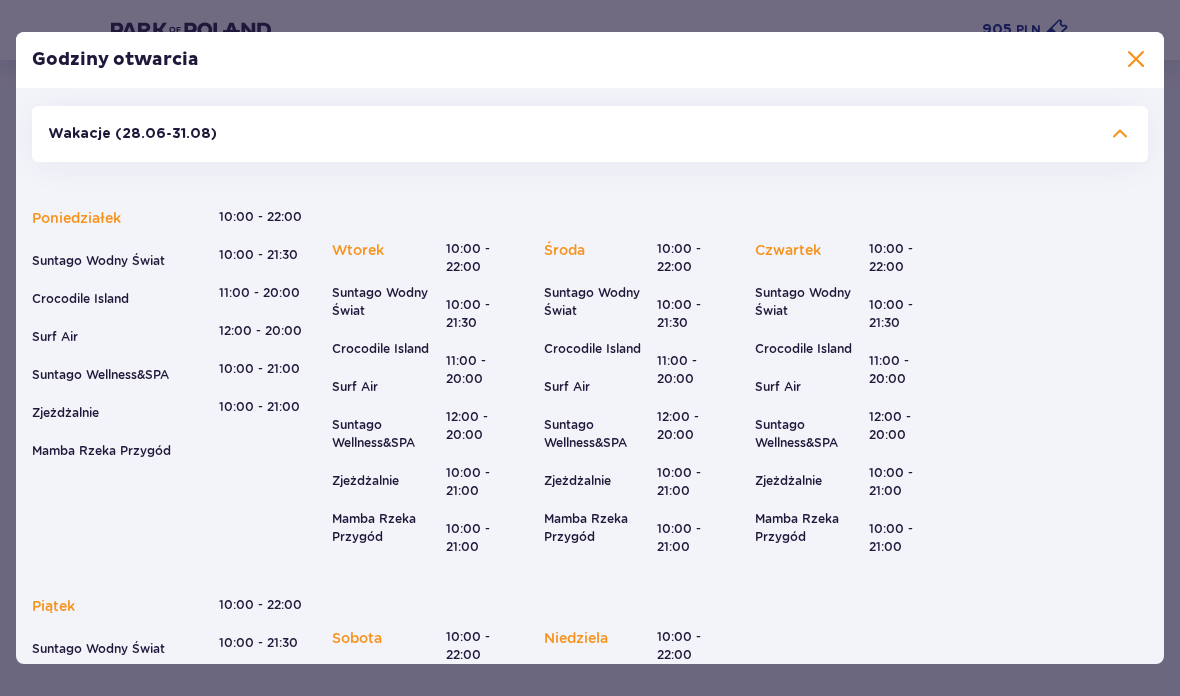 click on "Poniedziałek Suntago Wodny Świat Crocodile Island Surf Air Suntago Wellness&SPA Zjeżdżalnie Mamba Rzeka Przygód 10:00 - 22:00 10:00 - 21:30 11:00 - 20:00 12:00 - 20:00 10:00 - 21:00 10:00 - 21:00 Wtorek Suntago Wodny Świat Crocodile Island Surf Air Suntago Wellness&SPA Zjeżdżalnie Mamba Rzeka Przygód 10:00 - 22:00 10:00 - 21:30 11:00 - 20:00 12:00 - 20:00 10:00 - 21:00 10:00 - 21:00 Środa Suntago Wodny Świat Crocodile Island Surf Air Suntago Wellness&SPA Zjeżdżalnie Mamba Rzeka Przygód 10:00 - 22:00 10:00 - 21:30 11:00 - 20:00 12:00 - 20:00 10:00 - 21:00 10:00 - 21:00 Czwartek Suntago Wodny Świat Crocodile Island Surf Air Suntago Wellness&SPA Zjeżdżalnie Mamba Rzeka Przygód 10:00 - 22:00 10:00 - 21:30 11:00 - 20:00 12:00 - 20:00 10:00 - 21:00 10:00 - 21:00" at bounding box center [590, 382] 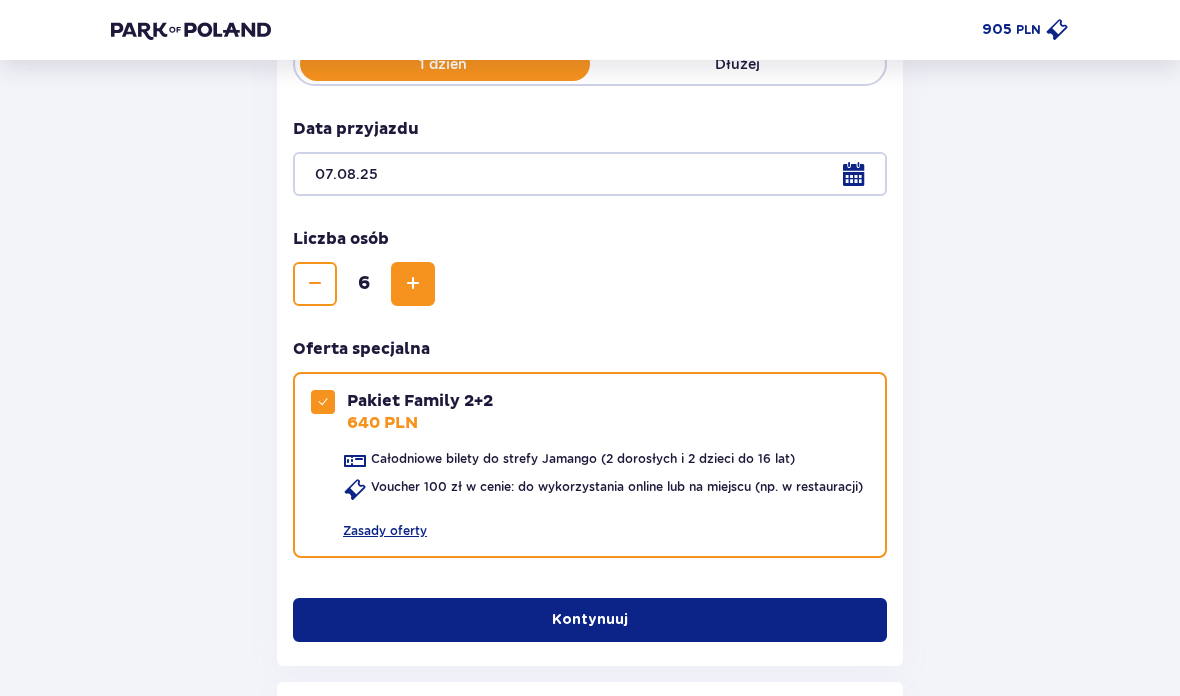 scroll, scrollTop: 448, scrollLeft: 0, axis: vertical 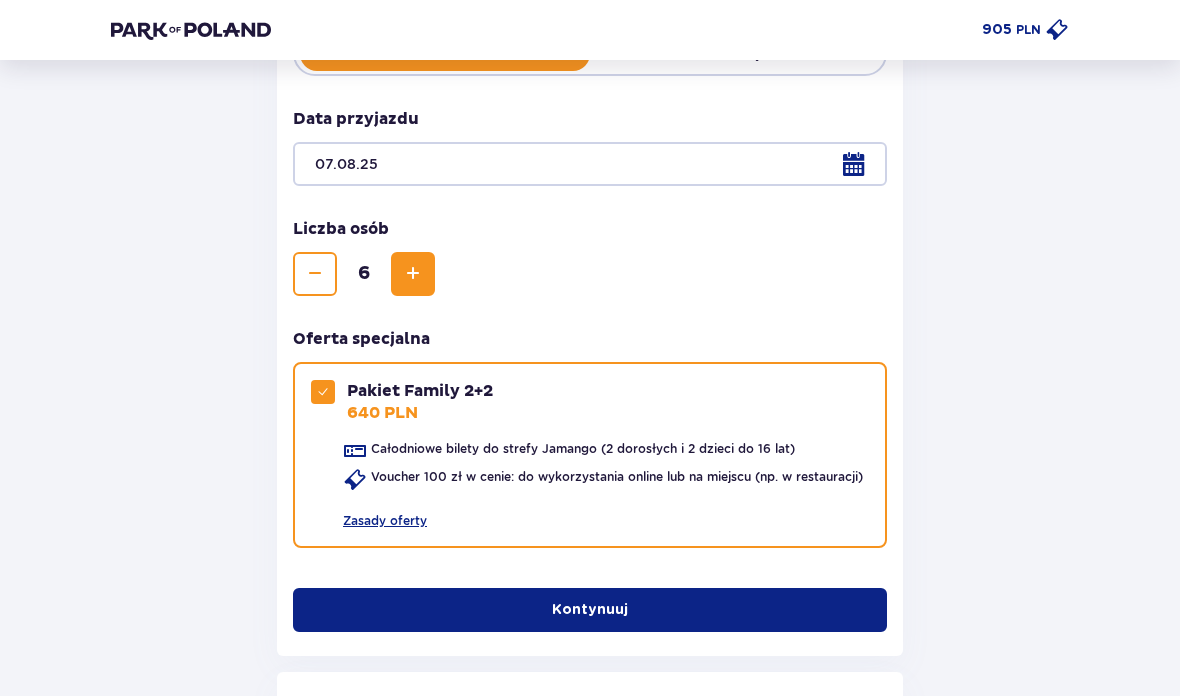 click on "Kontynuuj" at bounding box center [590, 610] 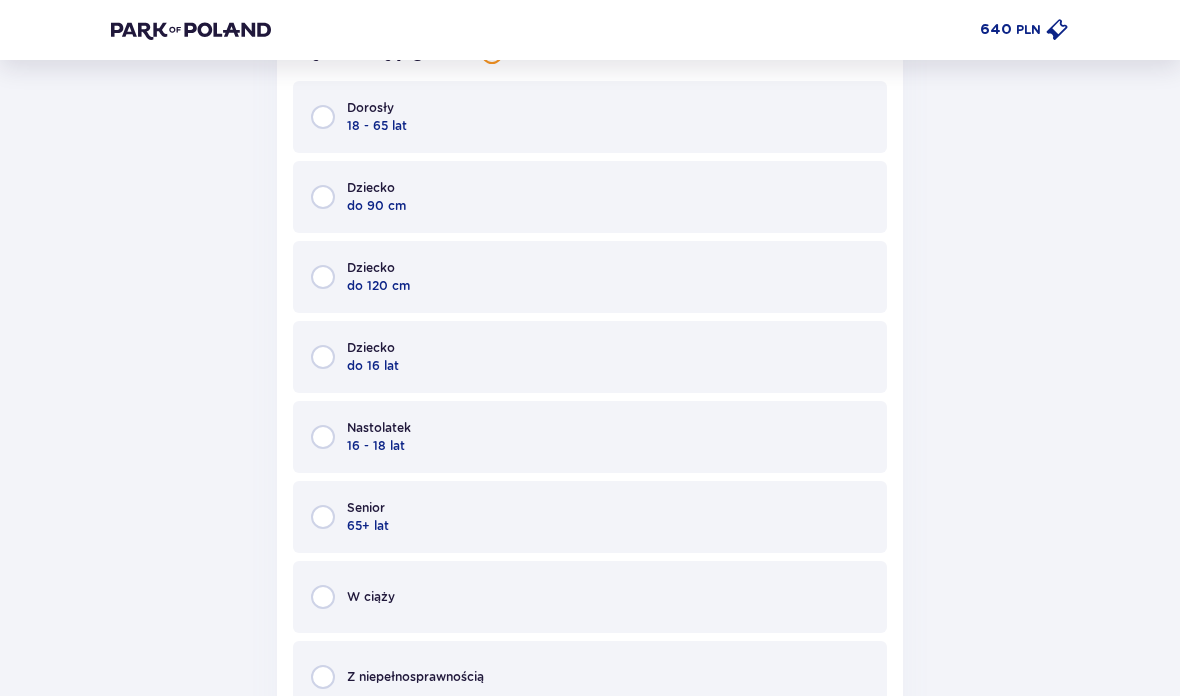 scroll, scrollTop: 1731, scrollLeft: 0, axis: vertical 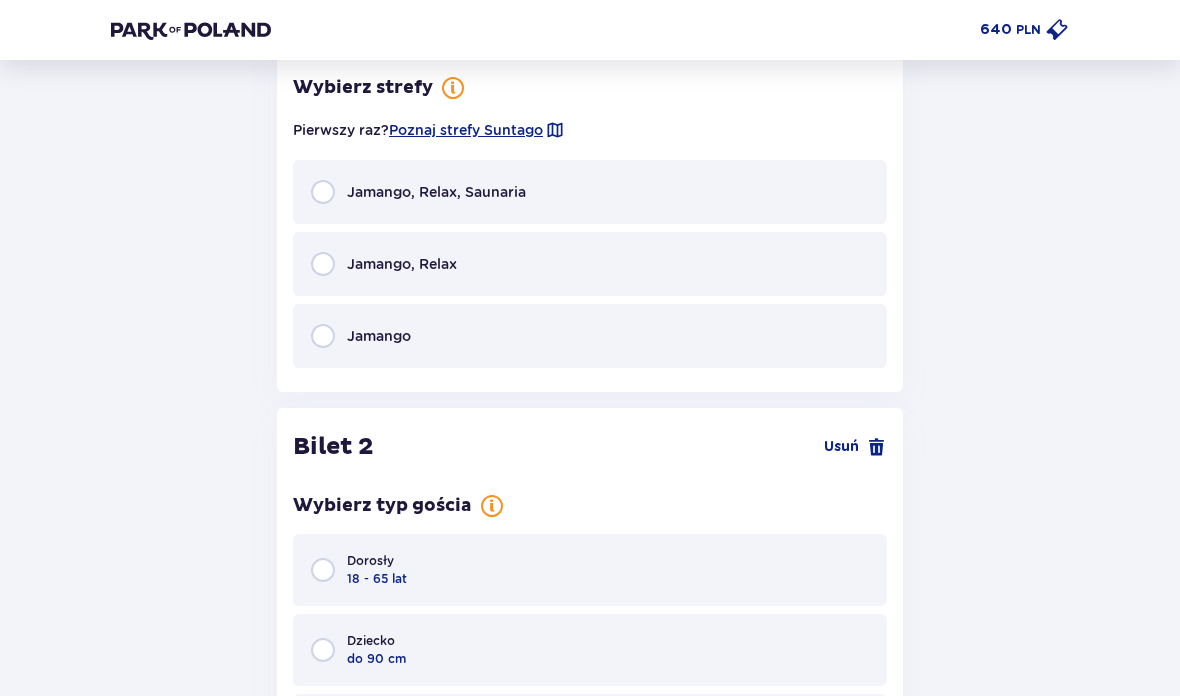 click at bounding box center (323, 336) 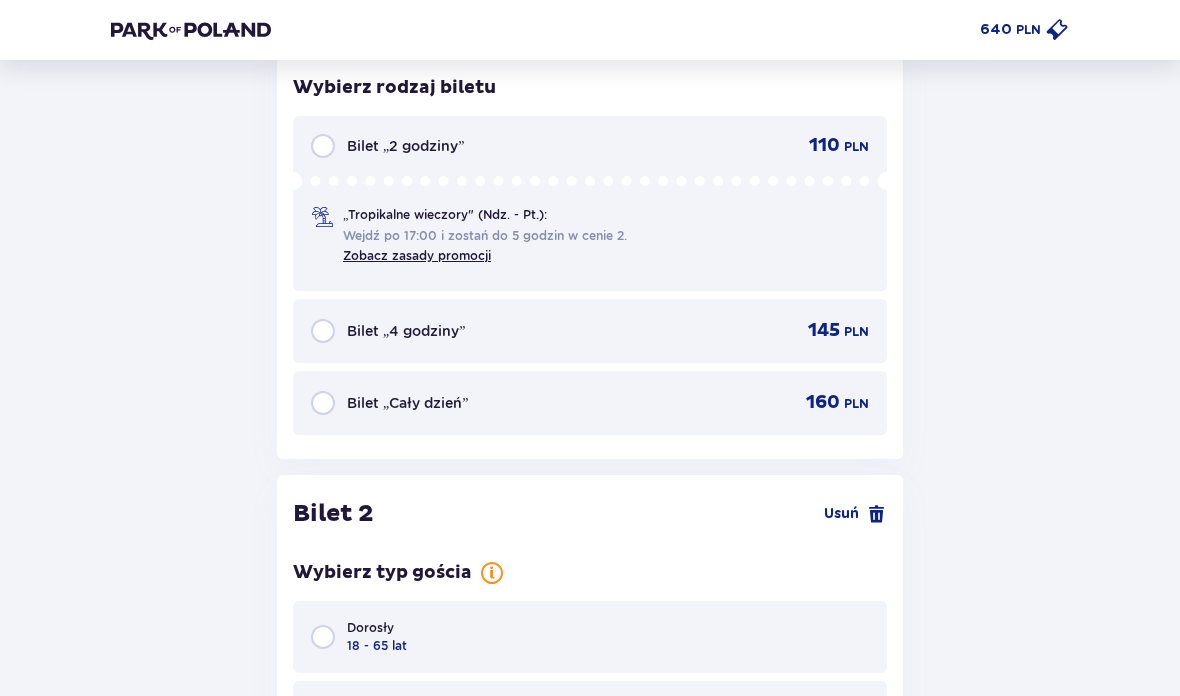 click at bounding box center (323, 403) 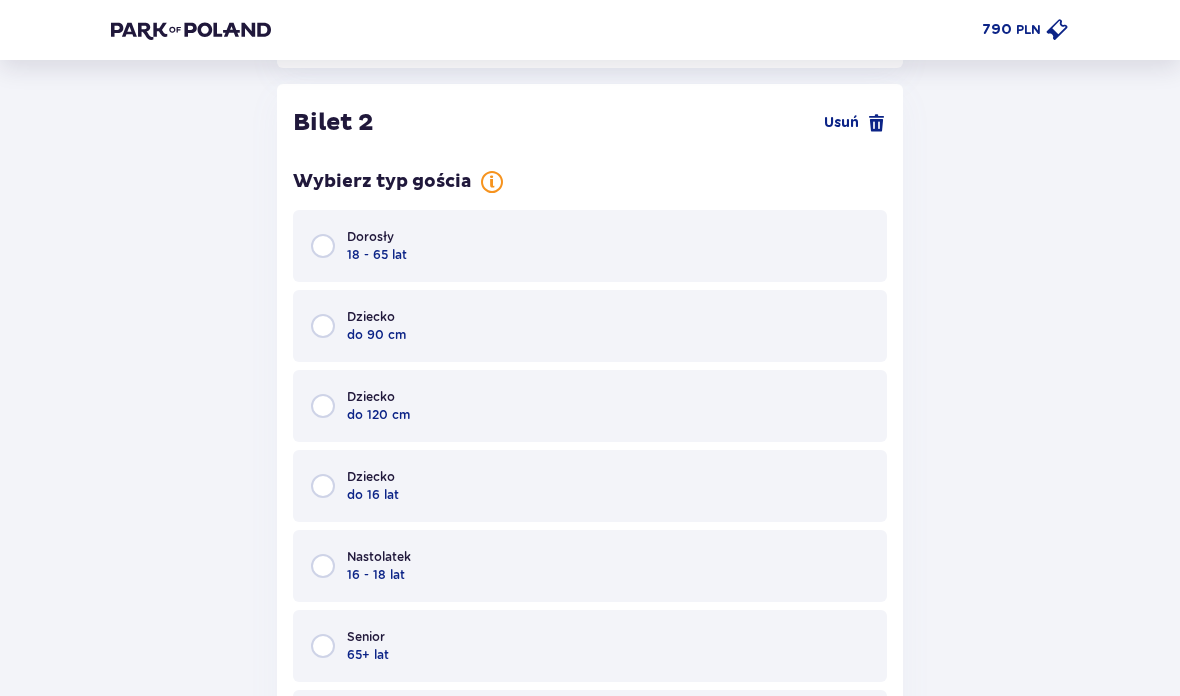 scroll, scrollTop: 3118, scrollLeft: 0, axis: vertical 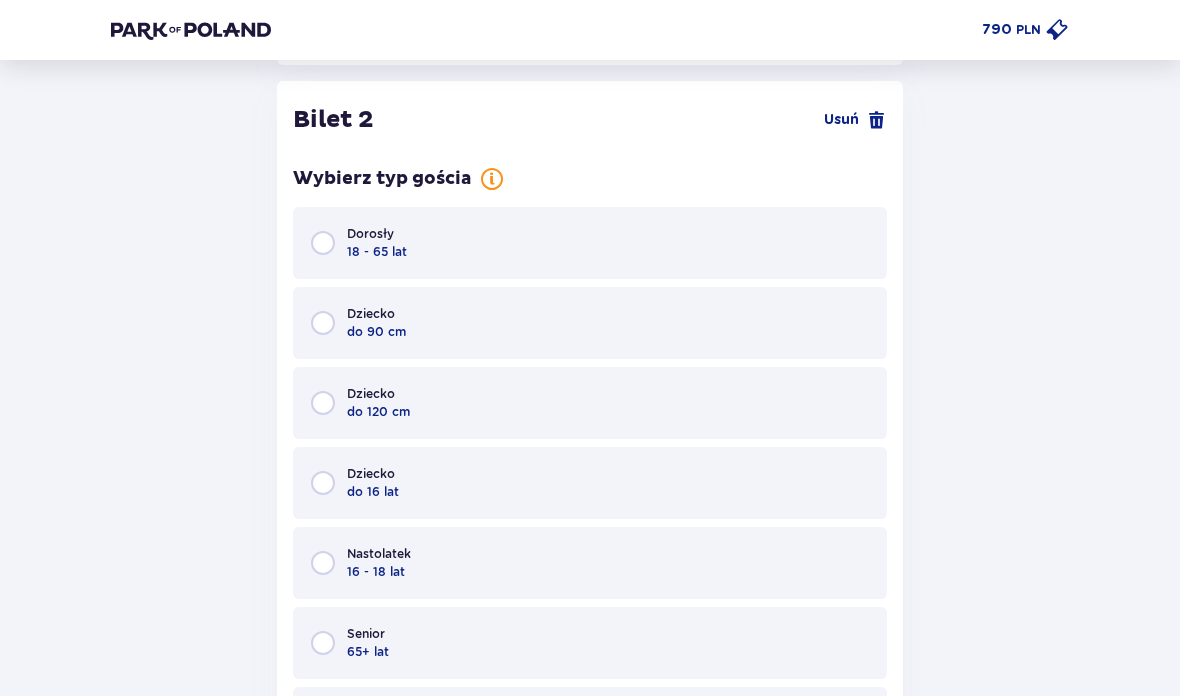 click at bounding box center (323, 403) 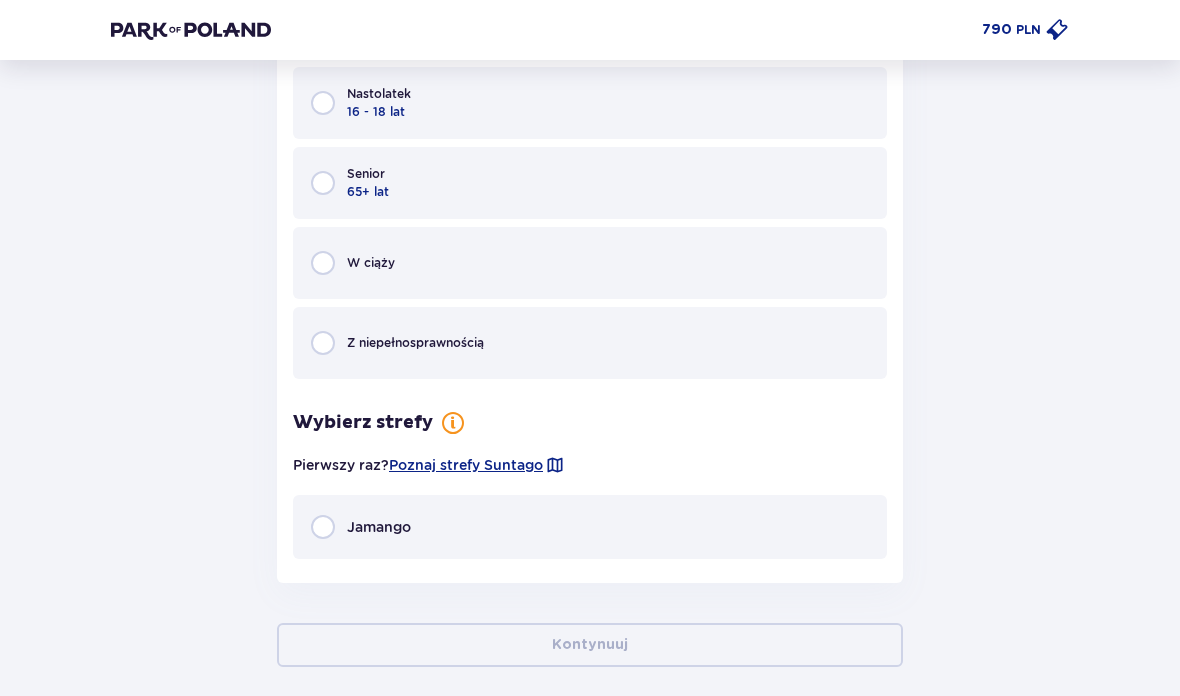 scroll, scrollTop: 3585, scrollLeft: 0, axis: vertical 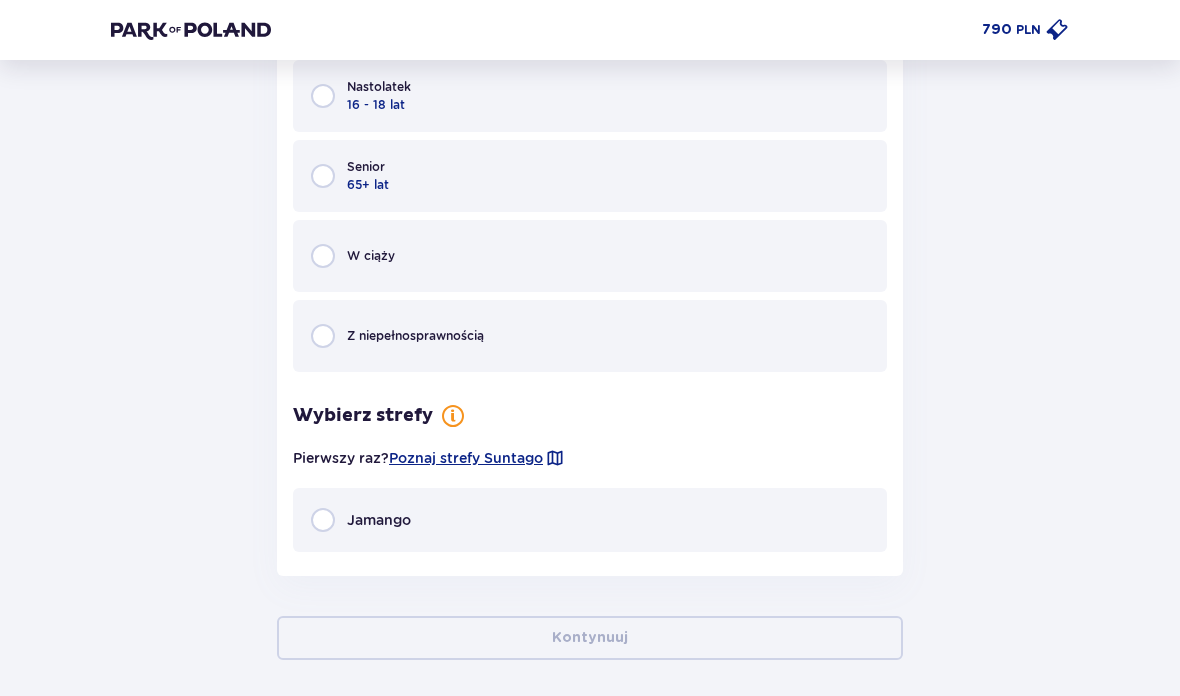 click at bounding box center [323, 520] 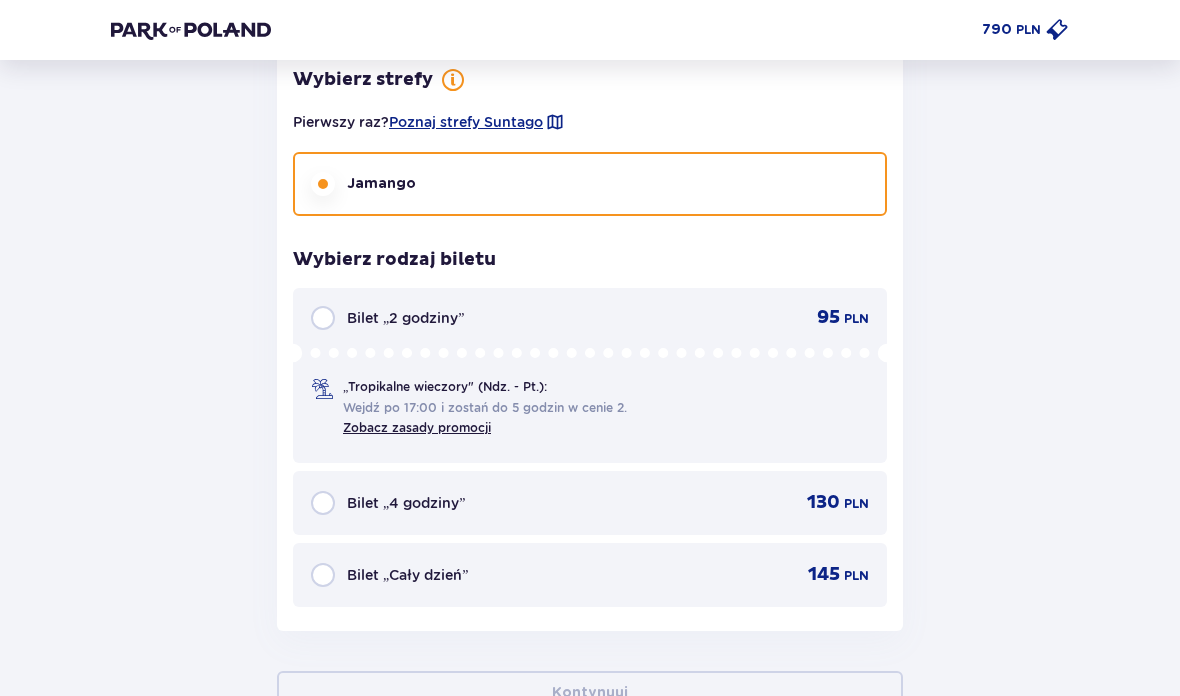 scroll, scrollTop: 3972, scrollLeft: 0, axis: vertical 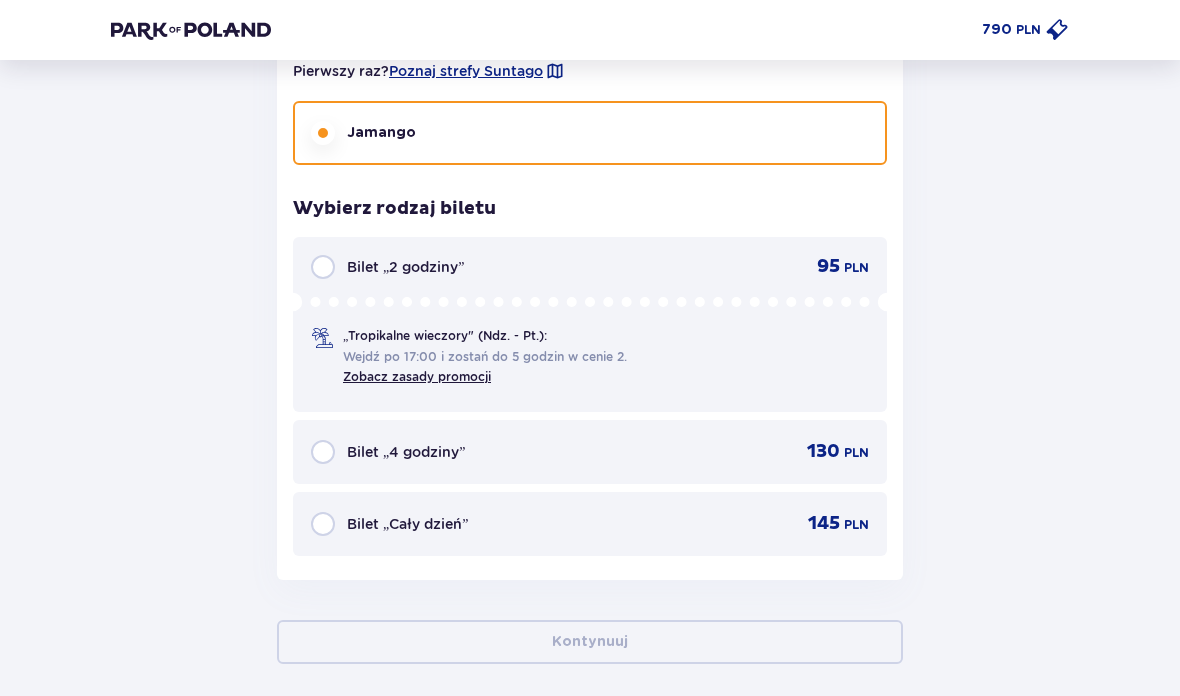 click at bounding box center [323, 524] 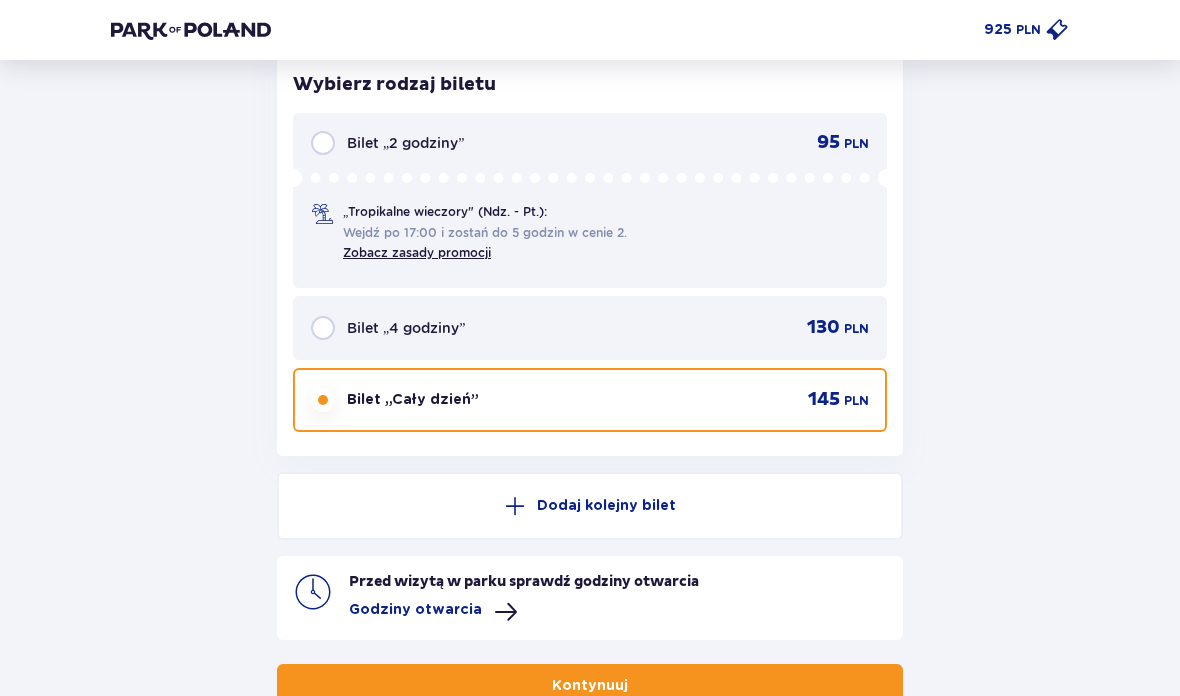 scroll, scrollTop: 4140, scrollLeft: 0, axis: vertical 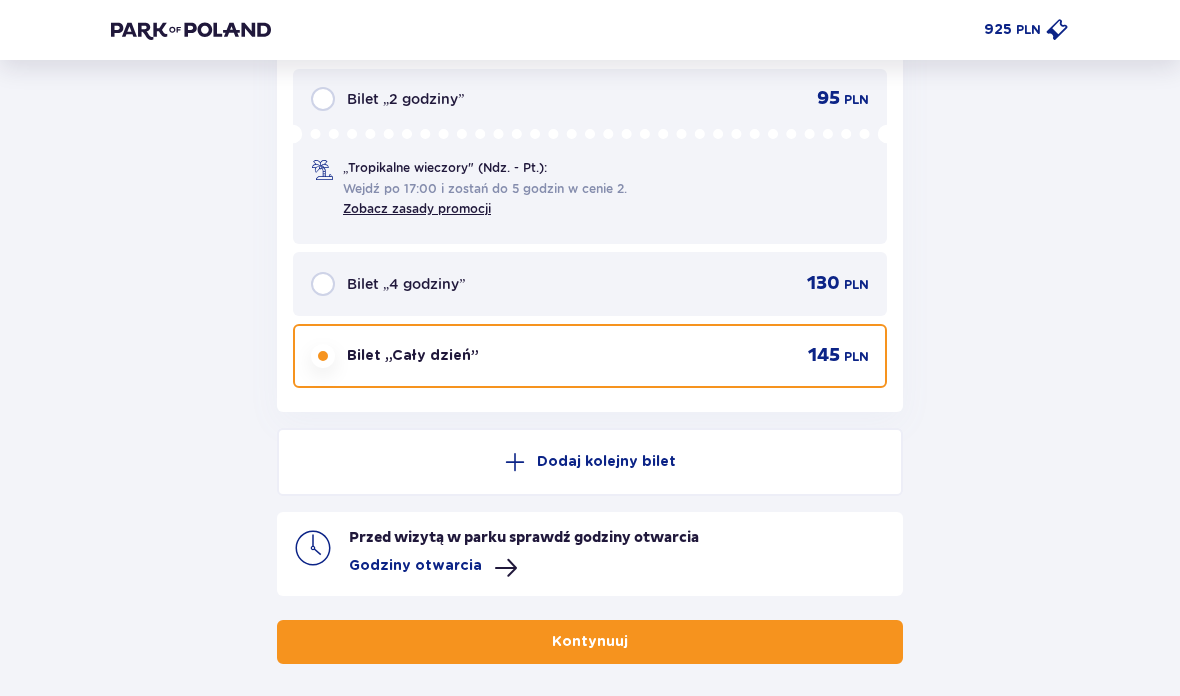 click on "Kontynuuj" at bounding box center (590, 642) 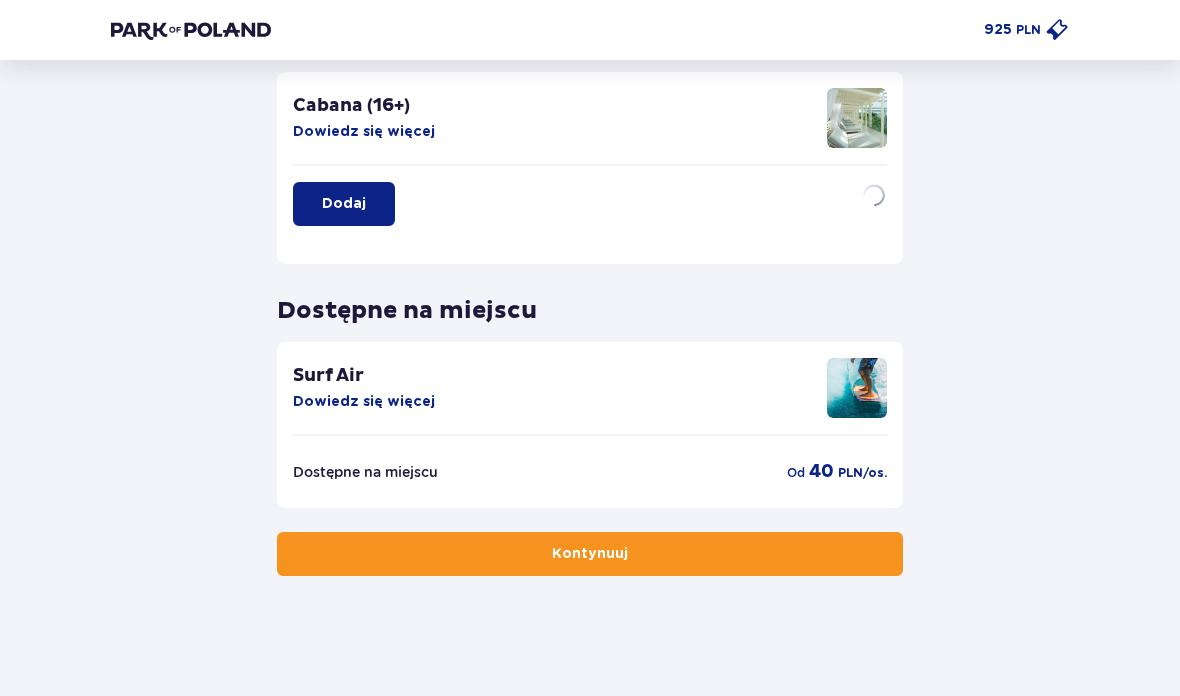 scroll, scrollTop: 0, scrollLeft: 0, axis: both 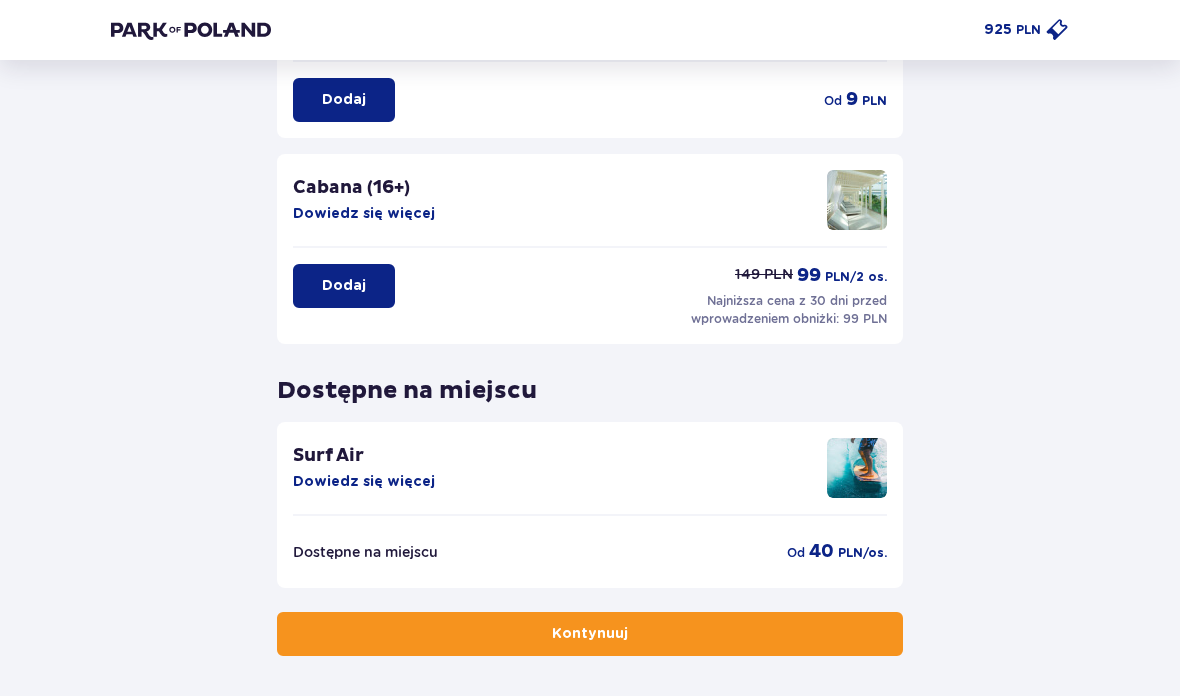 click on "Kontynuuj" at bounding box center [590, 634] 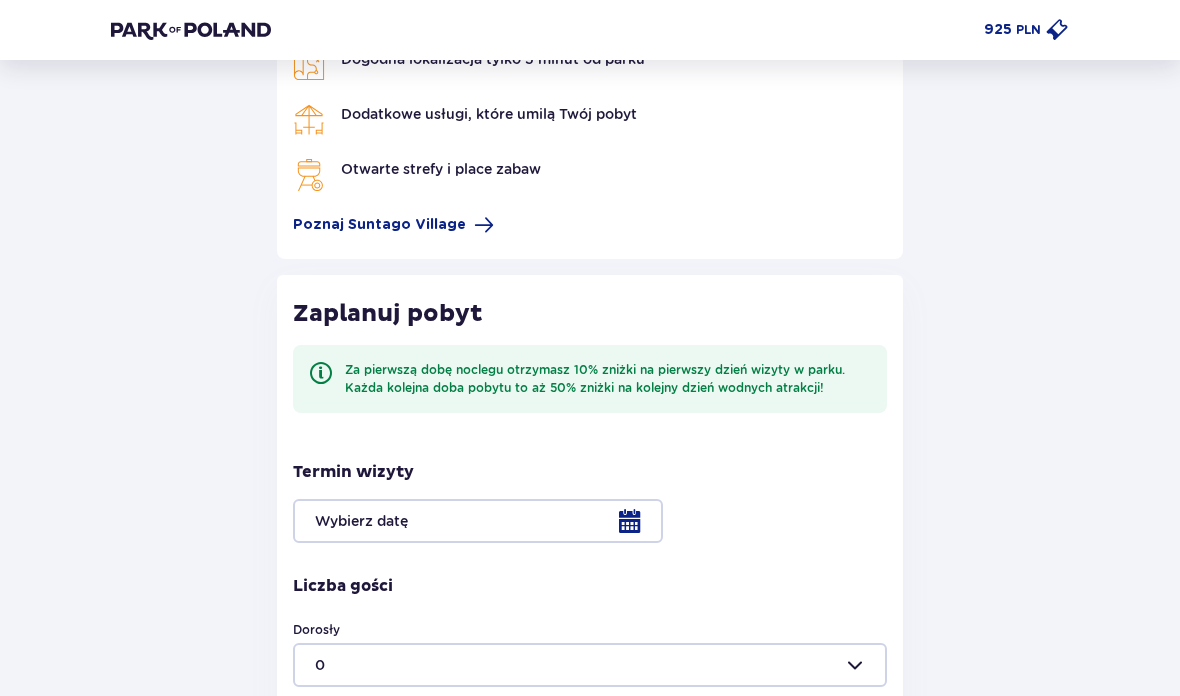 scroll, scrollTop: 204, scrollLeft: 0, axis: vertical 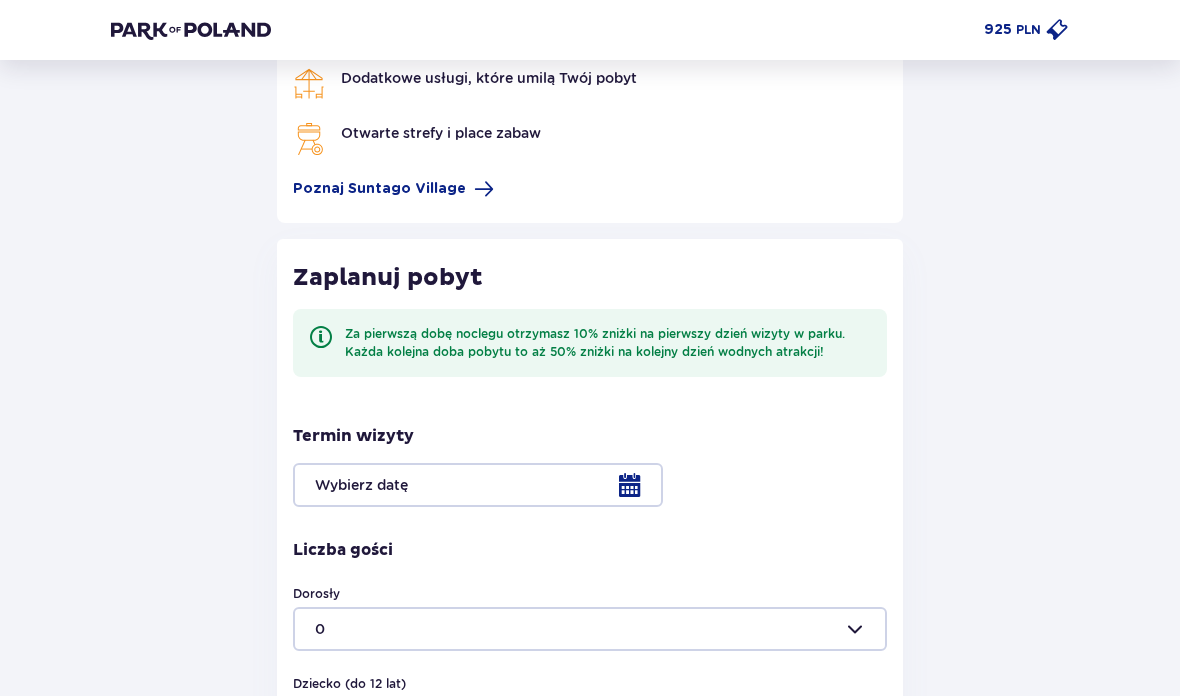 click at bounding box center [590, 486] 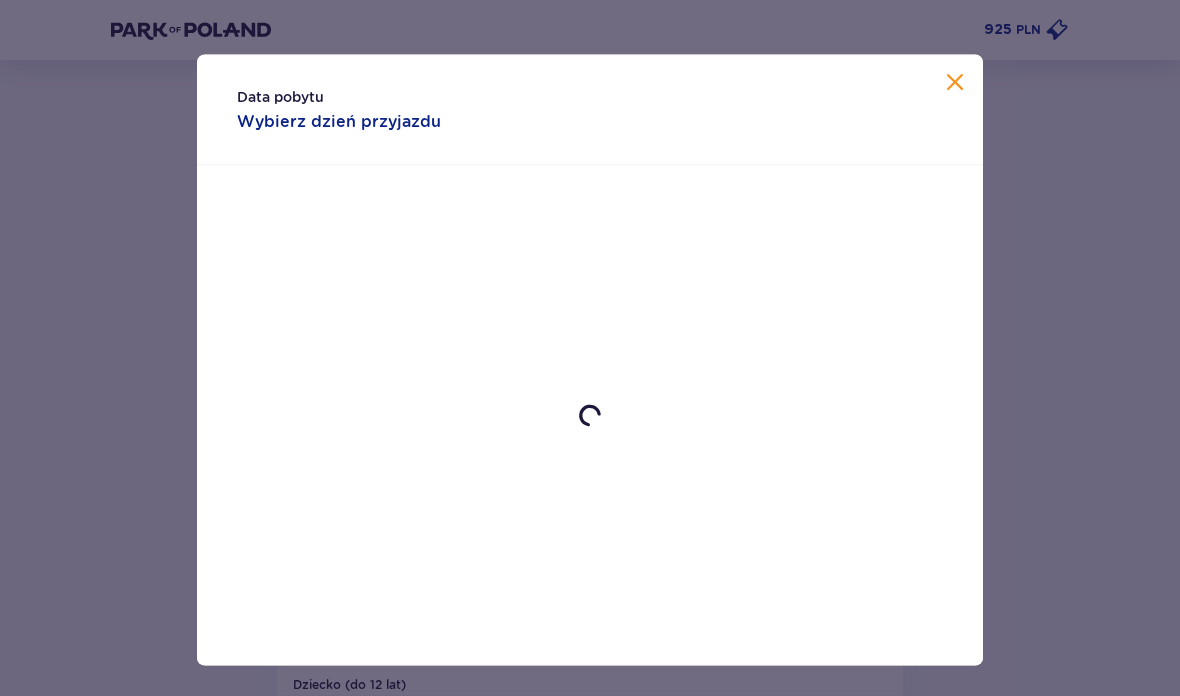 scroll, scrollTop: 285, scrollLeft: 0, axis: vertical 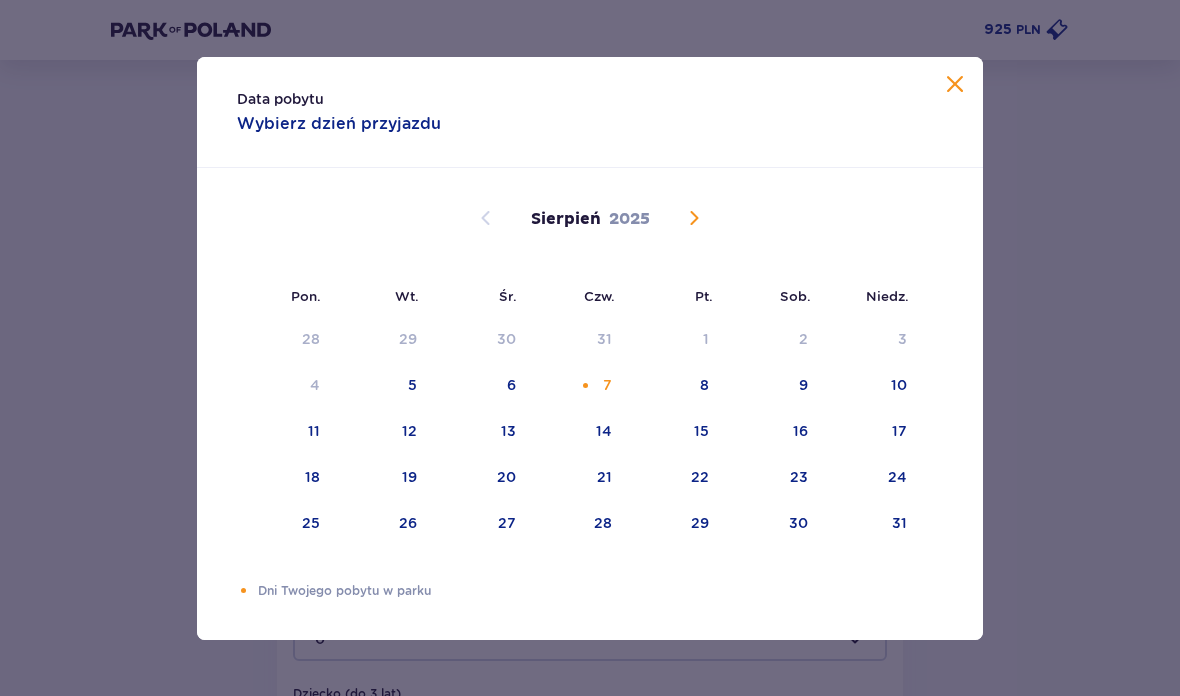 click on "7" at bounding box center [578, 386] 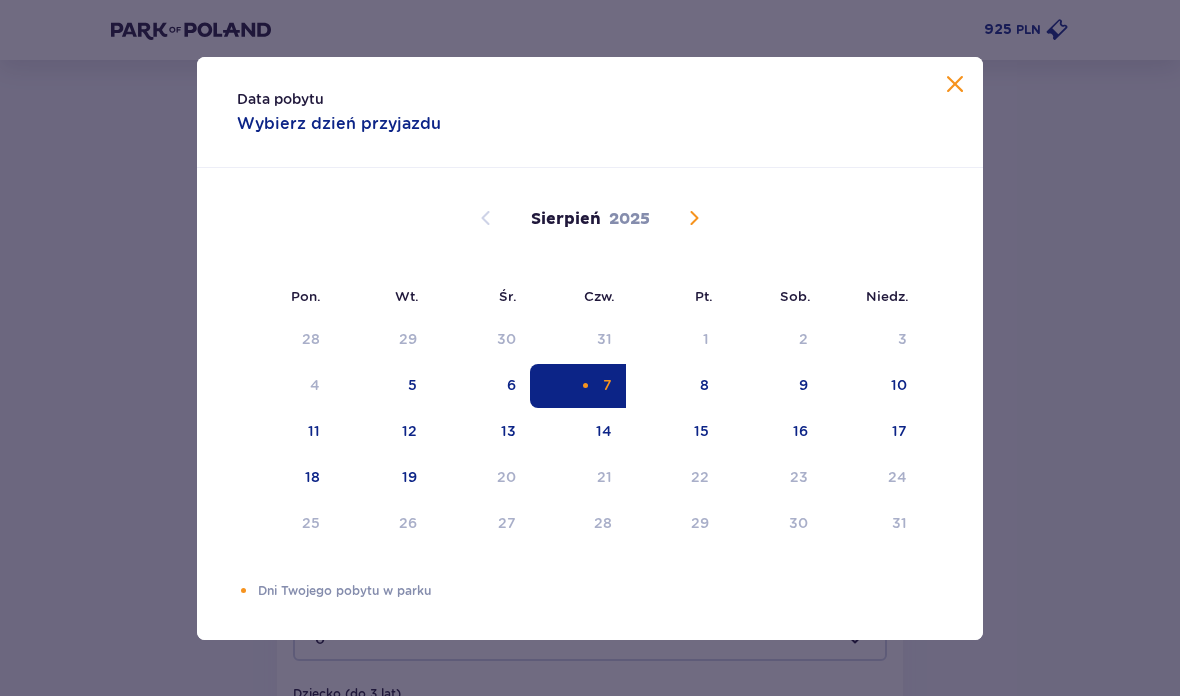 click on "Data pobytu Wybierz dzień przyjazdu Pon. Wt. Śr. Czw. Pt. Sob. Niedz. Lipiec 2025 30 1 2 3 4 5 6 7 8 9 10 11 12 13 14 15 16 17 18 19 20 21 22 23 24 25 26 27 28 29 30 31 1 2 3 Sierpień 2025 28 29 30 31 1 2 3 4 5 6 7 8 9 10 11 12 13 14 15 16 17 18 19 20 21 22 23 24 25 26 27 28 29 30 31 Wrzesień 2025 1 2 3 4 5 6 7 8 9 10 11 12 13 14 15 16 17 18 19 20 21 22 23 24 25 26 27 28 29 30 1 2 3 4 5 Dni Twojego pobytu w parku" at bounding box center [590, 348] 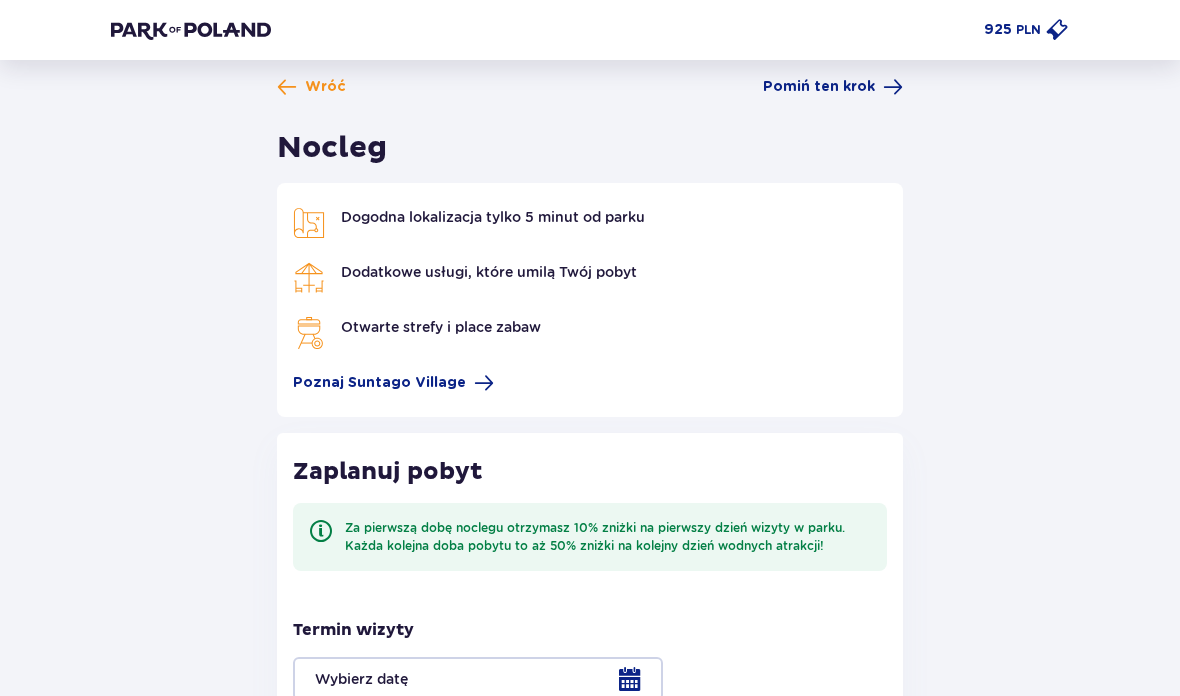 scroll, scrollTop: 0, scrollLeft: 0, axis: both 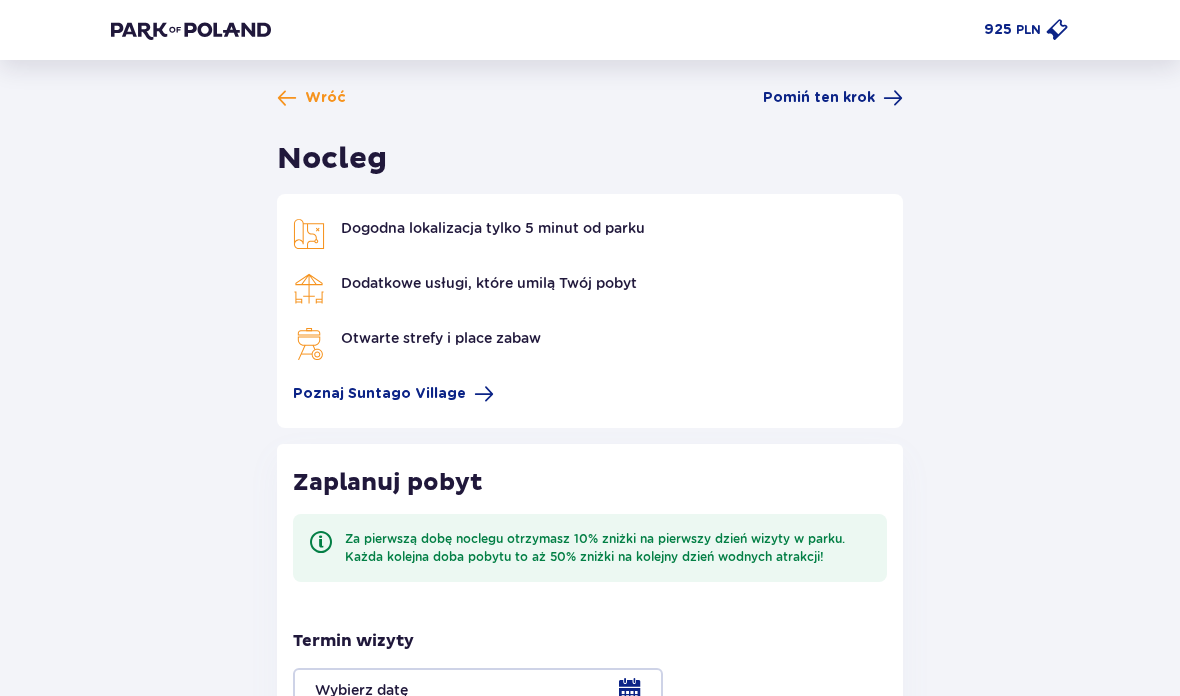 click on "Pomiń ten krok" at bounding box center [819, 98] 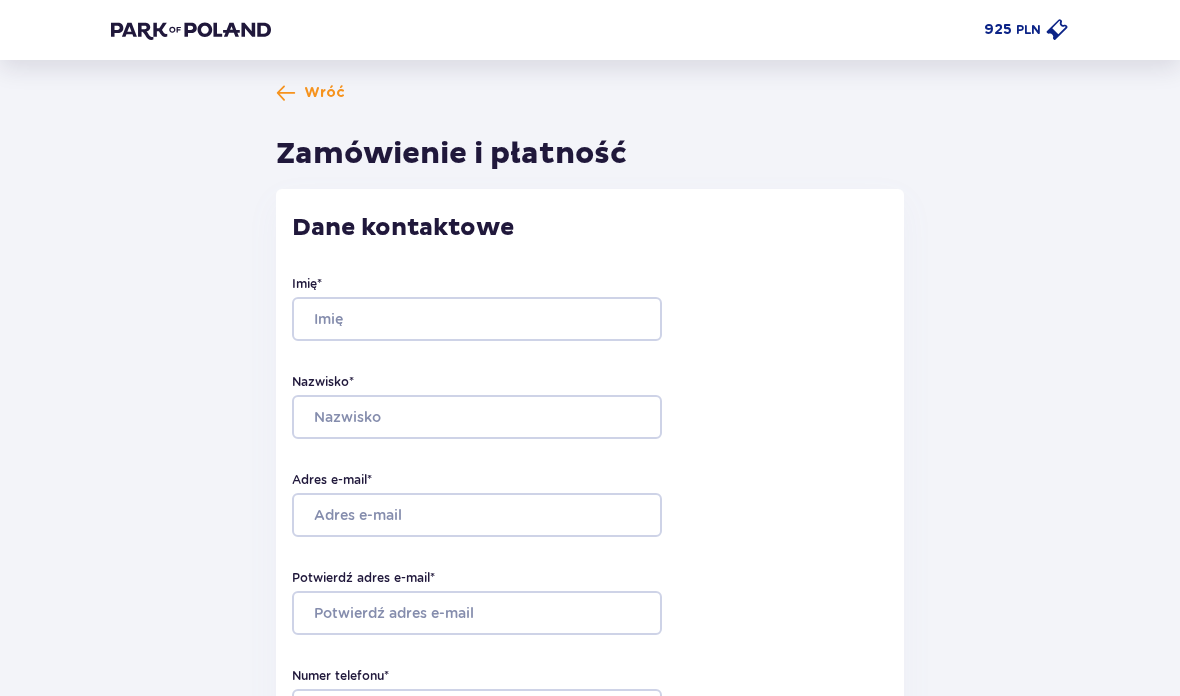 scroll, scrollTop: 0, scrollLeft: 0, axis: both 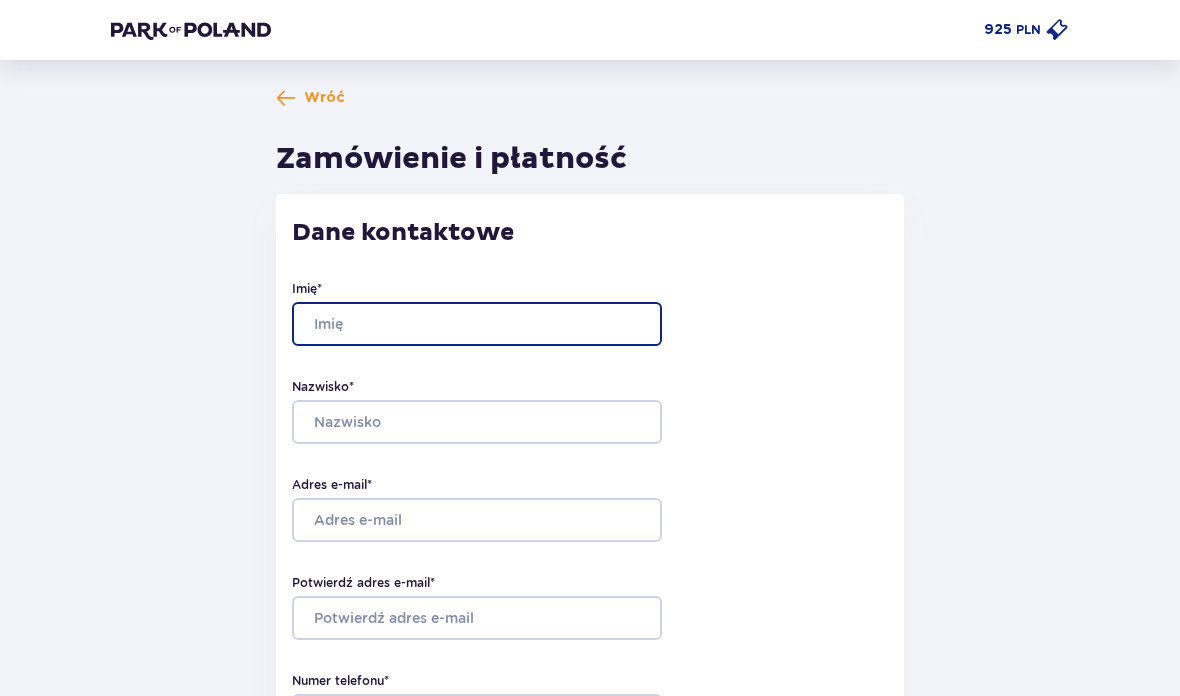 click on "Imię *" at bounding box center (477, 324) 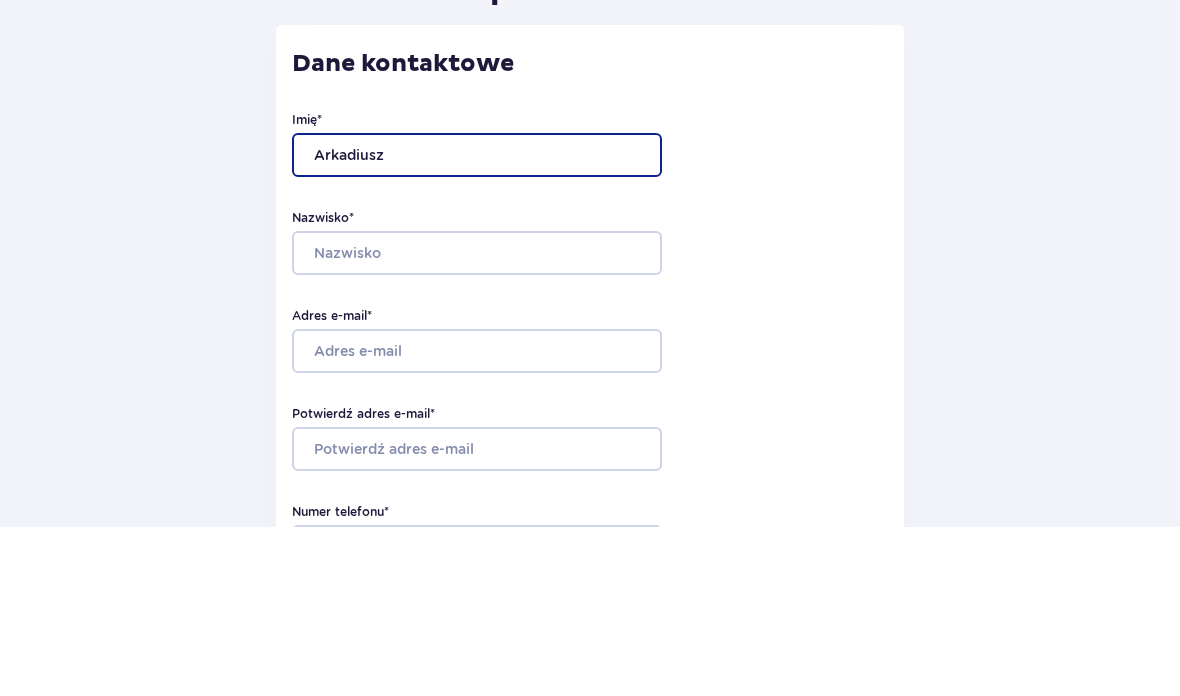 type on "Arkadiusz" 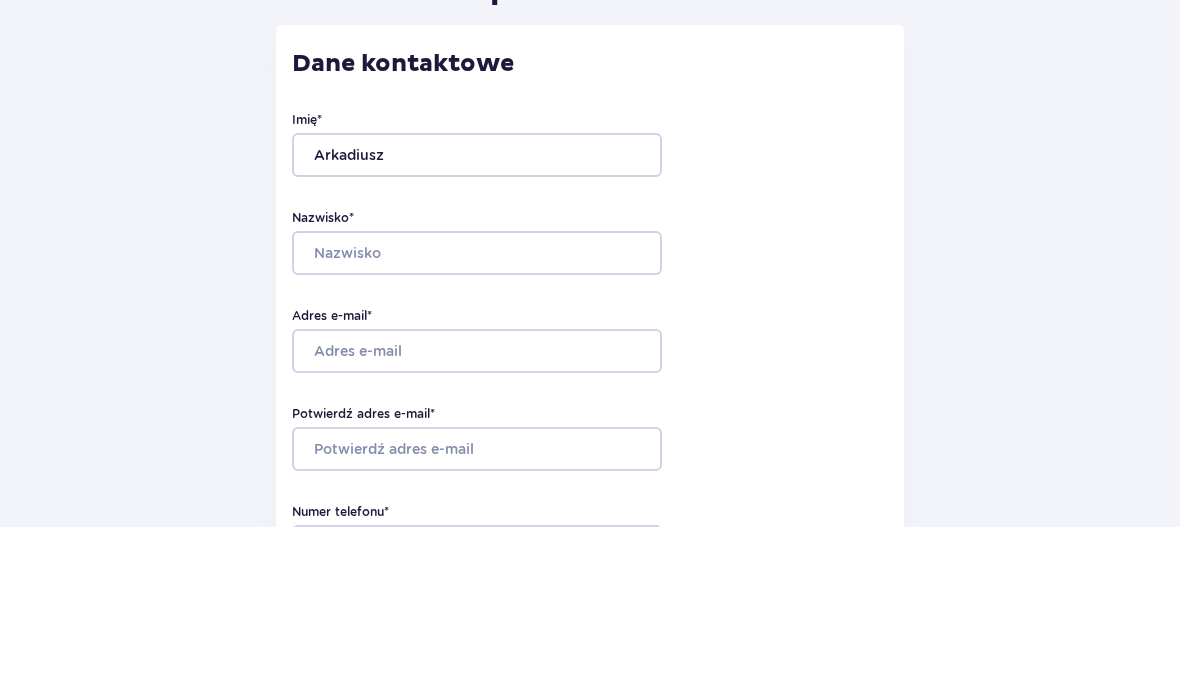 click on "Nazwisko *" at bounding box center (477, 422) 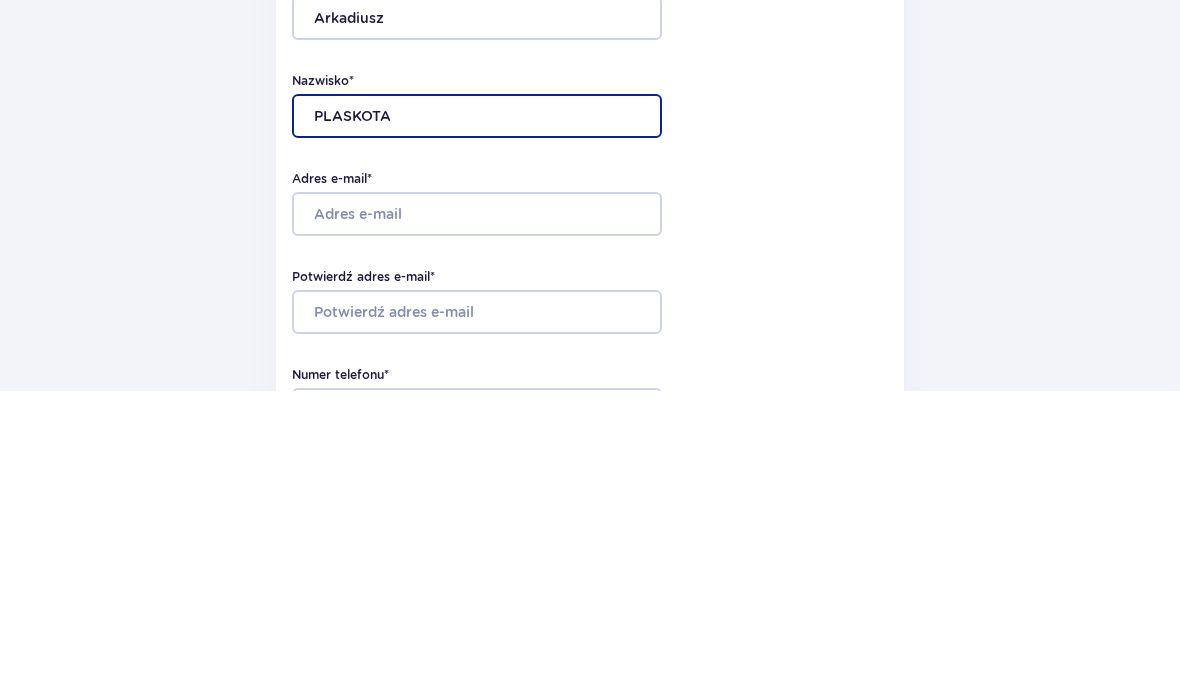 type on "PLASKOTA" 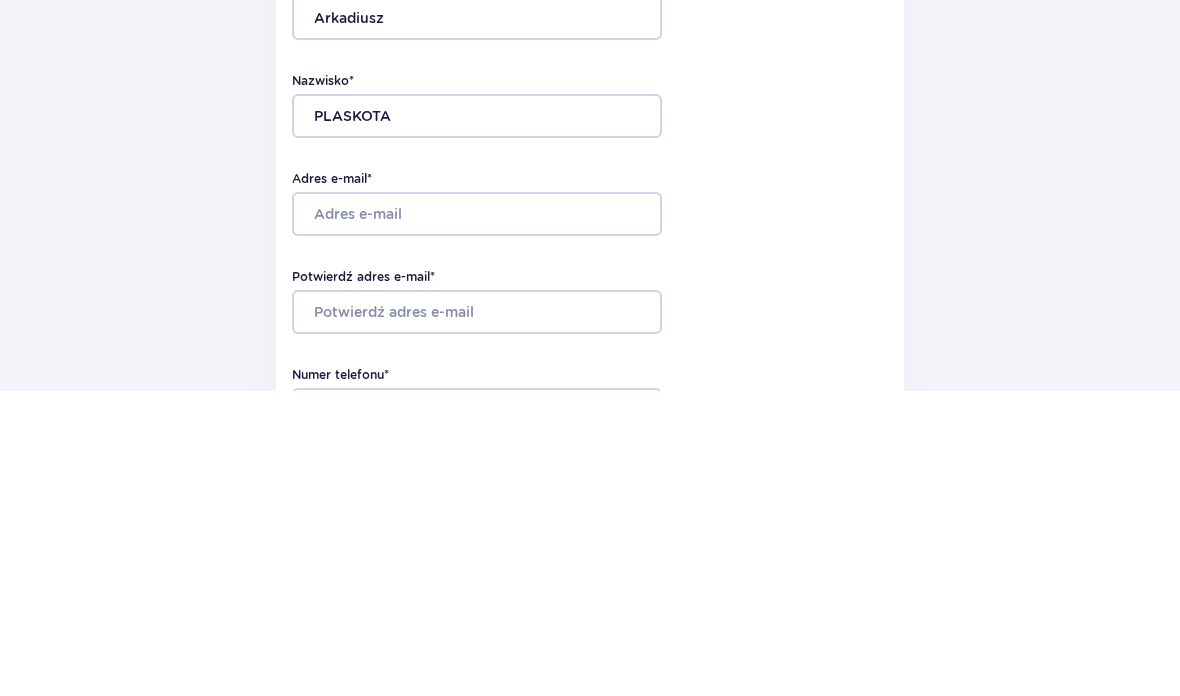 click on "Adres e-mail *" at bounding box center [477, 520] 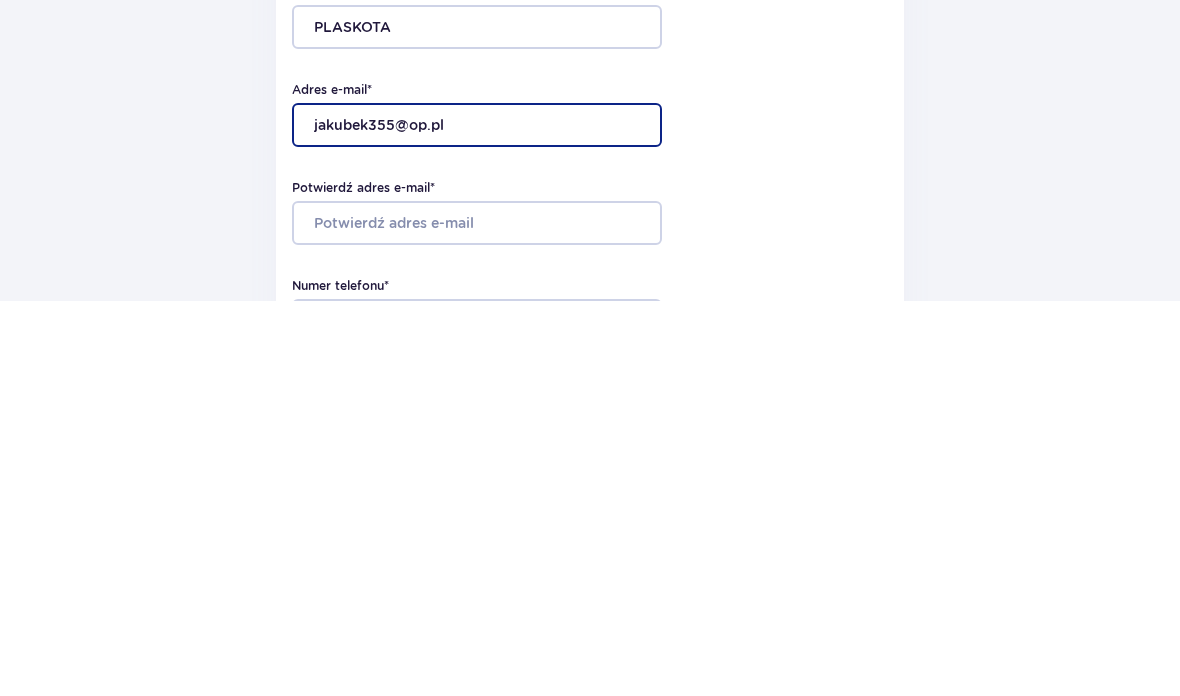 type on "jakubek355@op.pl" 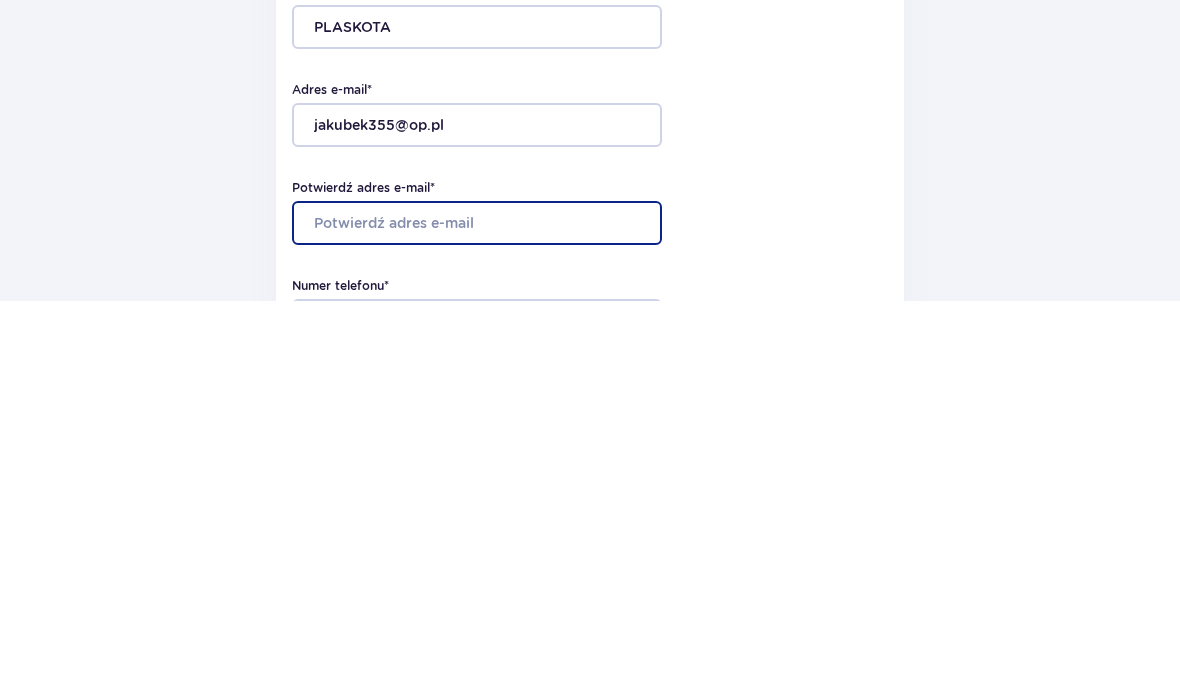 click on "Potwierdź adres e-mail *" at bounding box center [477, 618] 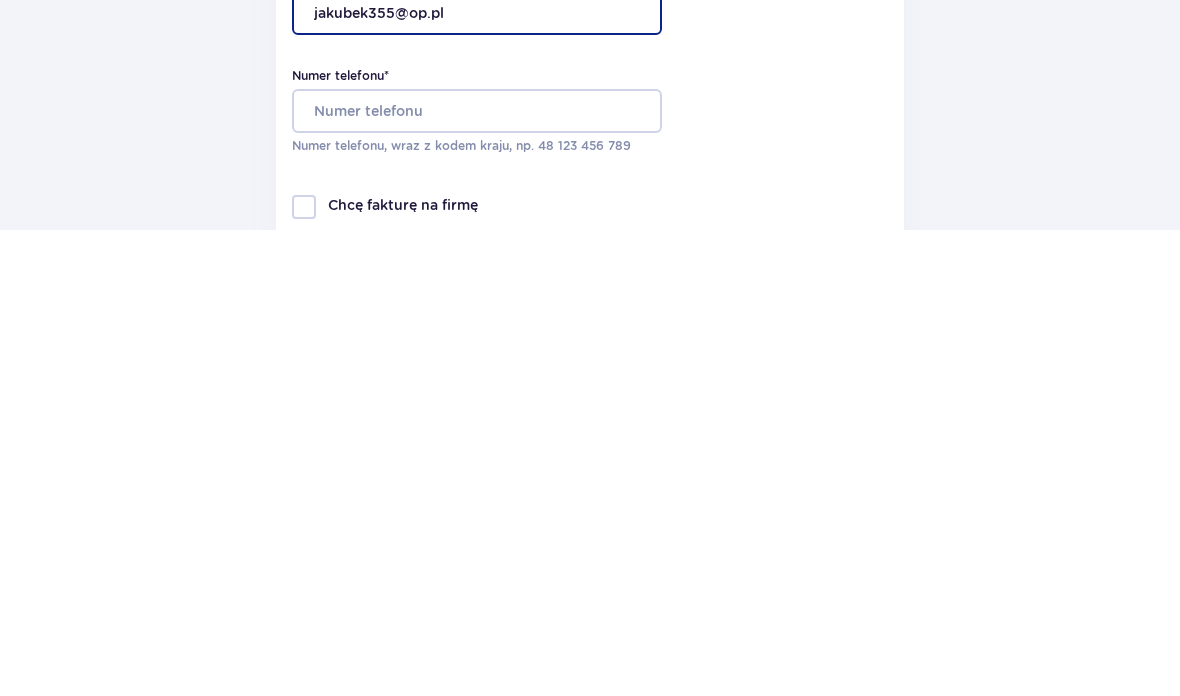 scroll, scrollTop: 168, scrollLeft: 0, axis: vertical 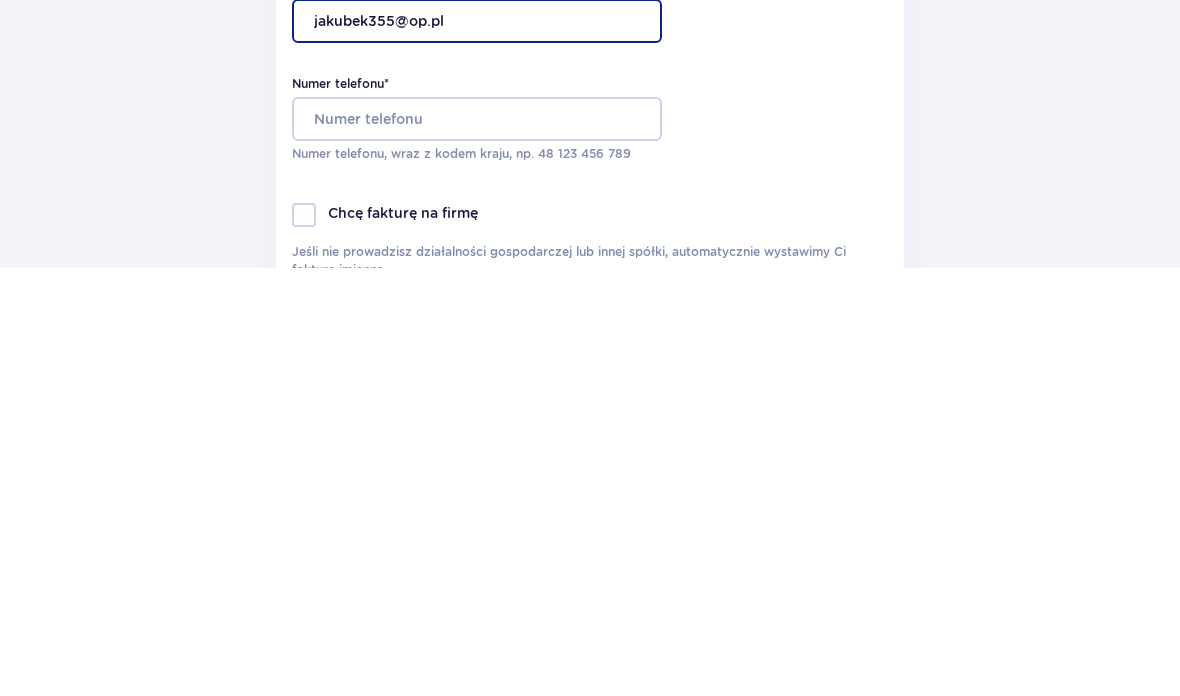 type on "jakubek355@op.pl" 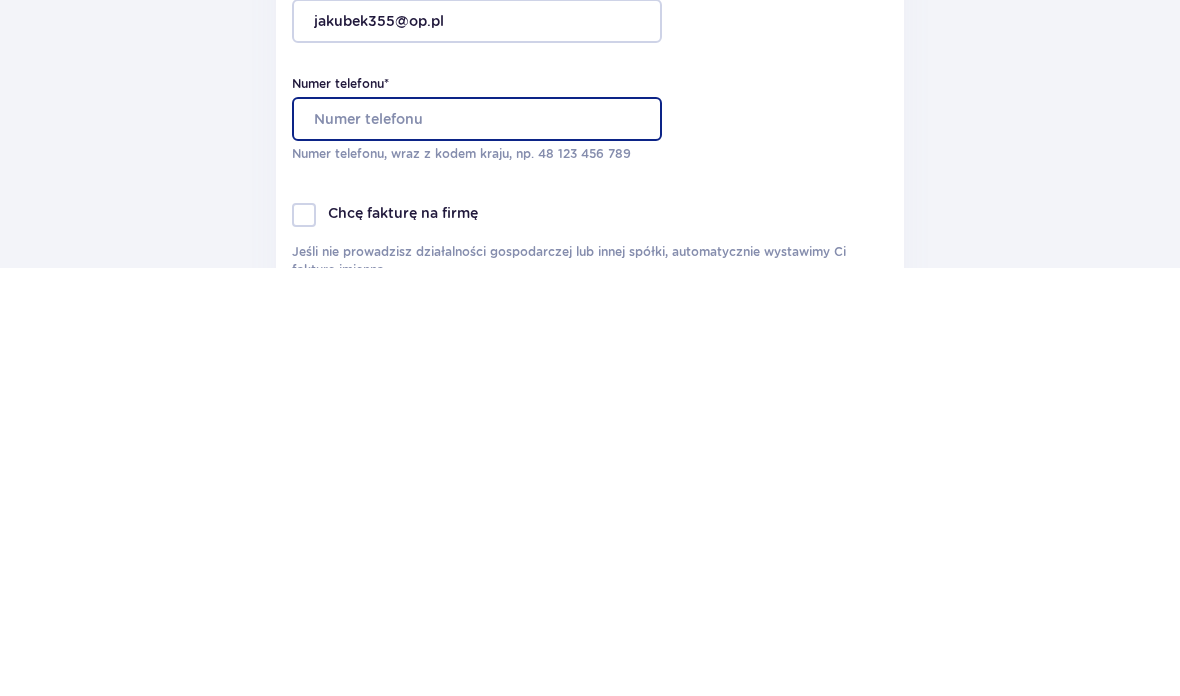 click on "Numer telefonu *" at bounding box center (477, 548) 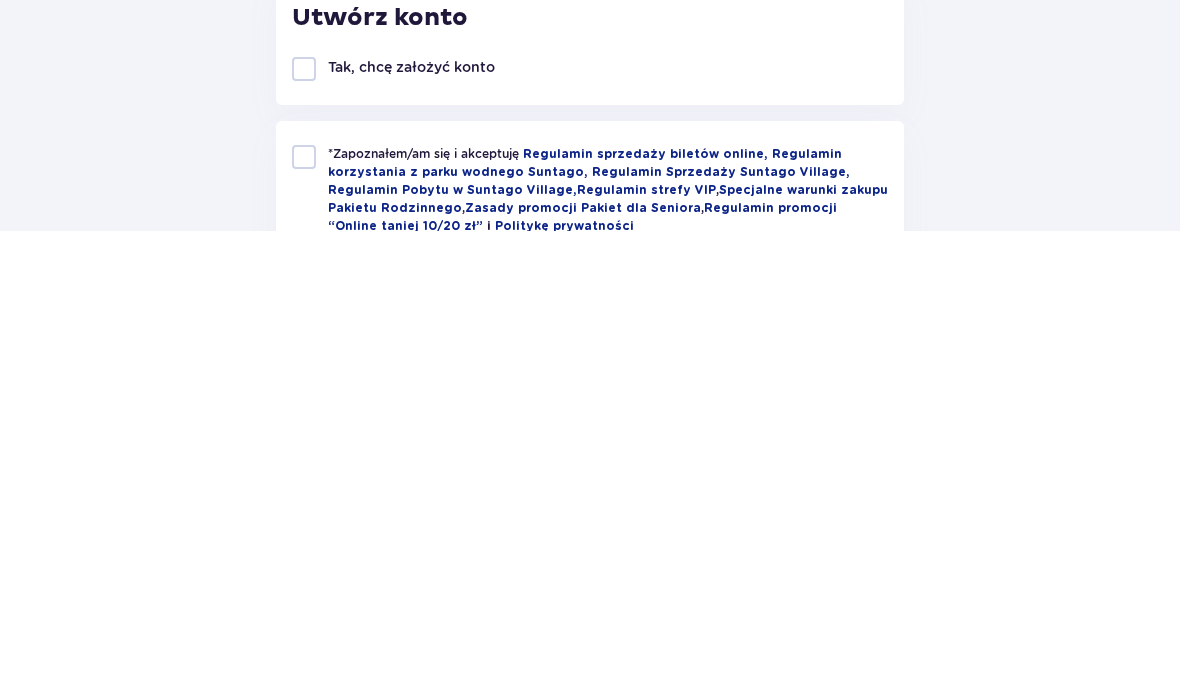 scroll, scrollTop: 490, scrollLeft: 0, axis: vertical 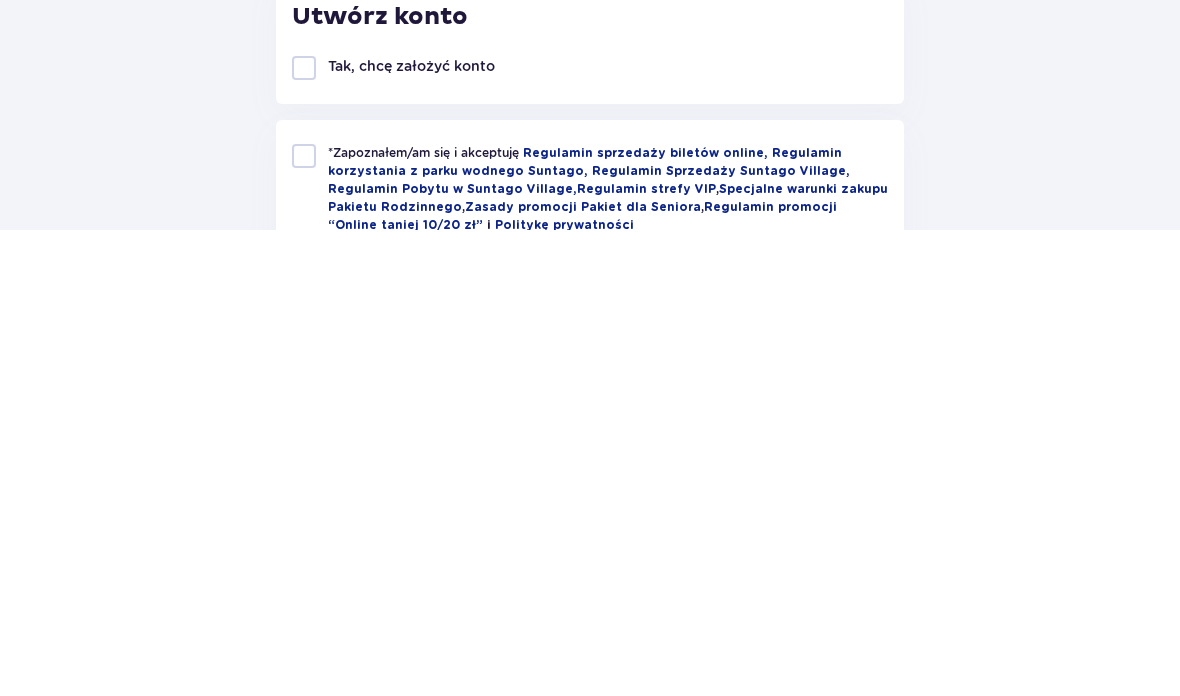 type on "605248643" 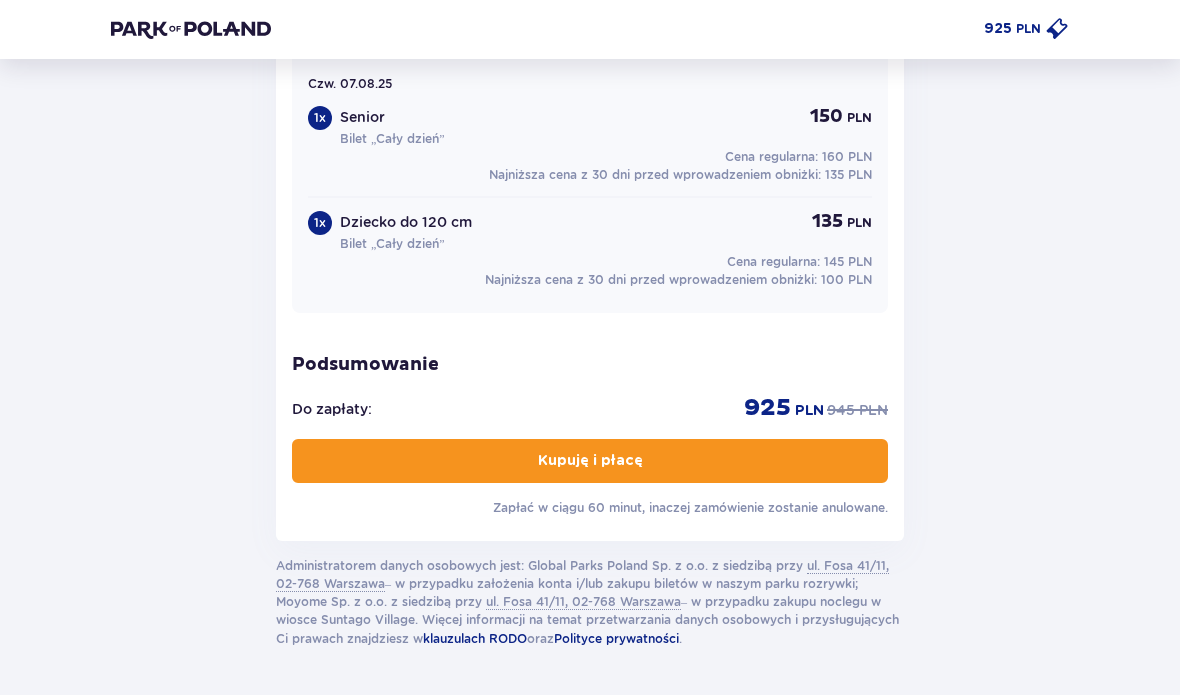scroll, scrollTop: 1943, scrollLeft: 0, axis: vertical 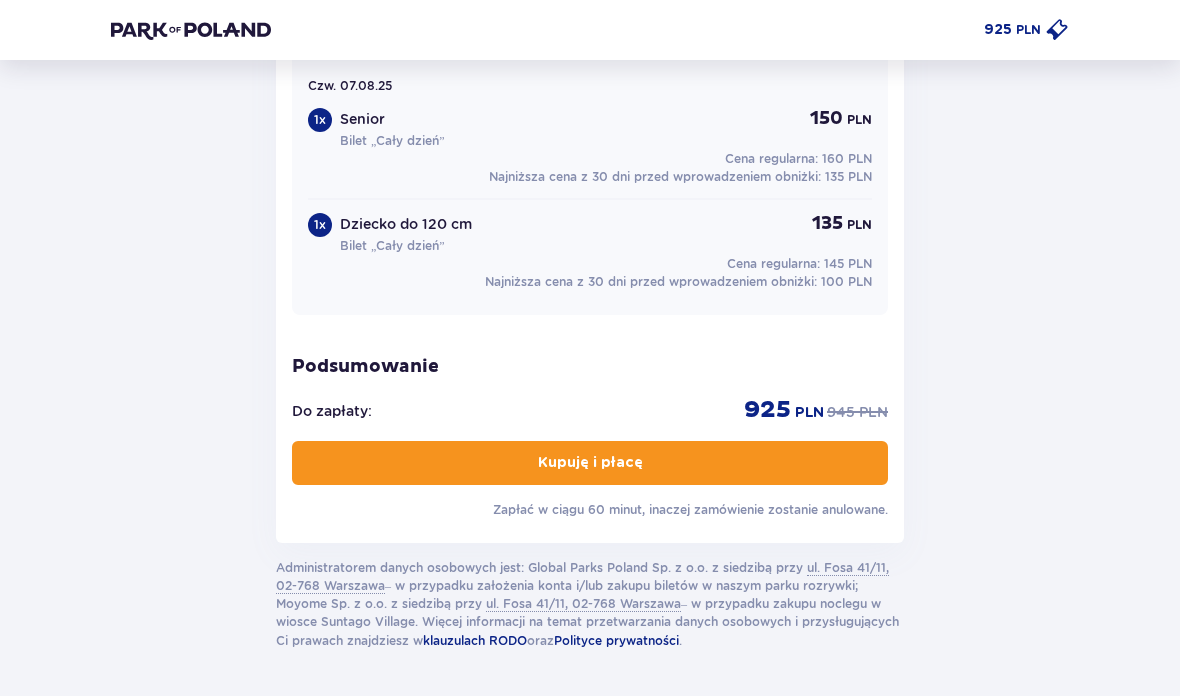 click on "Kupuję i płacę" at bounding box center [590, 463] 